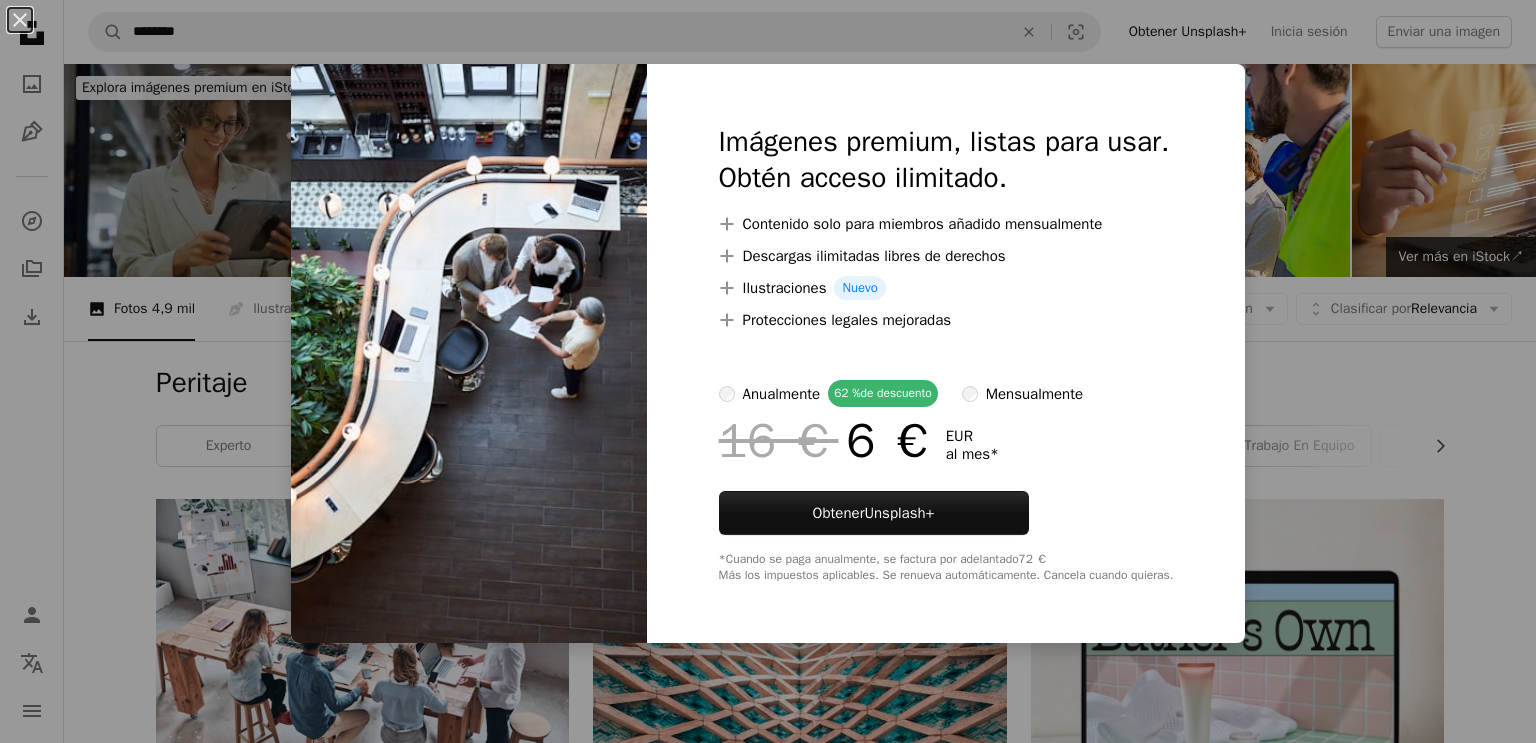 scroll, scrollTop: 2700, scrollLeft: 0, axis: vertical 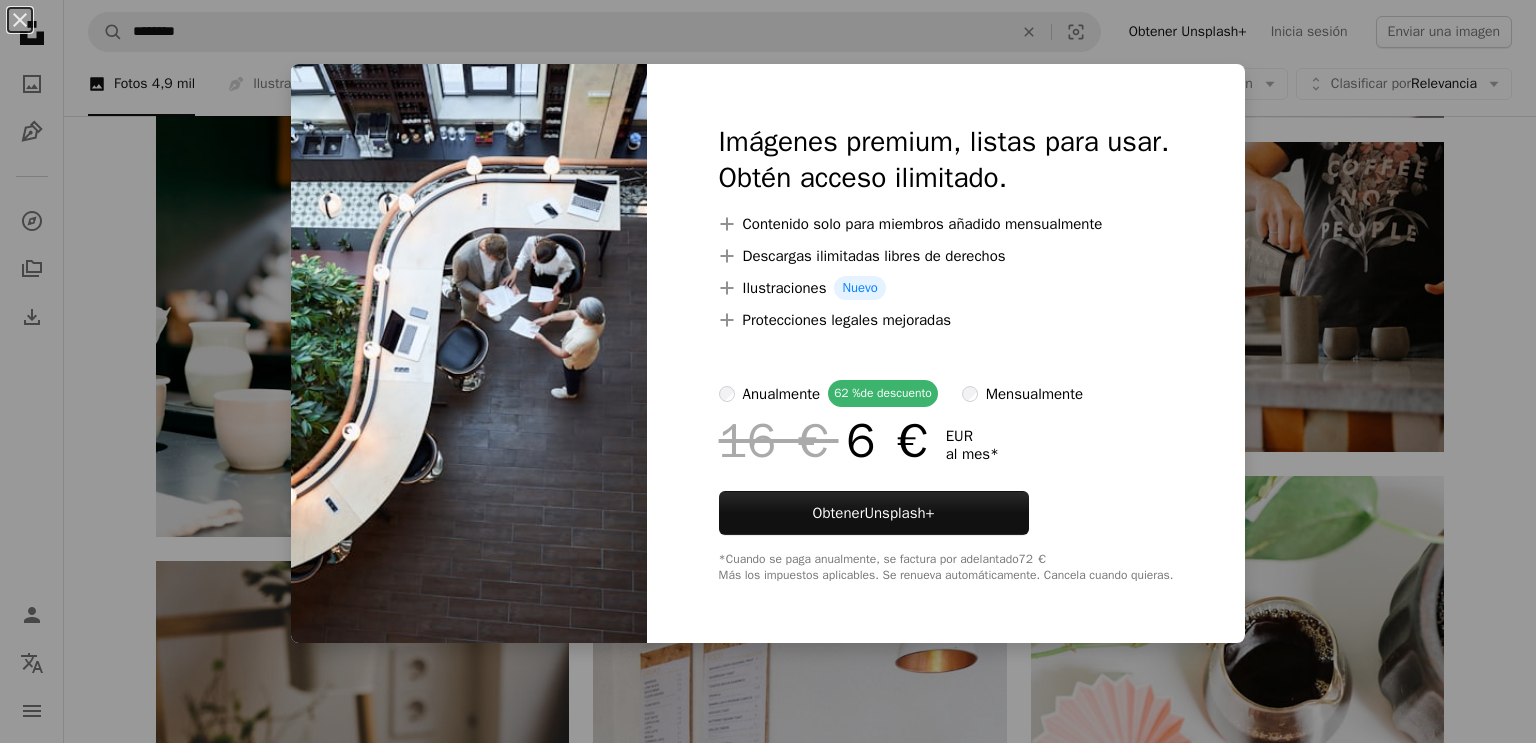 click on "An X shape Imágenes premium, listas para usar. Obtén acceso ilimitado. A plus sign Contenido solo para miembros añadido mensualmente A plus sign Descargas ilimitadas libres de derechos A plus sign Ilustraciones  Nuevo A plus sign Protecciones legales mejoradas anualmente 62 %  de descuento mensualmente 16 €   6 € EUR al mes * Obtener  Unsplash+ *Cuando se paga anualmente, se factura por adelantado  72 € Más los impuestos aplicables. Se renueva automáticamente. Cancela cuando quieras." at bounding box center [768, 371] 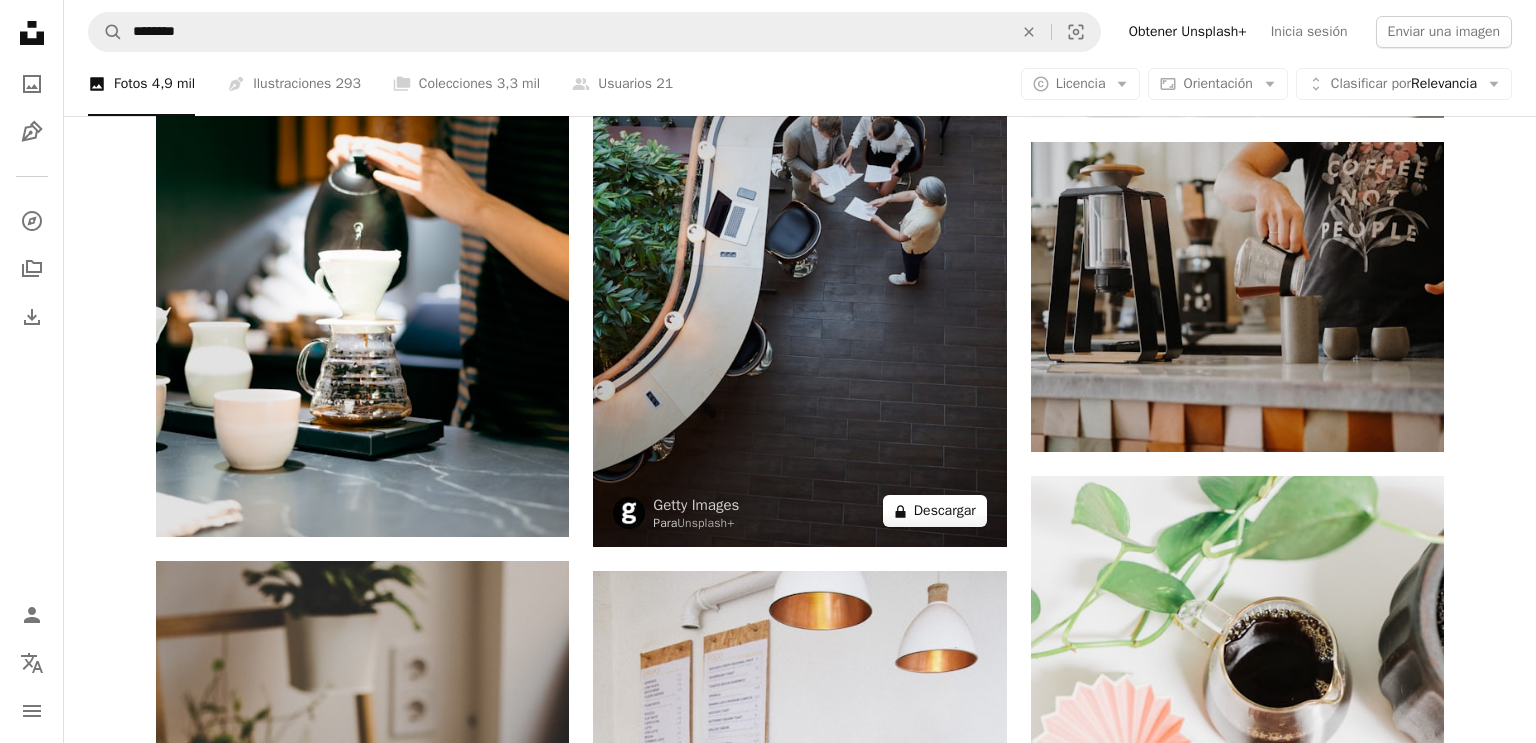 click on "A lock   Descargar" at bounding box center [935, 511] 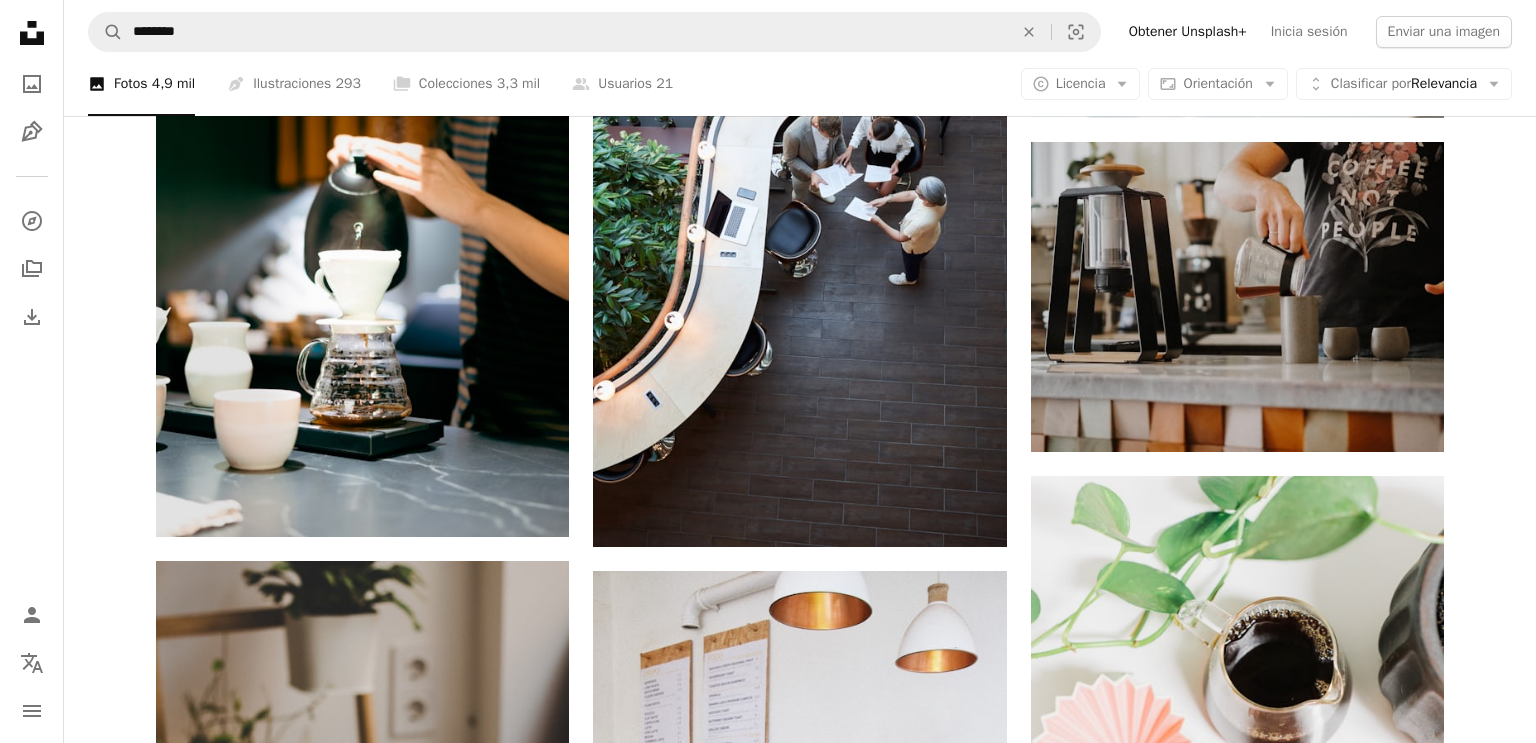 click on "An X shape Imágenes premium, listas para usar. Obtén acceso ilimitado. A plus sign Contenido solo para miembros añadido mensualmente A plus sign Descargas ilimitadas libres de derechos A plus sign Ilustraciones  Nuevo A plus sign Protecciones legales mejoradas anualmente 62 %  de descuento mensualmente 16 €   6 € EUR al mes * Obtener  Unsplash+ *Cuando se paga anualmente, se factura por adelantado  72 € Más los impuestos aplicables. Se renueva automáticamente. Cancela cuando quieras." at bounding box center (768, 2992) 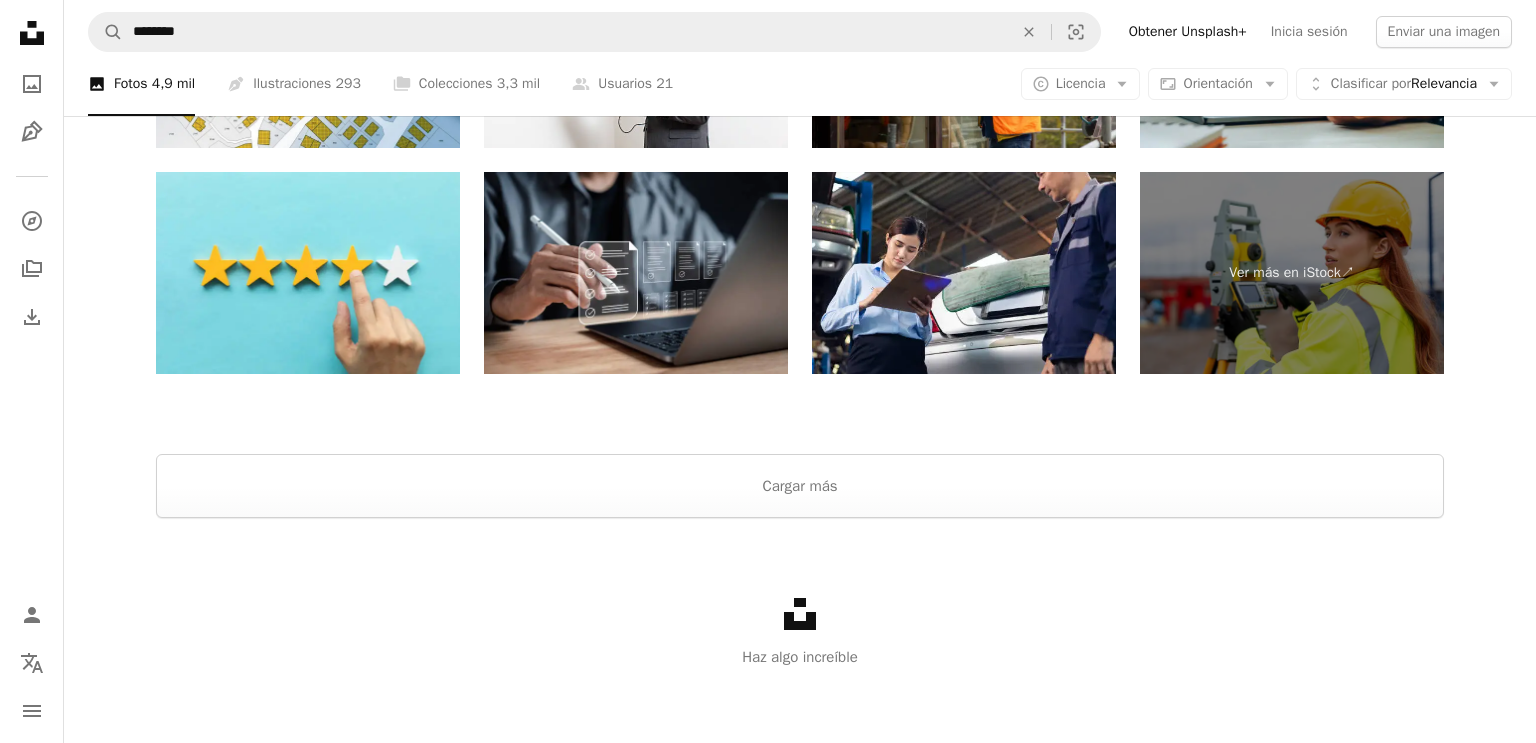 scroll, scrollTop: 4576, scrollLeft: 0, axis: vertical 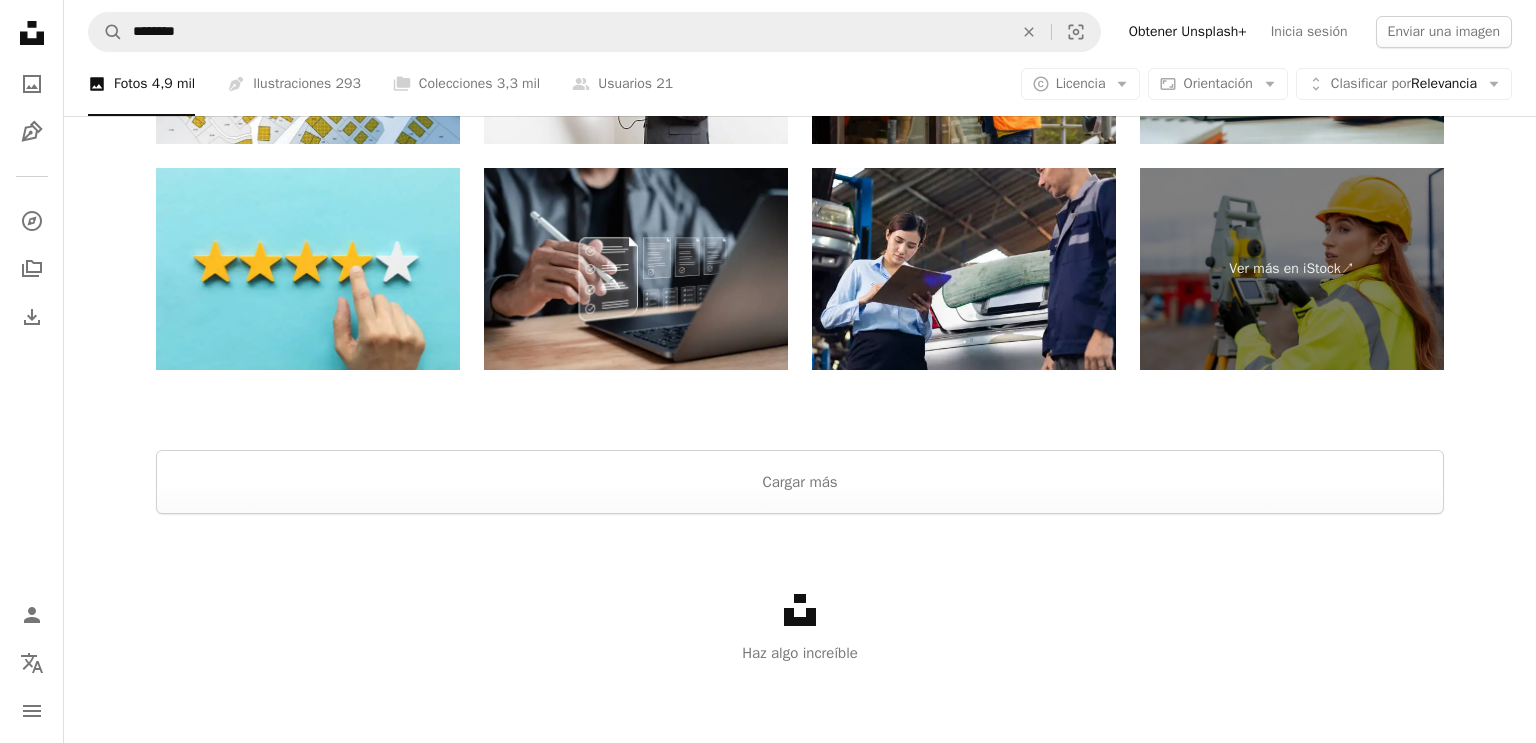click on "Unsplash logo Haz algo increíble" at bounding box center (800, 629) 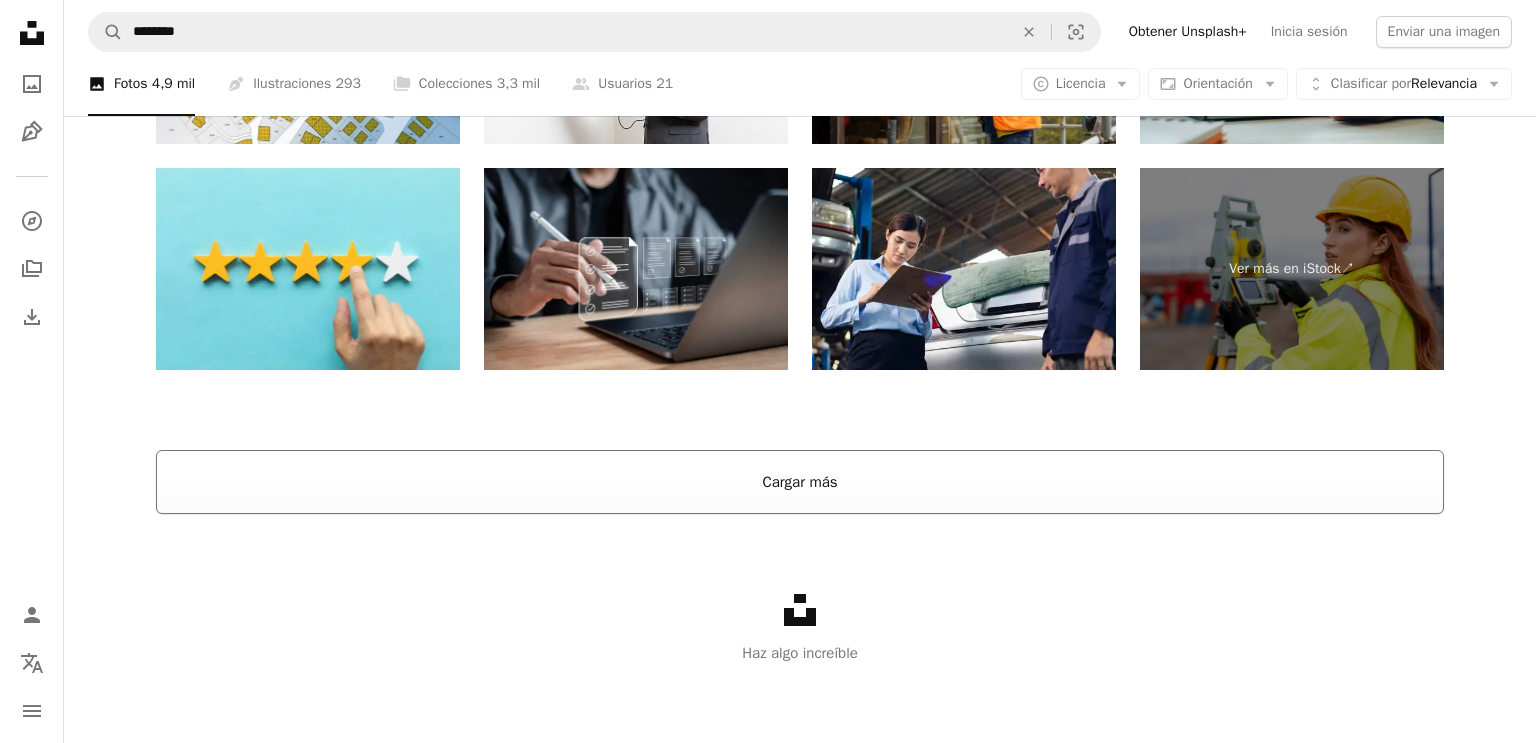 click on "Cargar más" at bounding box center (800, 482) 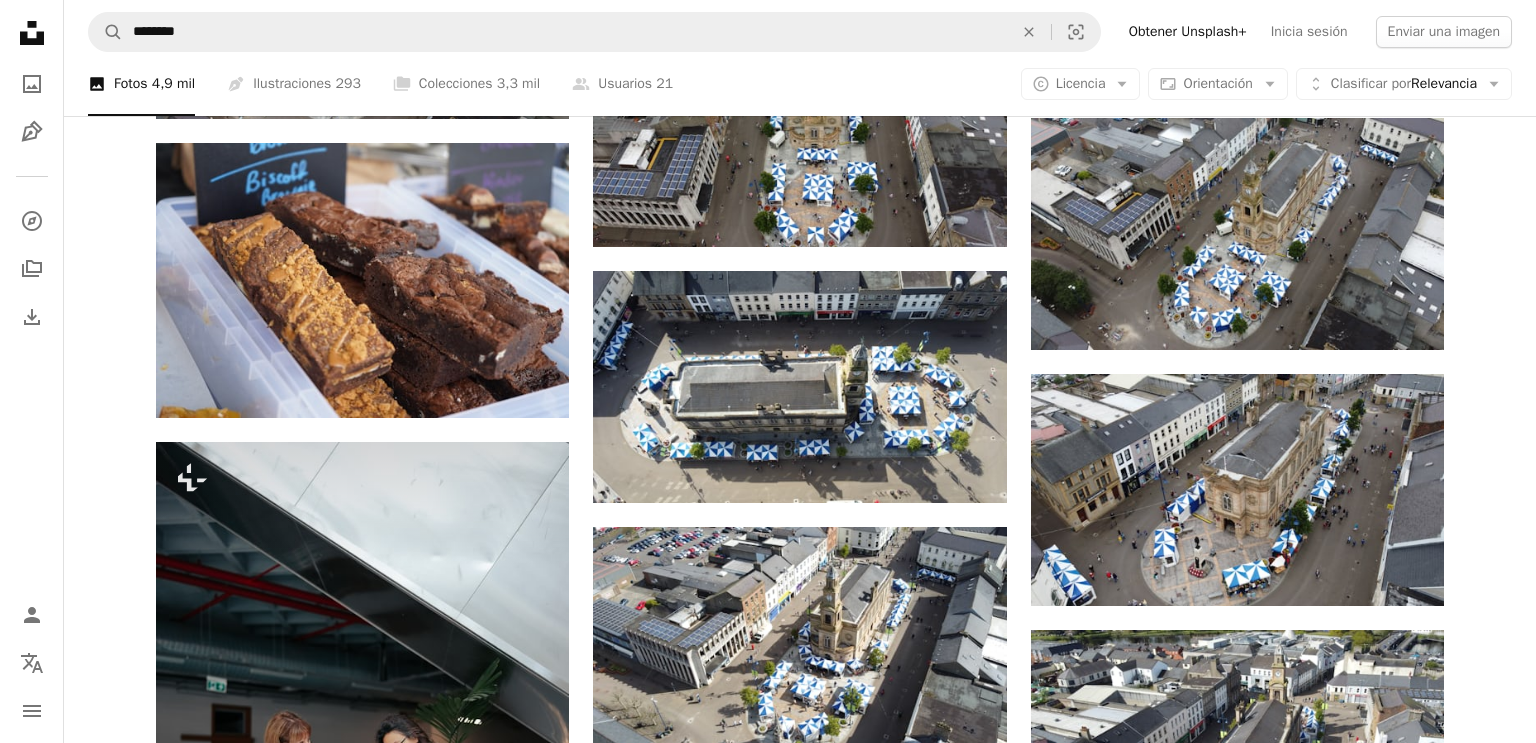scroll, scrollTop: 6380, scrollLeft: 0, axis: vertical 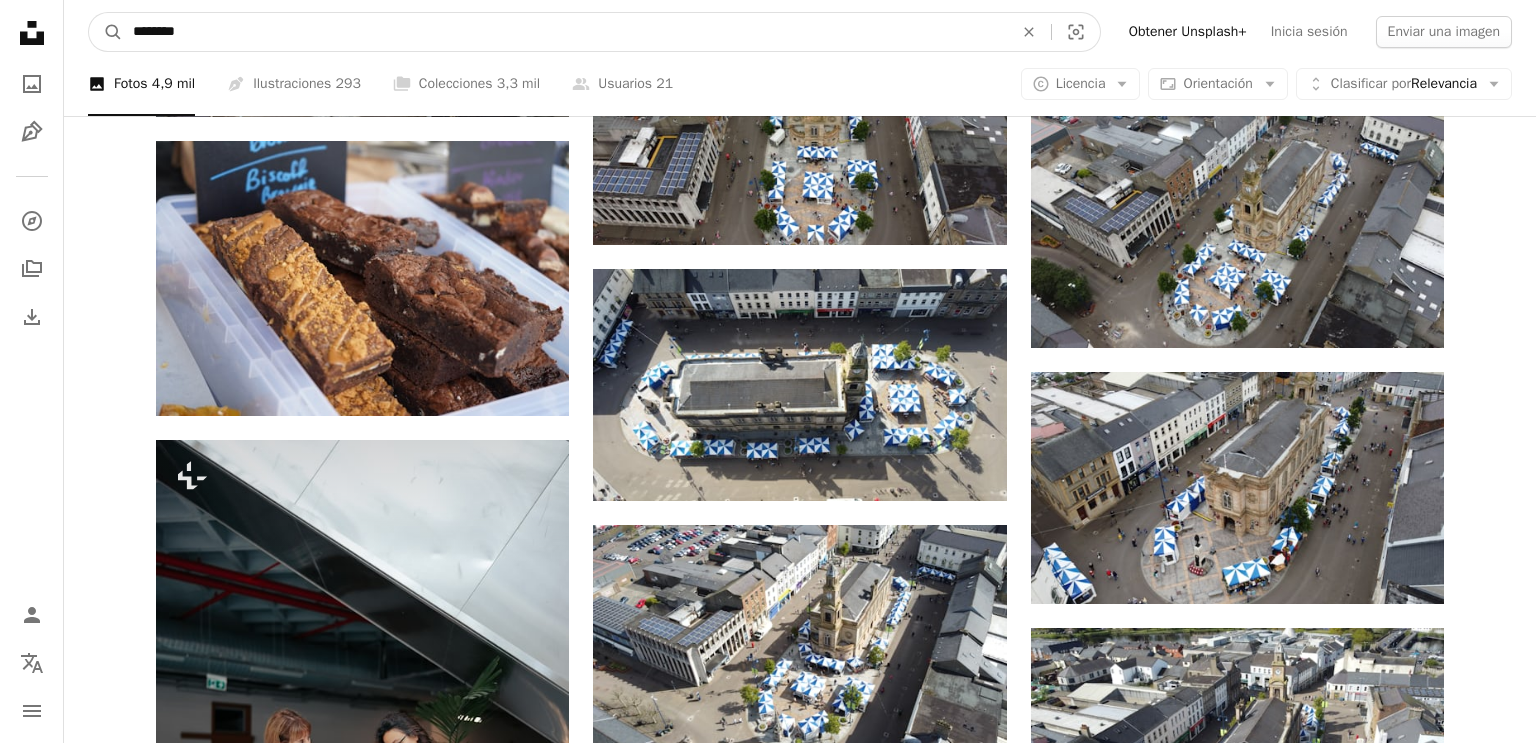 click on "********" at bounding box center [565, 32] 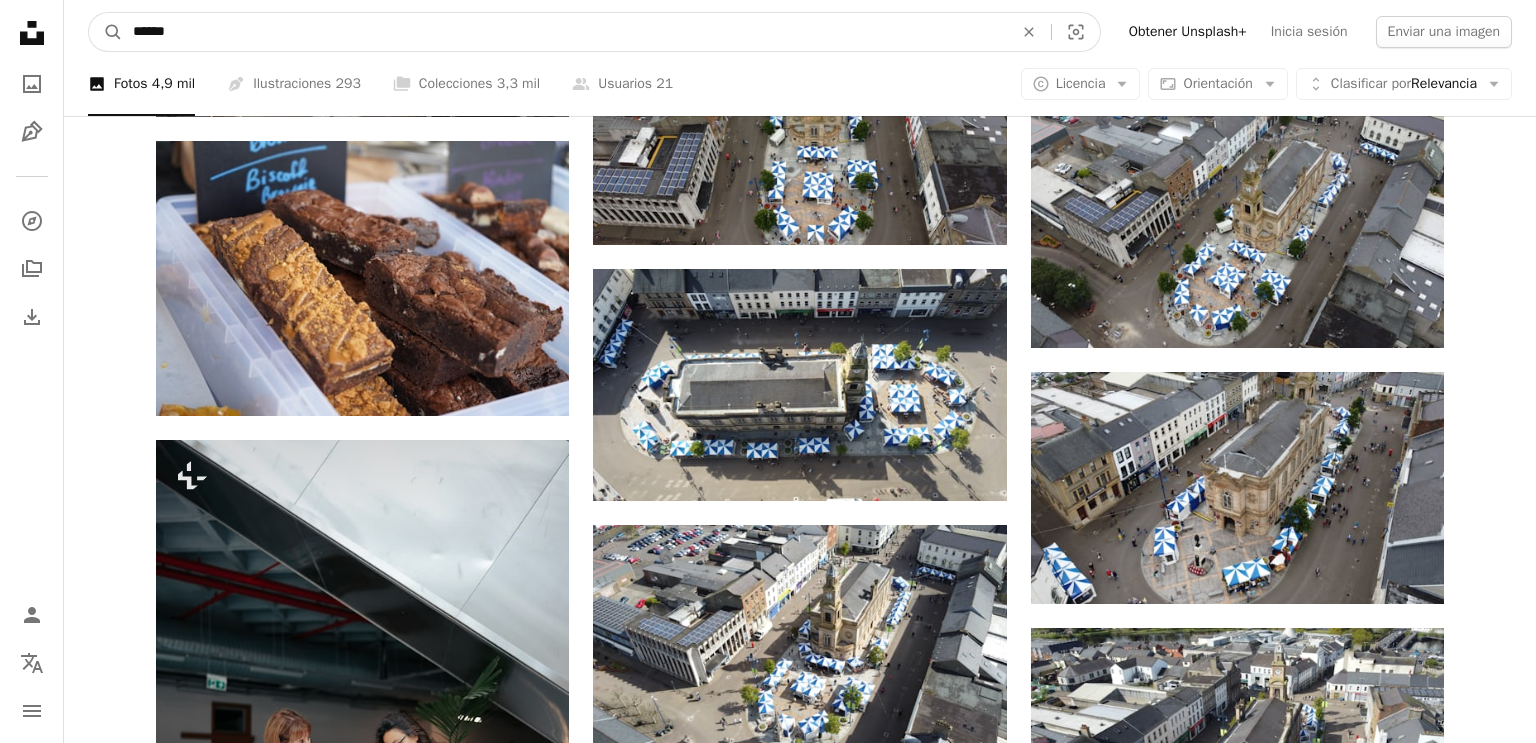 type on "******" 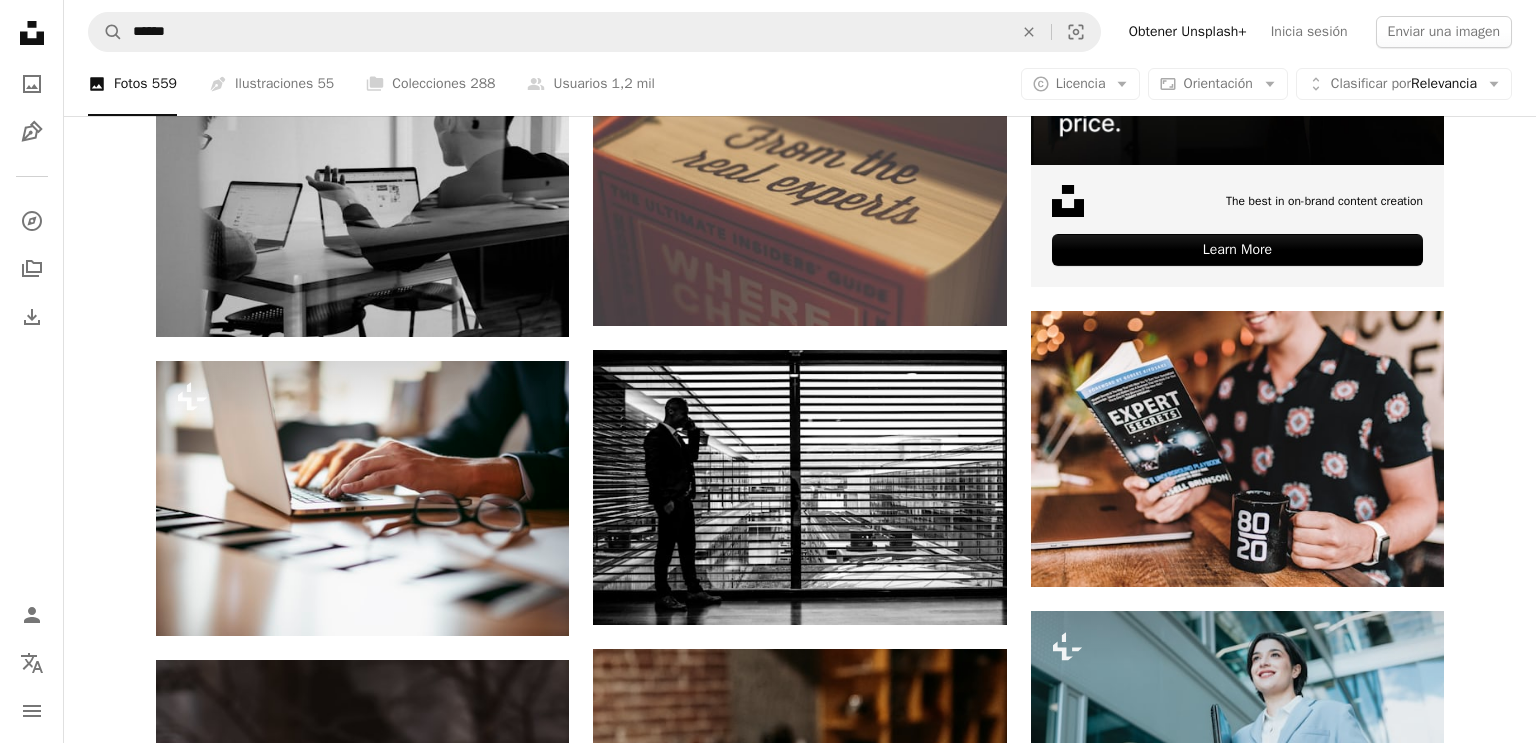 scroll, scrollTop: 744, scrollLeft: 0, axis: vertical 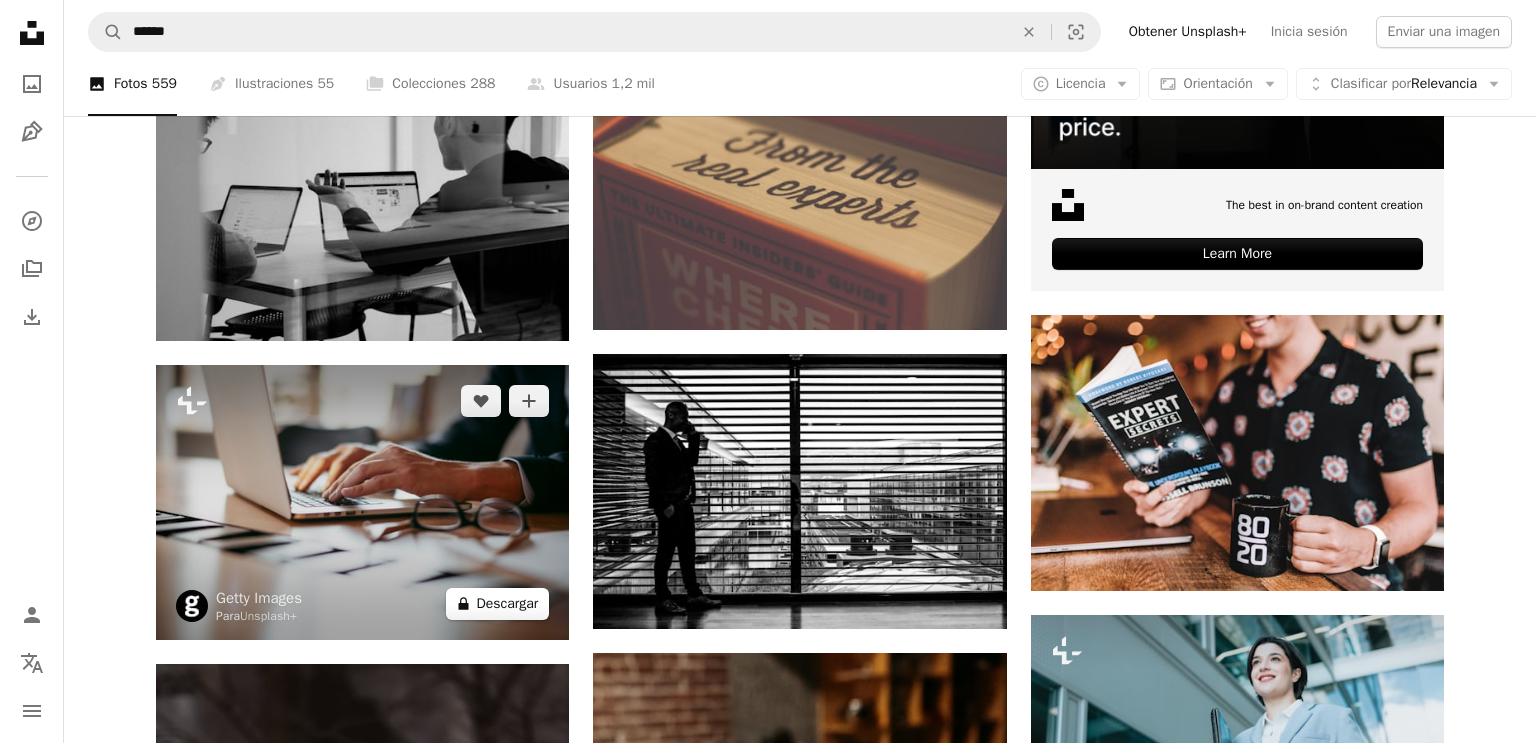 click on "A lock   Descargar" at bounding box center (498, 604) 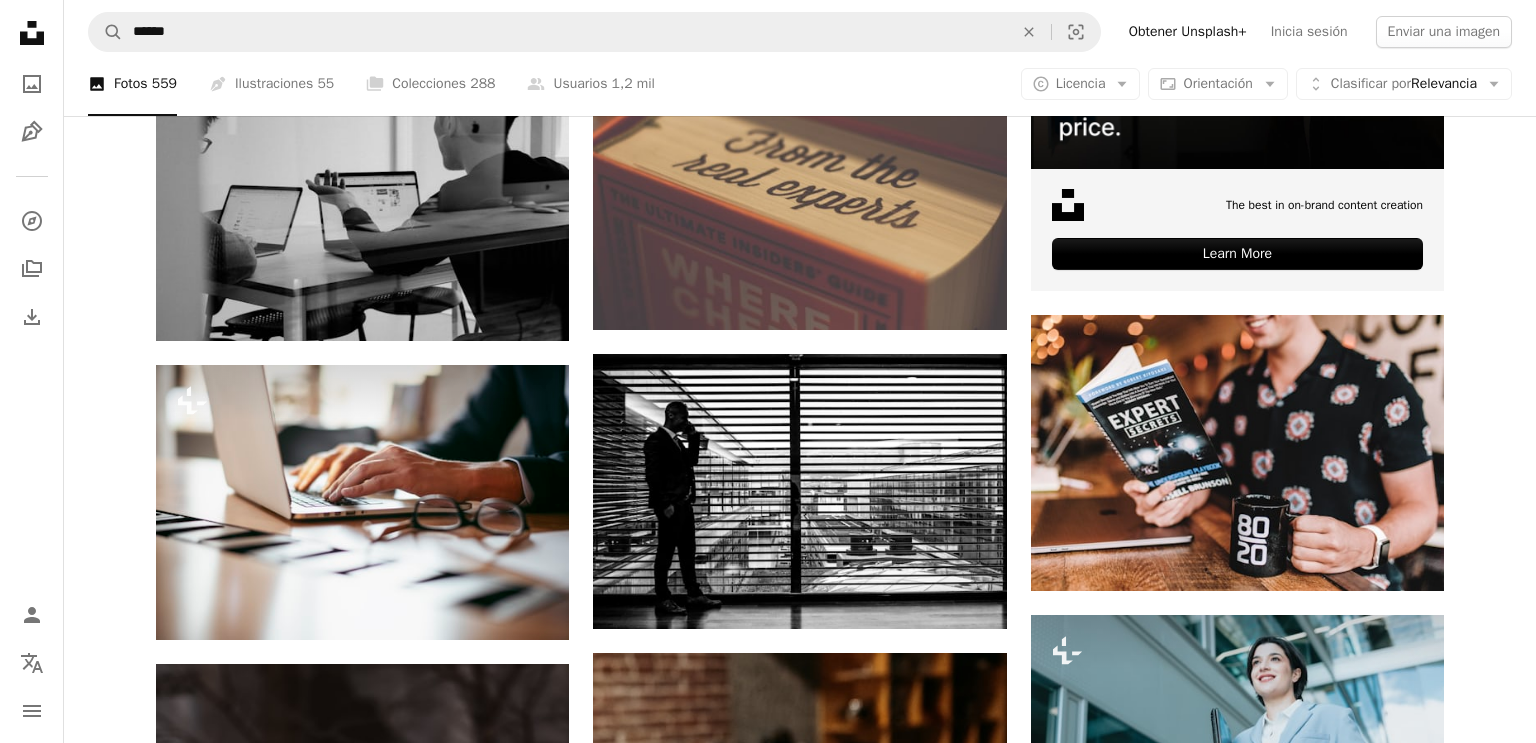 click on "An X shape Imágenes premium, listas para usar. Obtén acceso ilimitado. A plus sign Contenido solo para miembros añadido mensualmente A plus sign Descargas ilimitadas libres de derechos A plus sign Ilustraciones  Nuevo A plus sign Protecciones legales mejoradas anualmente 62 %  de descuento mensualmente 16 €   6 € EUR al mes * Obtener  Unsplash+ *Cuando se paga anualmente, se factura por adelantado  72 € Más los impuestos aplicables. Se renueva automáticamente. Cancela cuando quieras." at bounding box center (768, 4044) 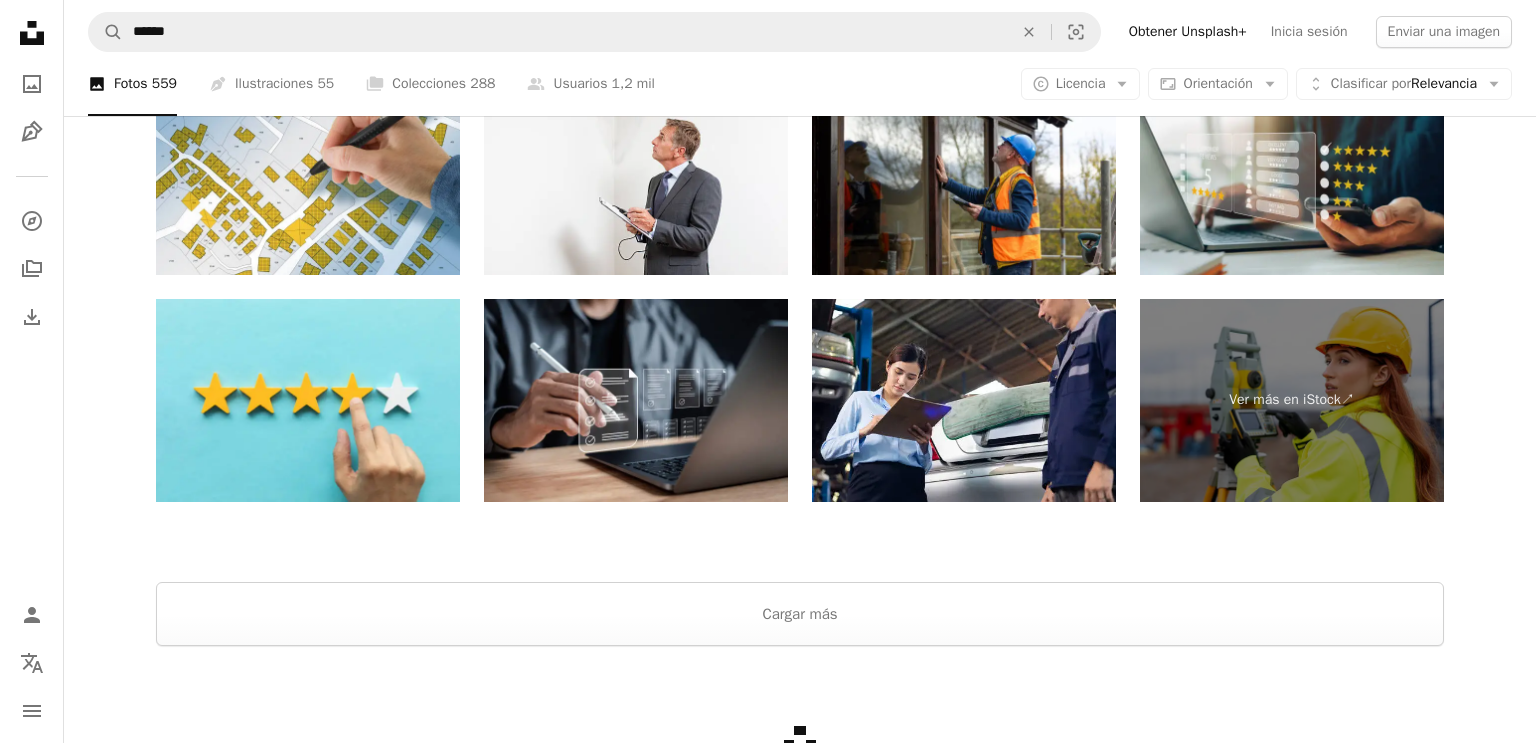 scroll, scrollTop: 3673, scrollLeft: 0, axis: vertical 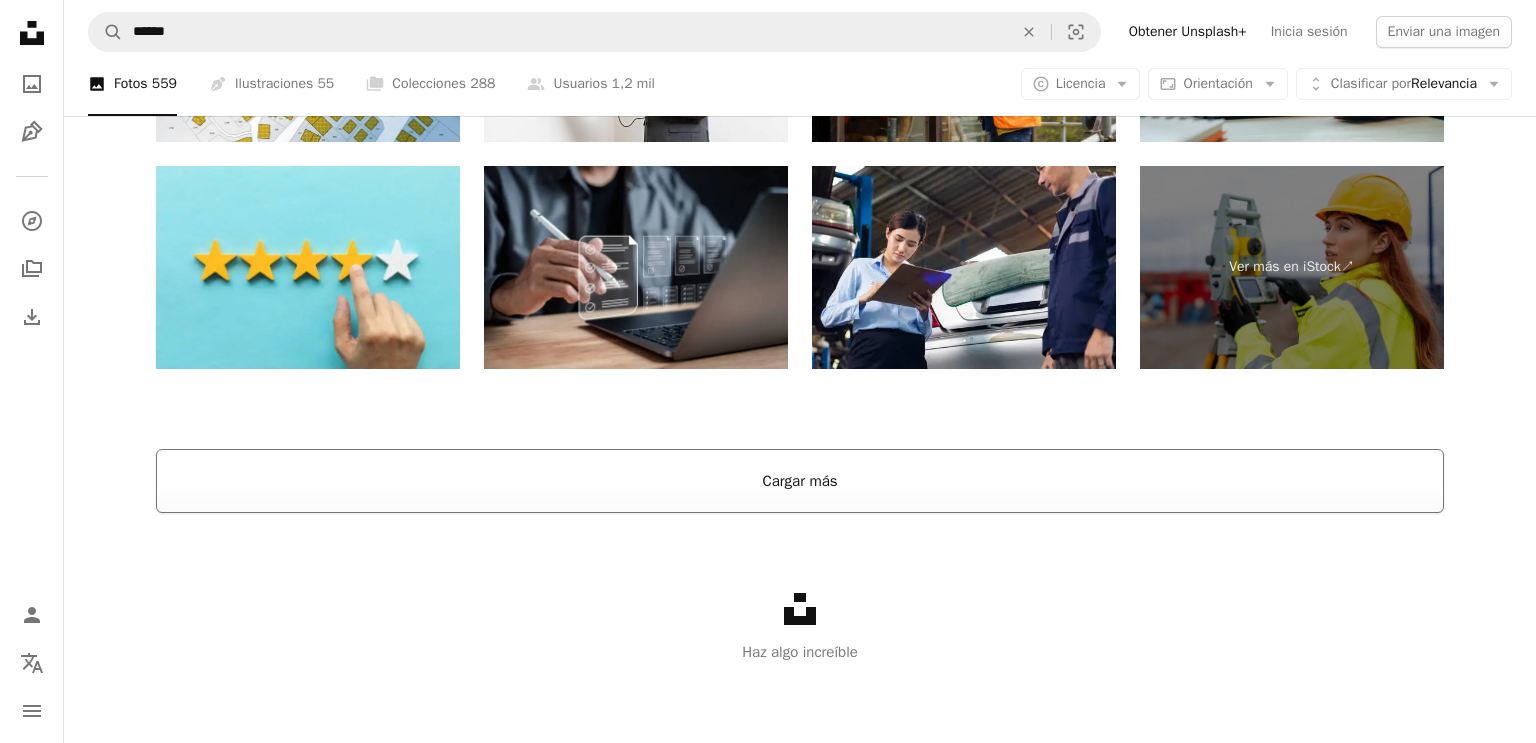 click on "Cargar más" at bounding box center [800, 481] 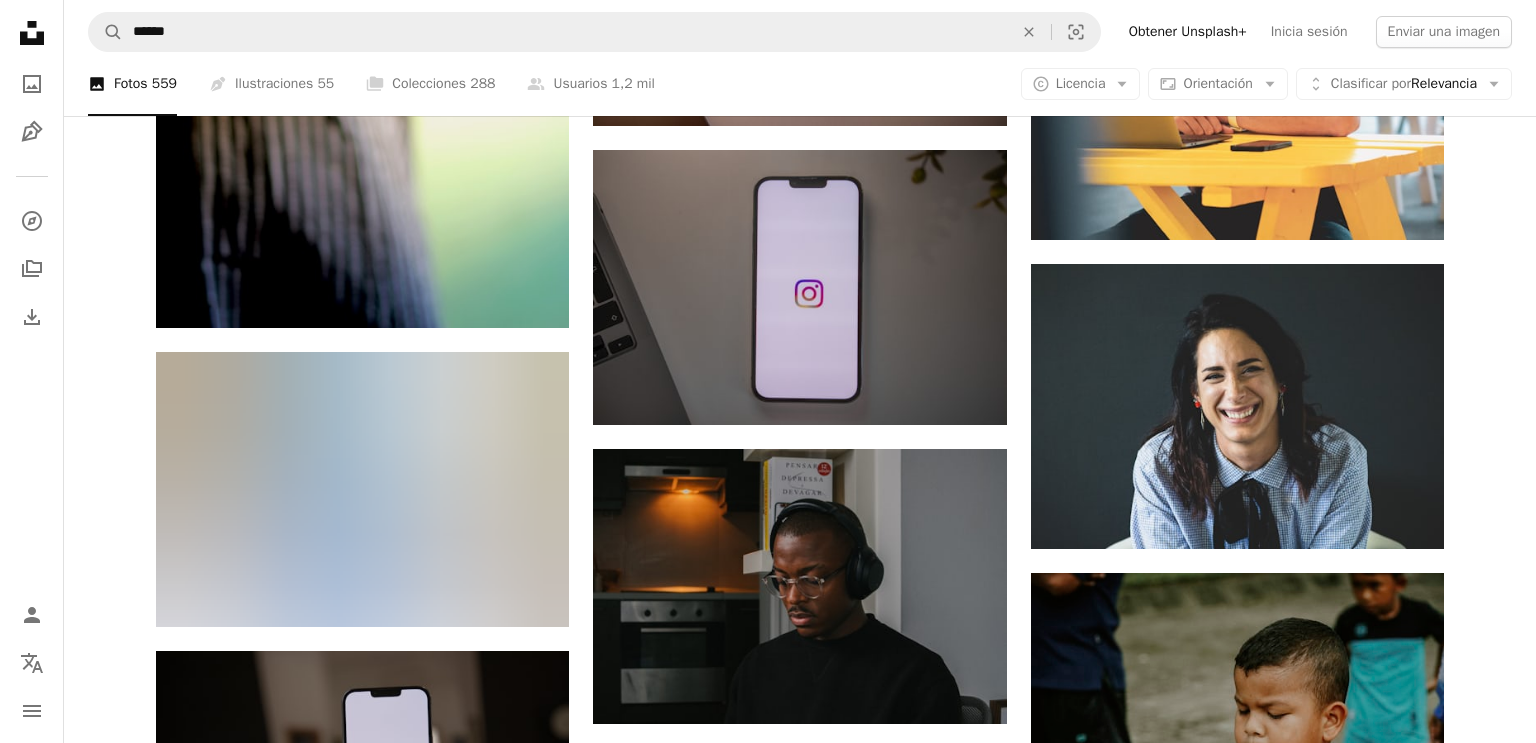 scroll, scrollTop: 11644, scrollLeft: 0, axis: vertical 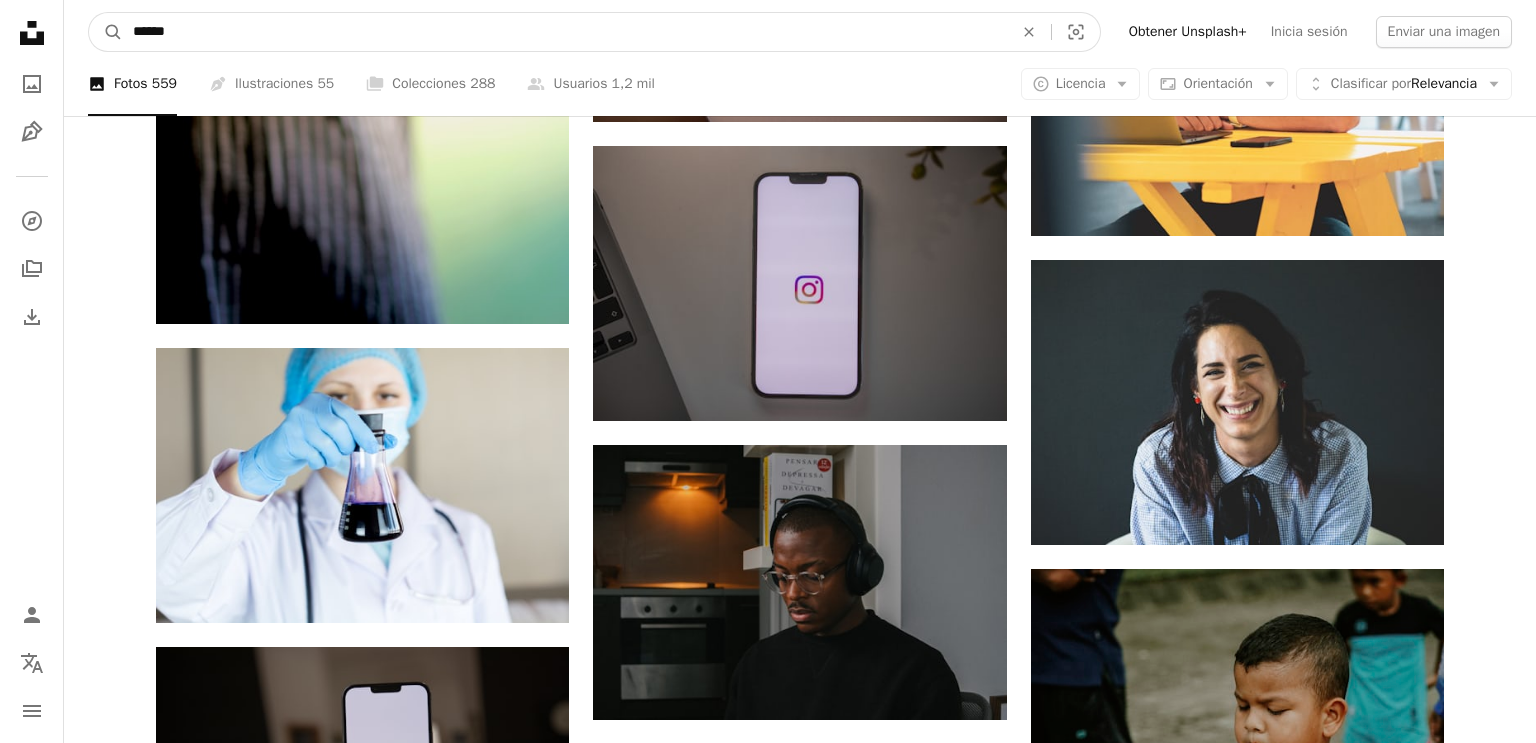 click on "******" at bounding box center [565, 32] 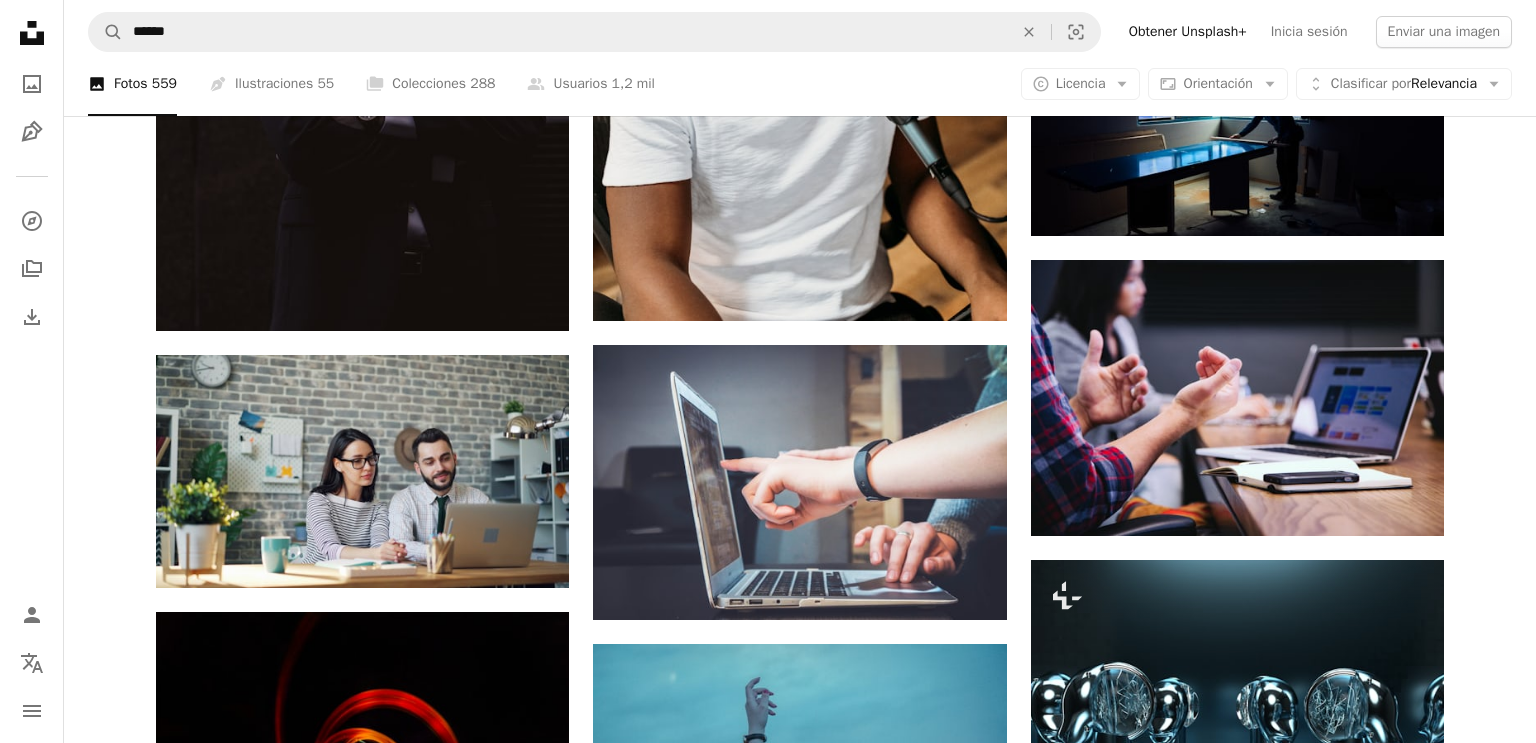 scroll, scrollTop: 1712, scrollLeft: 0, axis: vertical 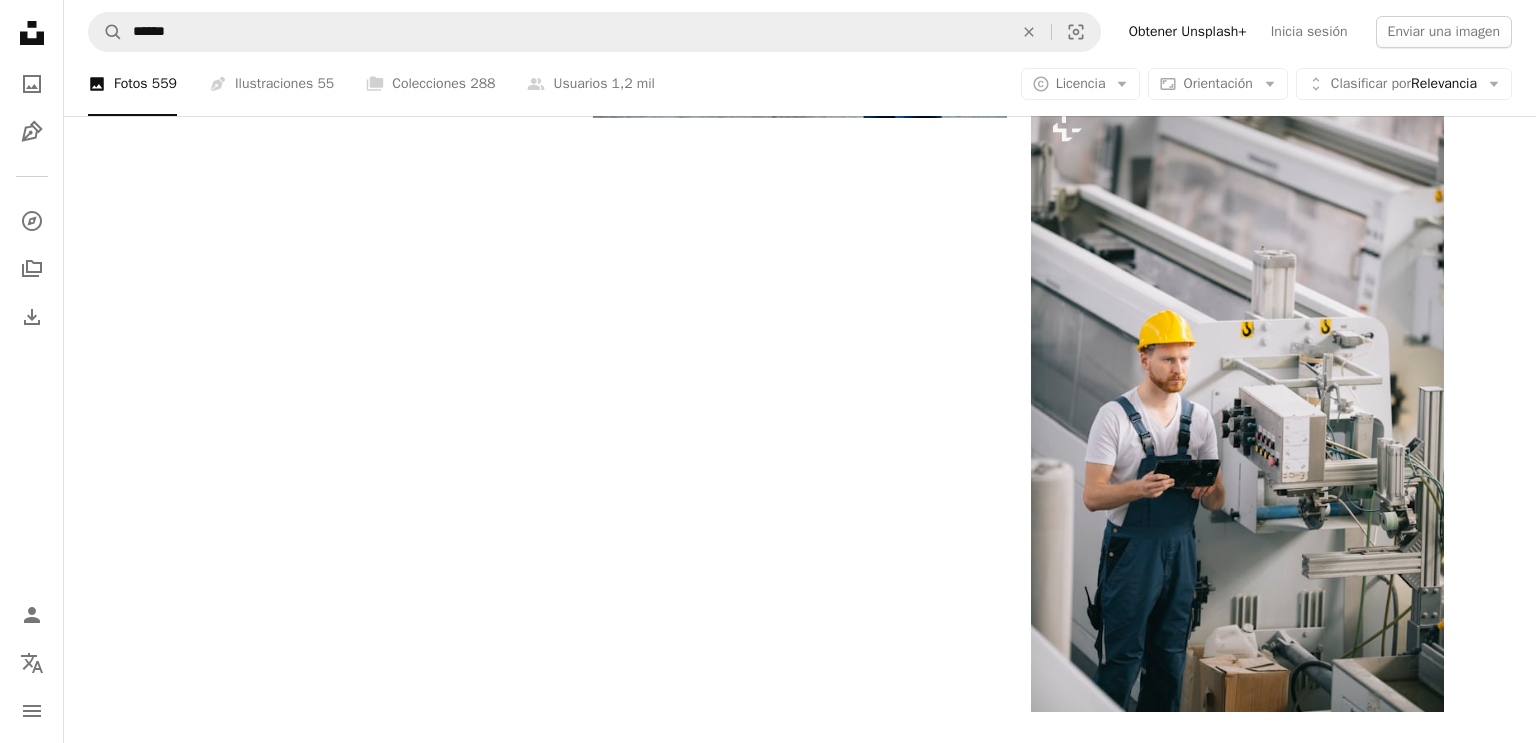 click on "A heart A plus sign Getty Images Para Unsplash+ A lock Descargar A heart A plus sign [NAME] Arrow pointing down Plus sign for Unsplash+ A heart A plus sign Getty Images Para Unsplash+ A lock Descargar A heart A plus sign [NAME] Disponible para contratación A checkmark inside of a circle Arrow pointing down A heart A plus sign [NAME] Arrow pointing down A heart A plus sign [NAME] Disponible para contratación A checkmark inside of a circle Arrow pointing down A heart A plus sign [NAME] Arrow pointing down A heart A plus sign [NAME] Arrow pointing down A heart A plus sign [NAME] Arrow pointing down A heart A plus sign [NAME] Arrow pointing down A heart A plus sign [NAME] Disponible para contratación A checkmark inside of a circle Arrow pointing down A heart A plus sign [NAME] Disponible para contratación A checkmark inside of a circle Arrow pointing down A heart A plus sign" at bounding box center (800, -772) 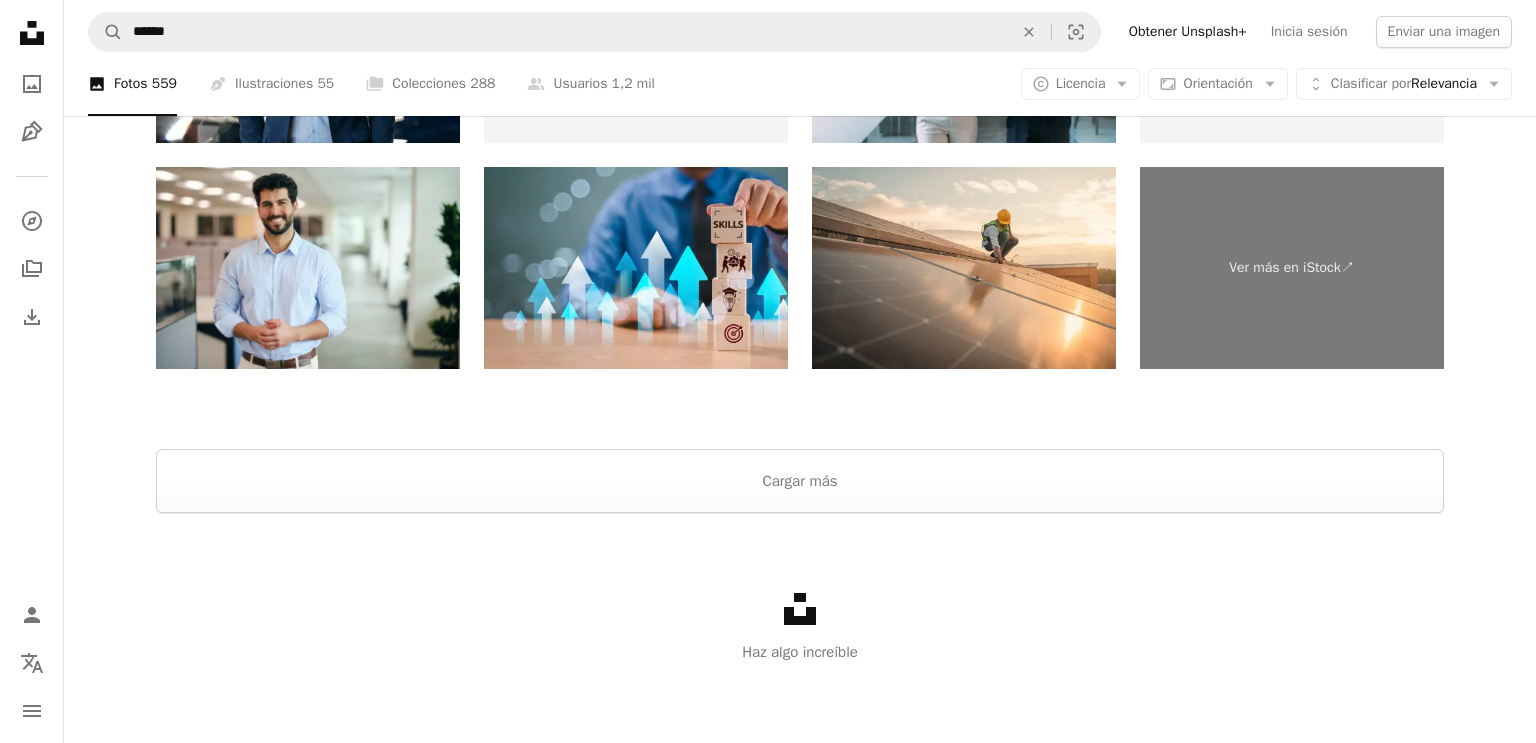 scroll, scrollTop: 3673, scrollLeft: 0, axis: vertical 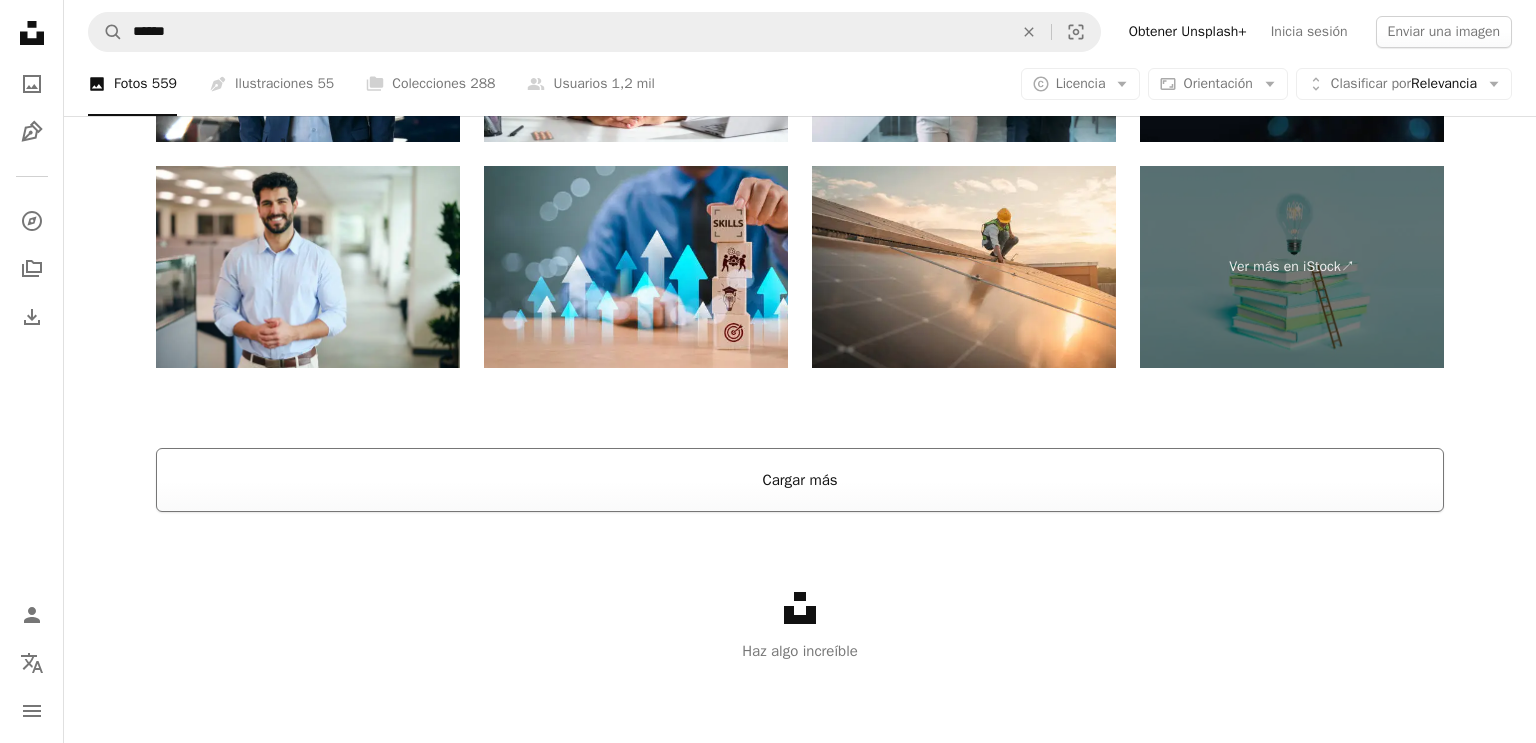 click on "Cargar más" at bounding box center [800, 480] 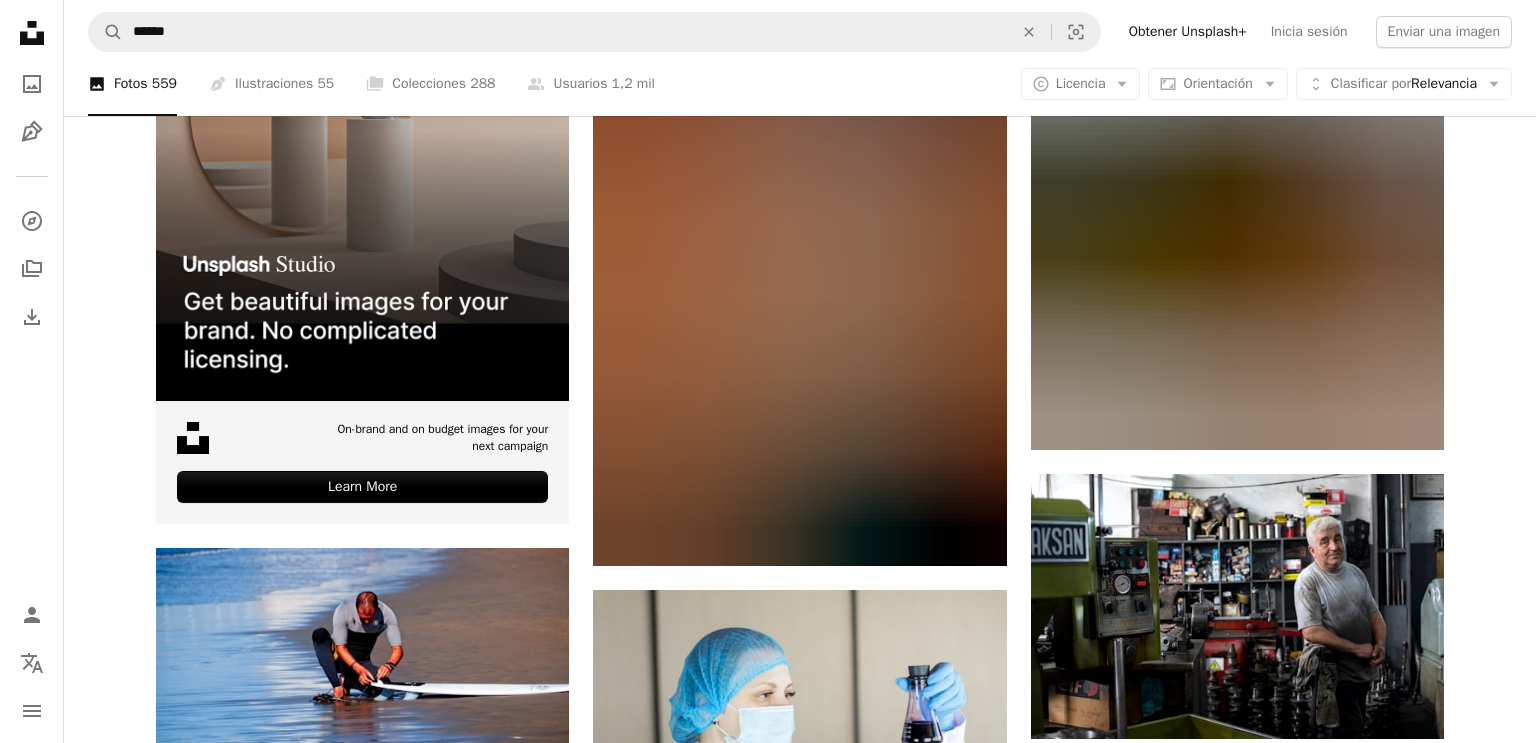scroll, scrollTop: 4527, scrollLeft: 0, axis: vertical 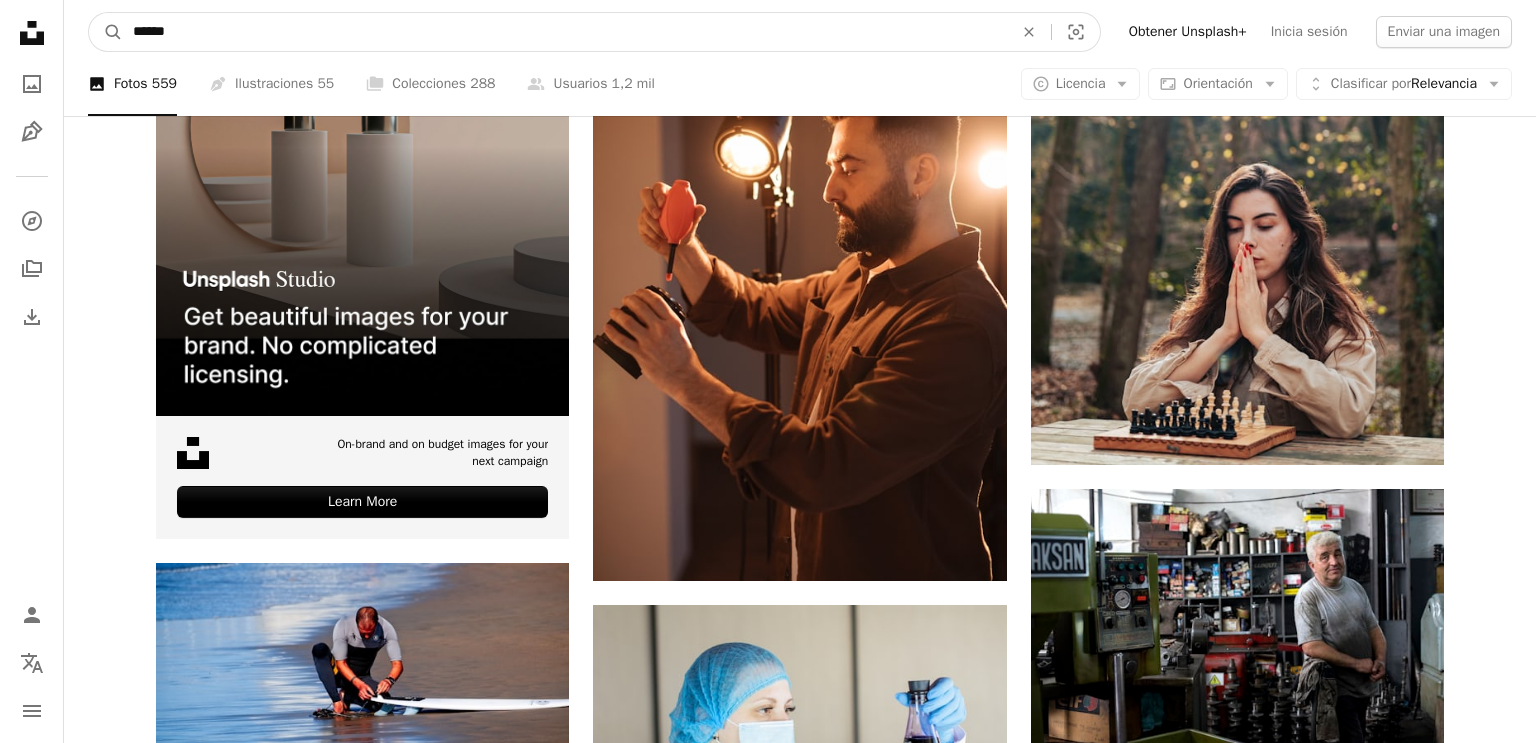click on "******" at bounding box center (565, 32) 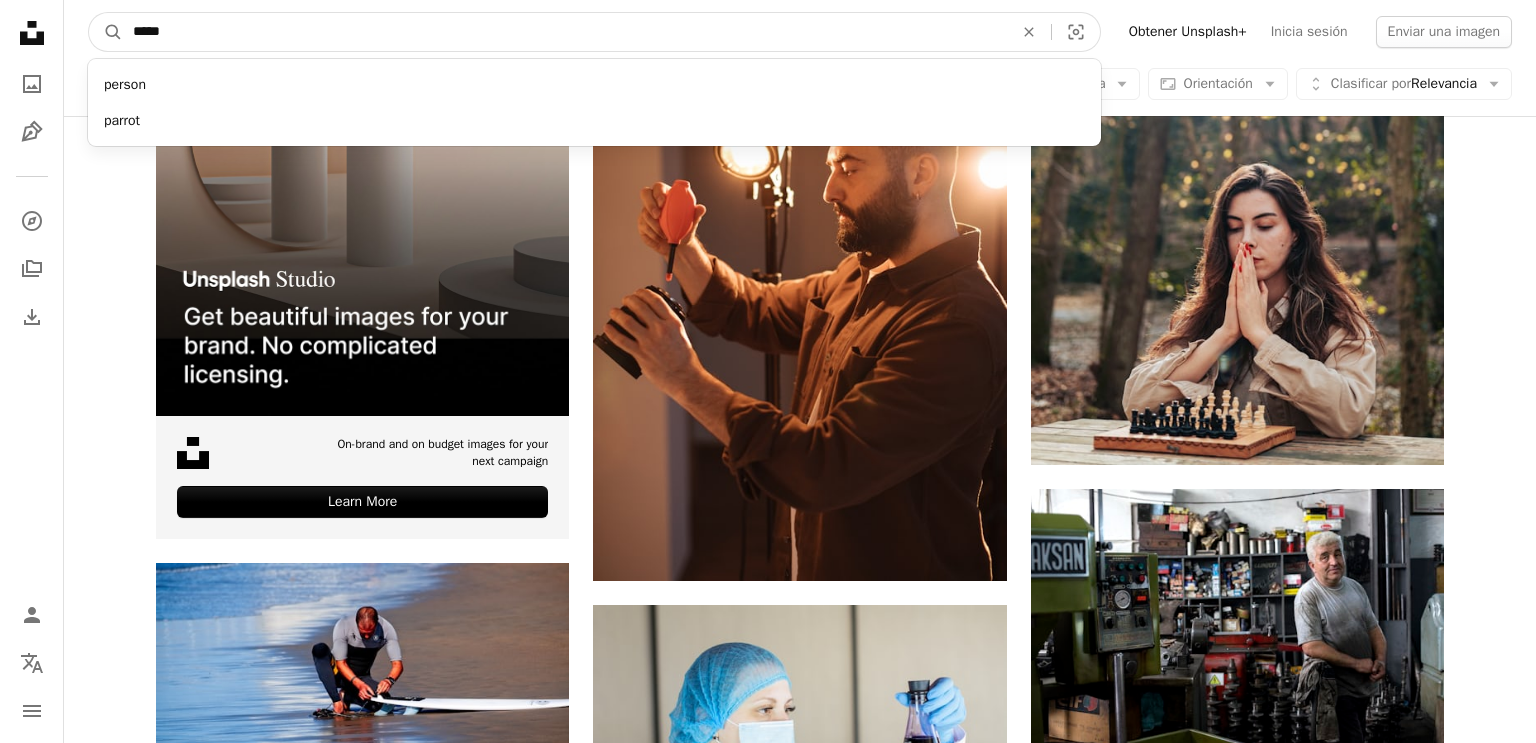 type on "*****" 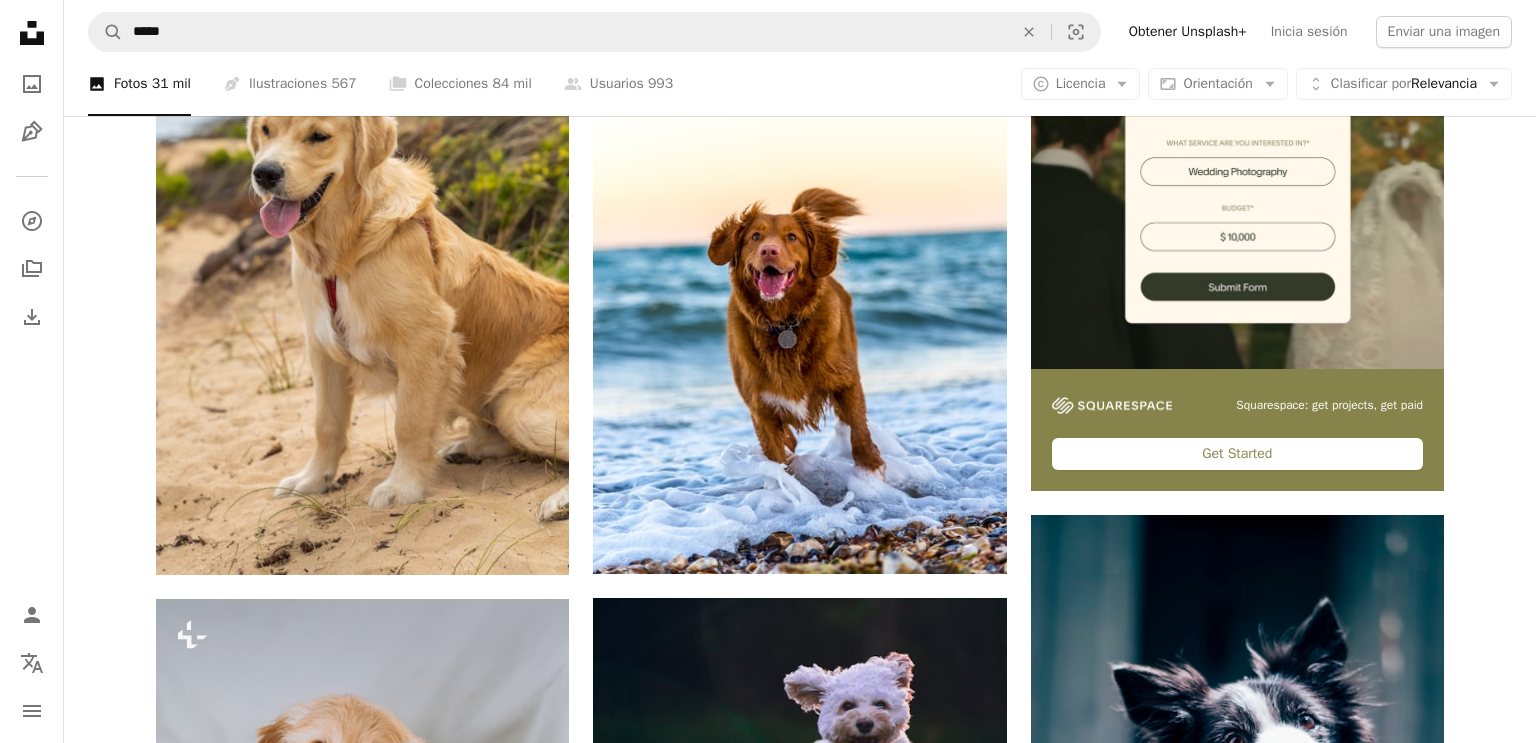 scroll, scrollTop: 542, scrollLeft: 0, axis: vertical 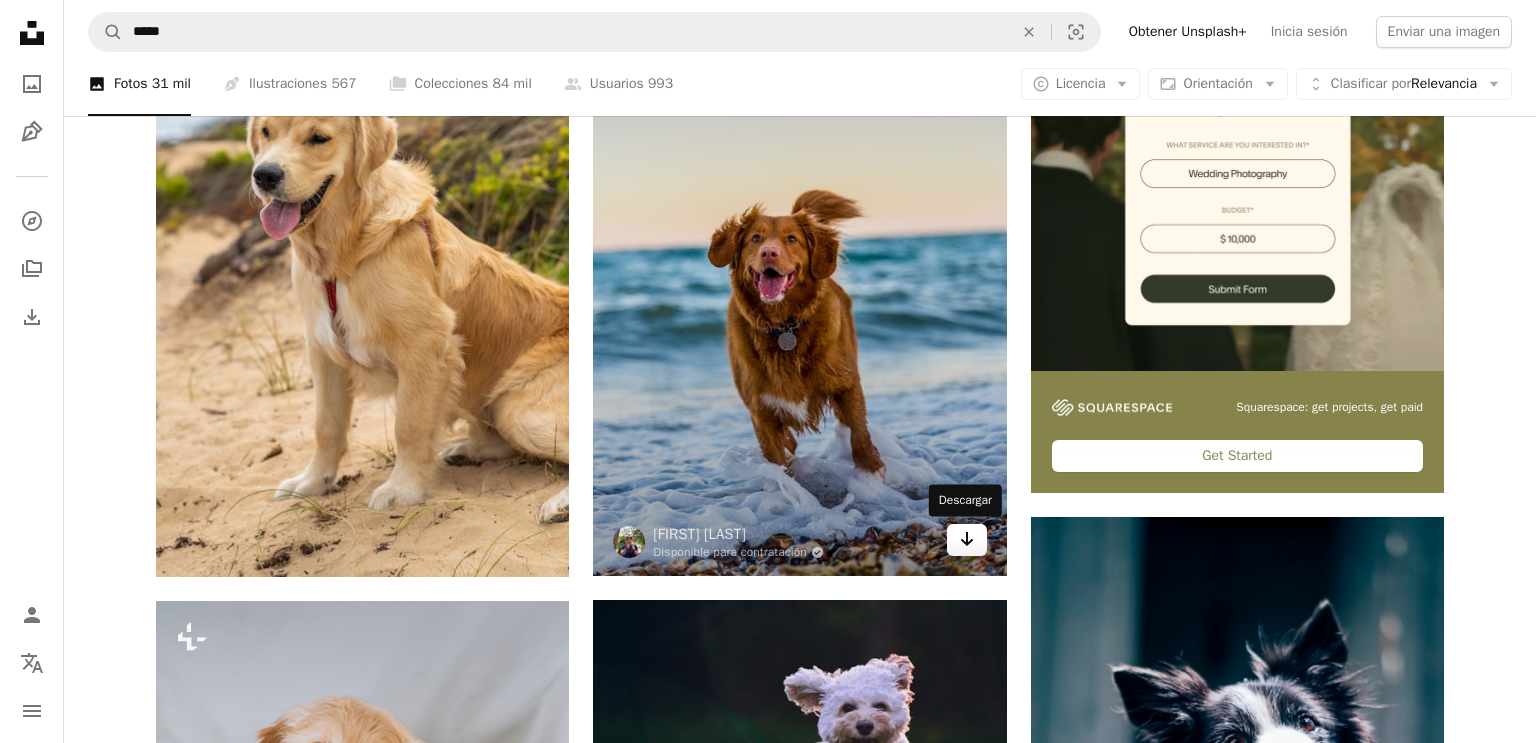 click on "Arrow pointing down" 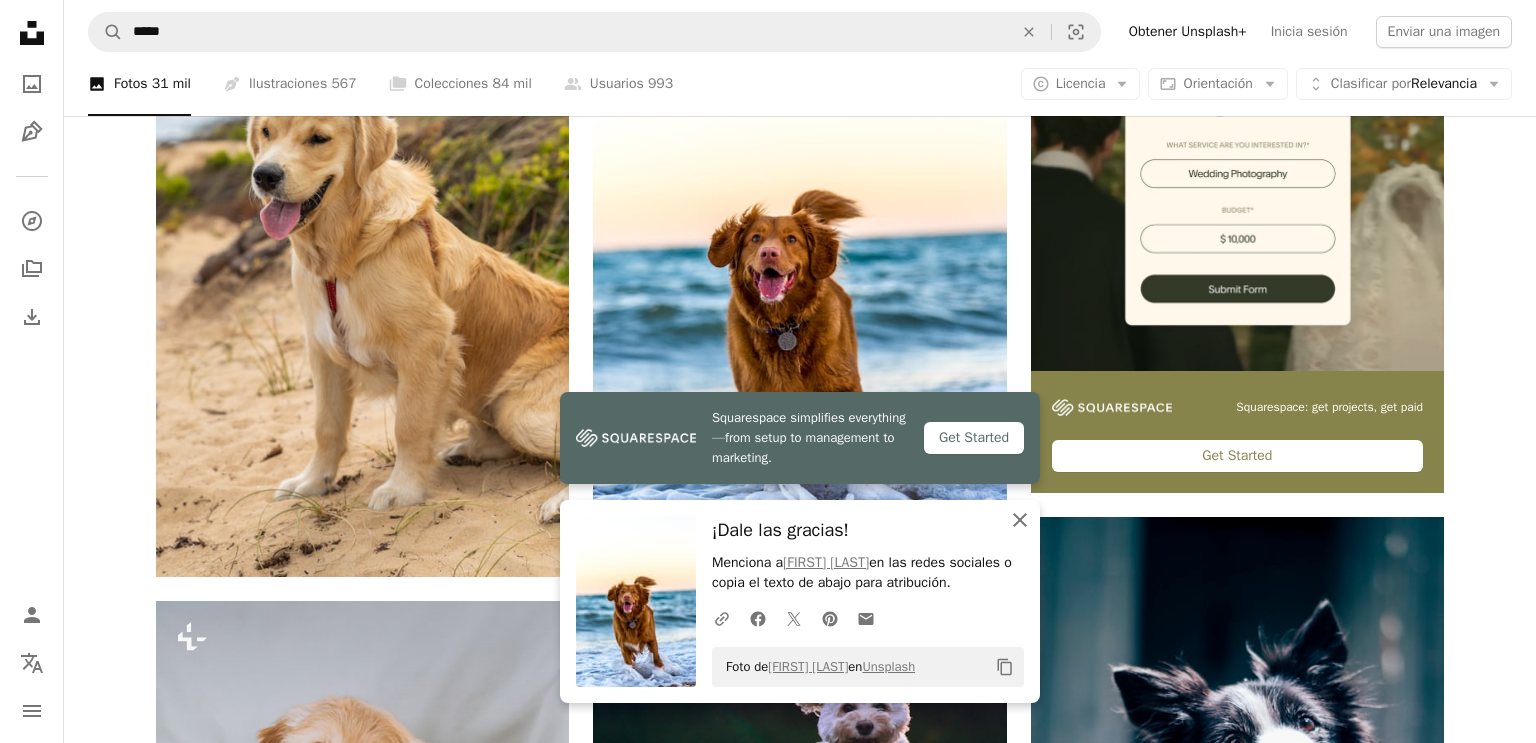 click on "An X shape" 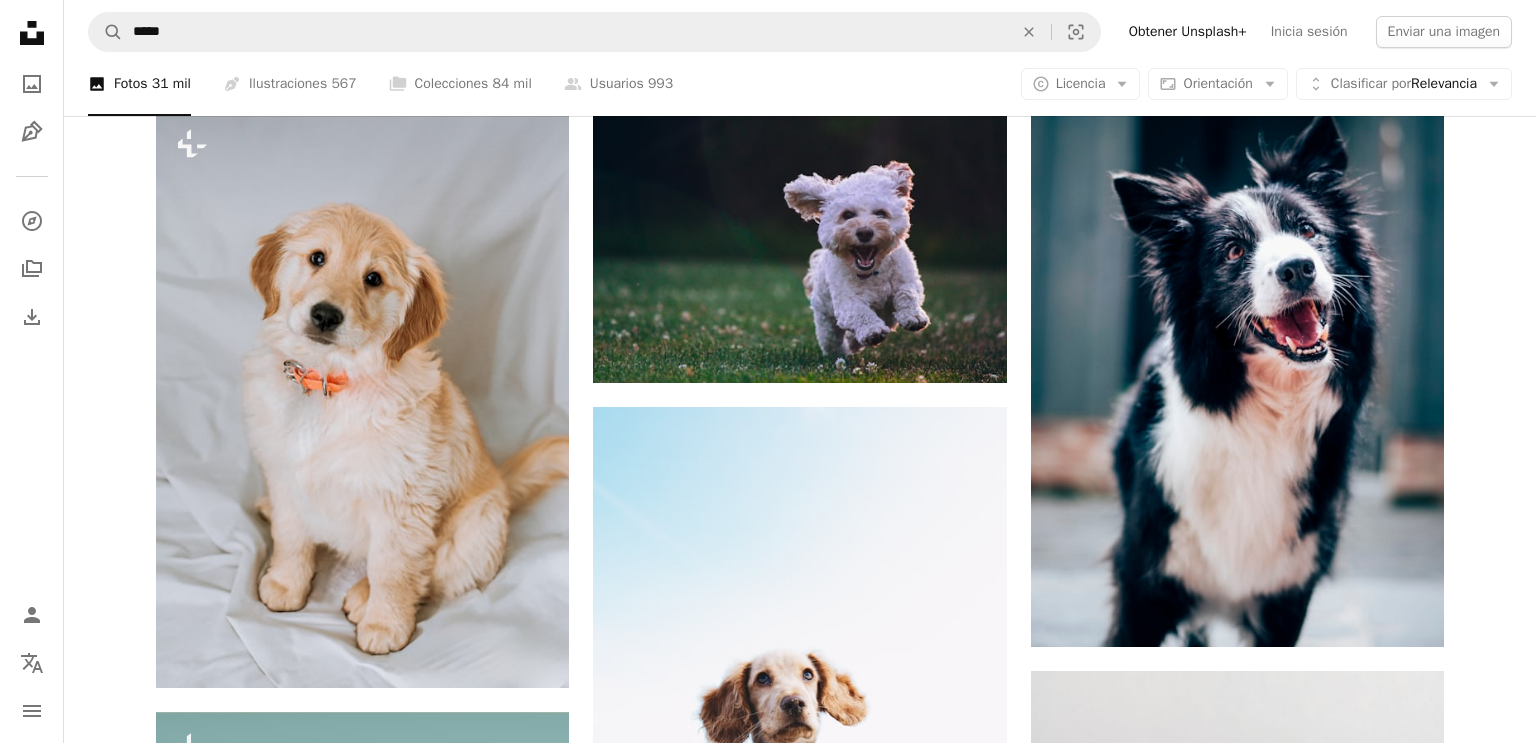 scroll, scrollTop: 1043, scrollLeft: 0, axis: vertical 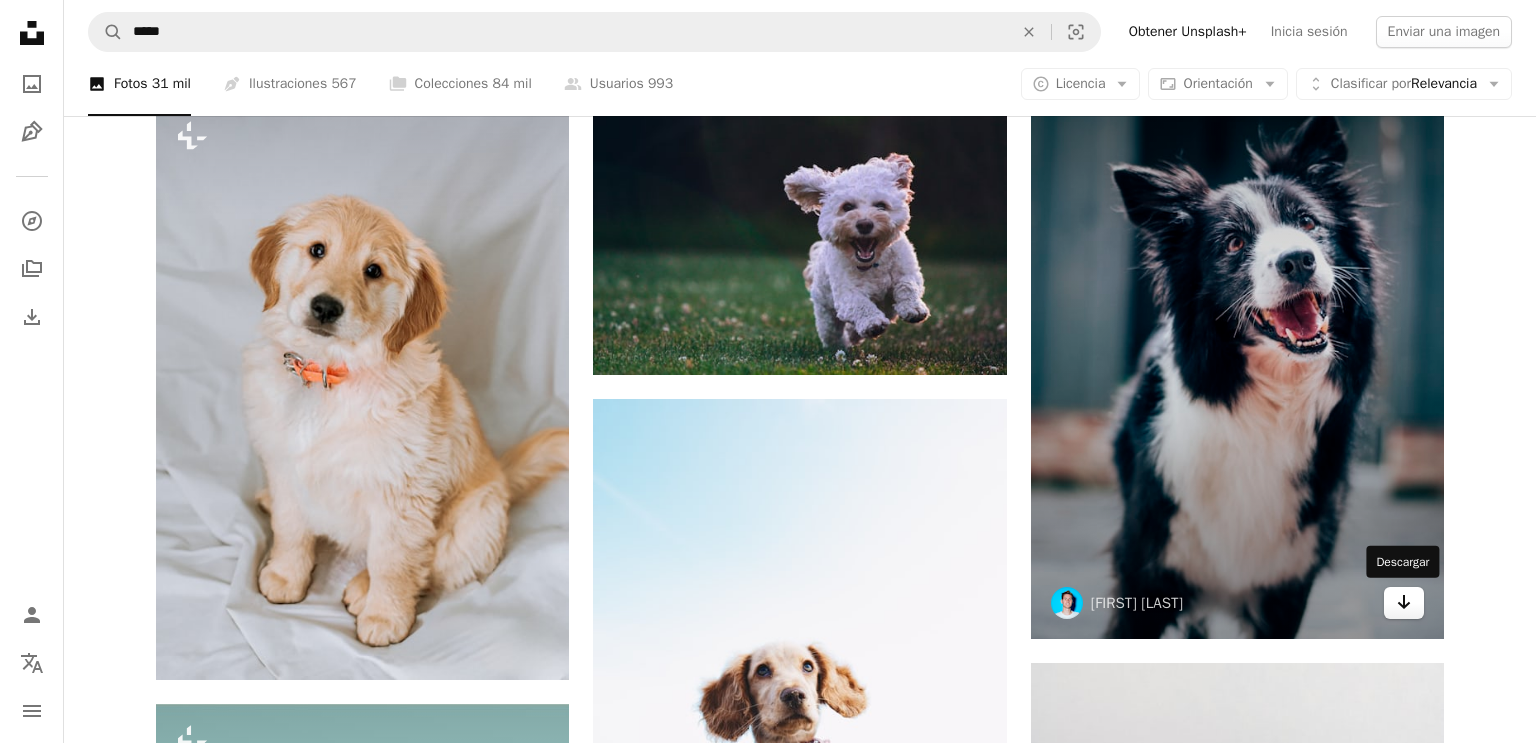 click on "Arrow pointing down" 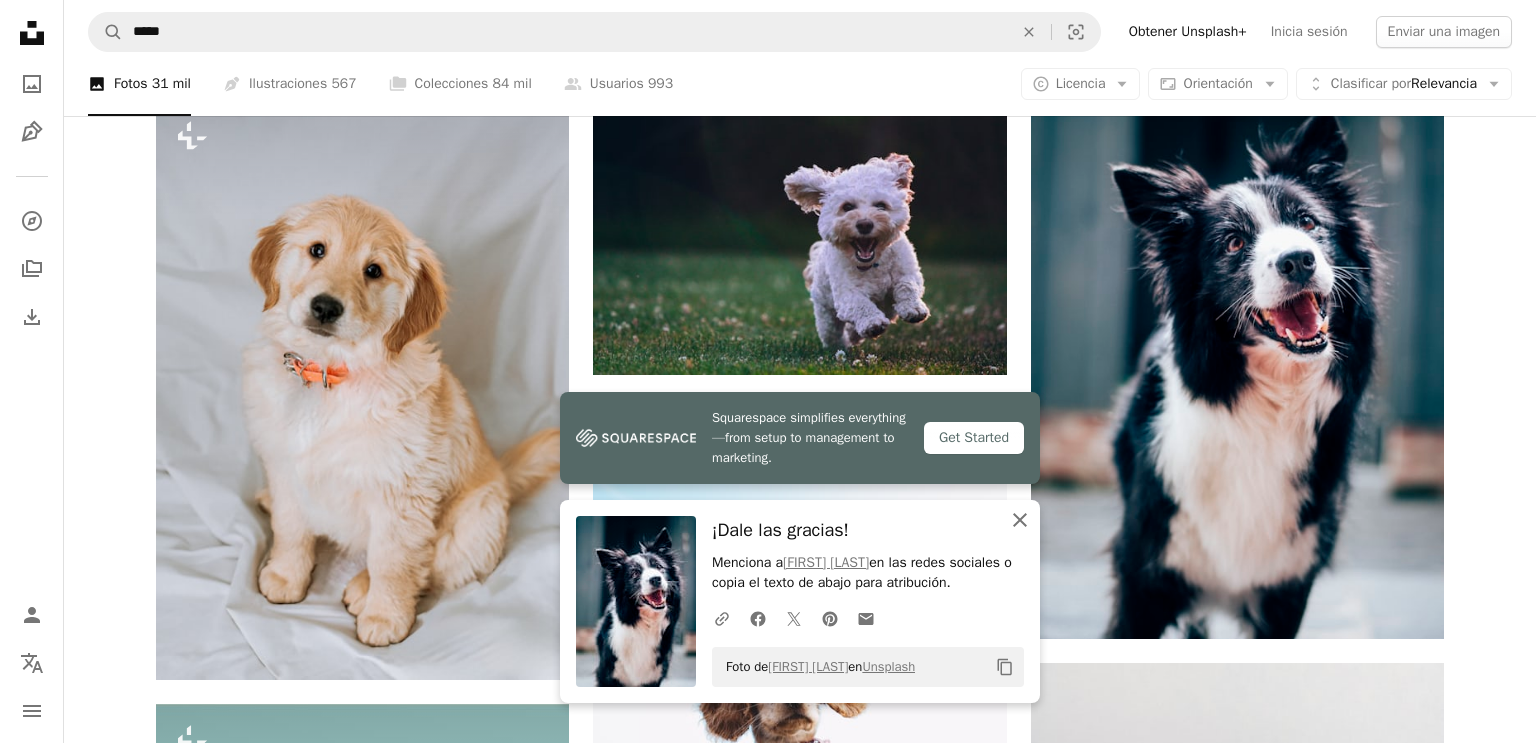 click on "An X shape" 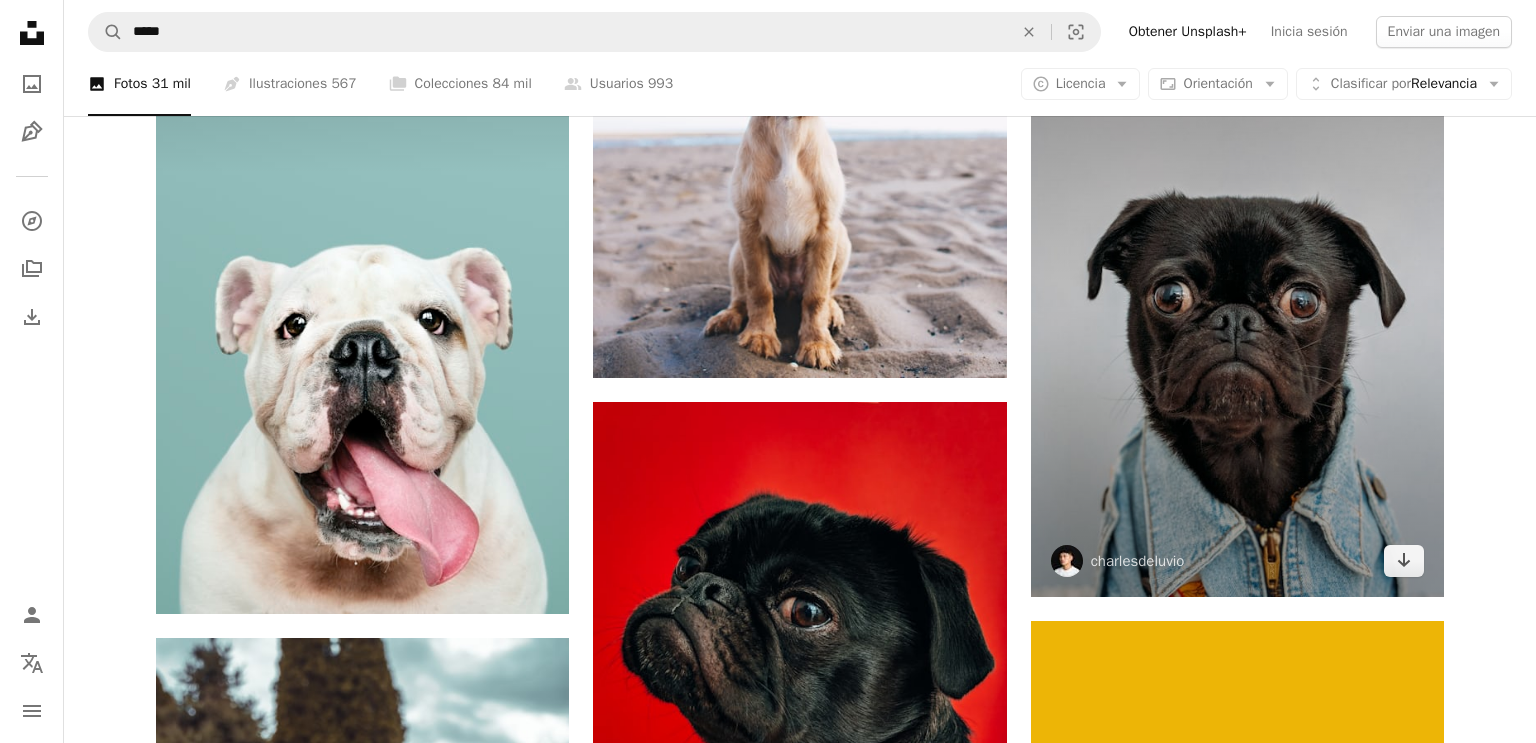 scroll, scrollTop: 1683, scrollLeft: 0, axis: vertical 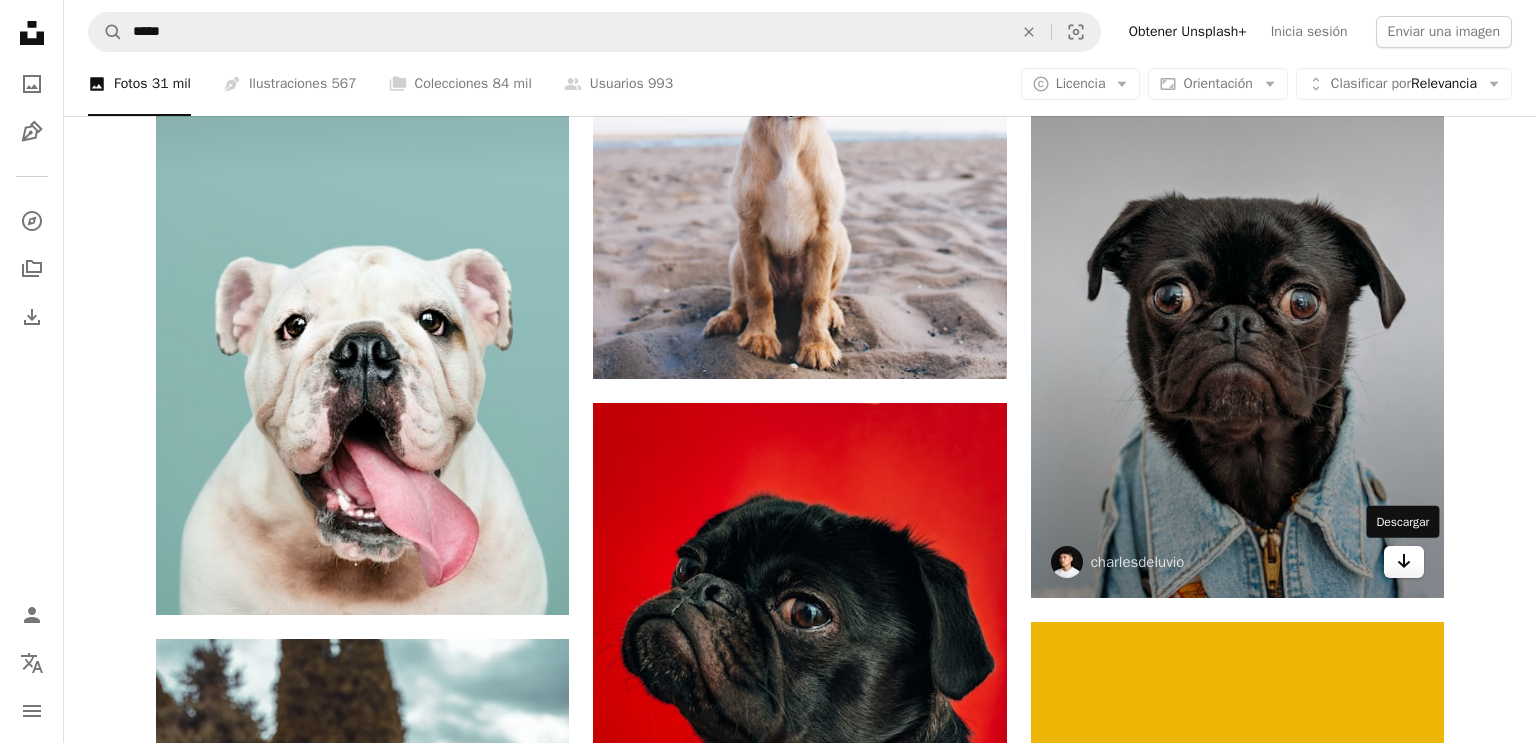 click on "Arrow pointing down" 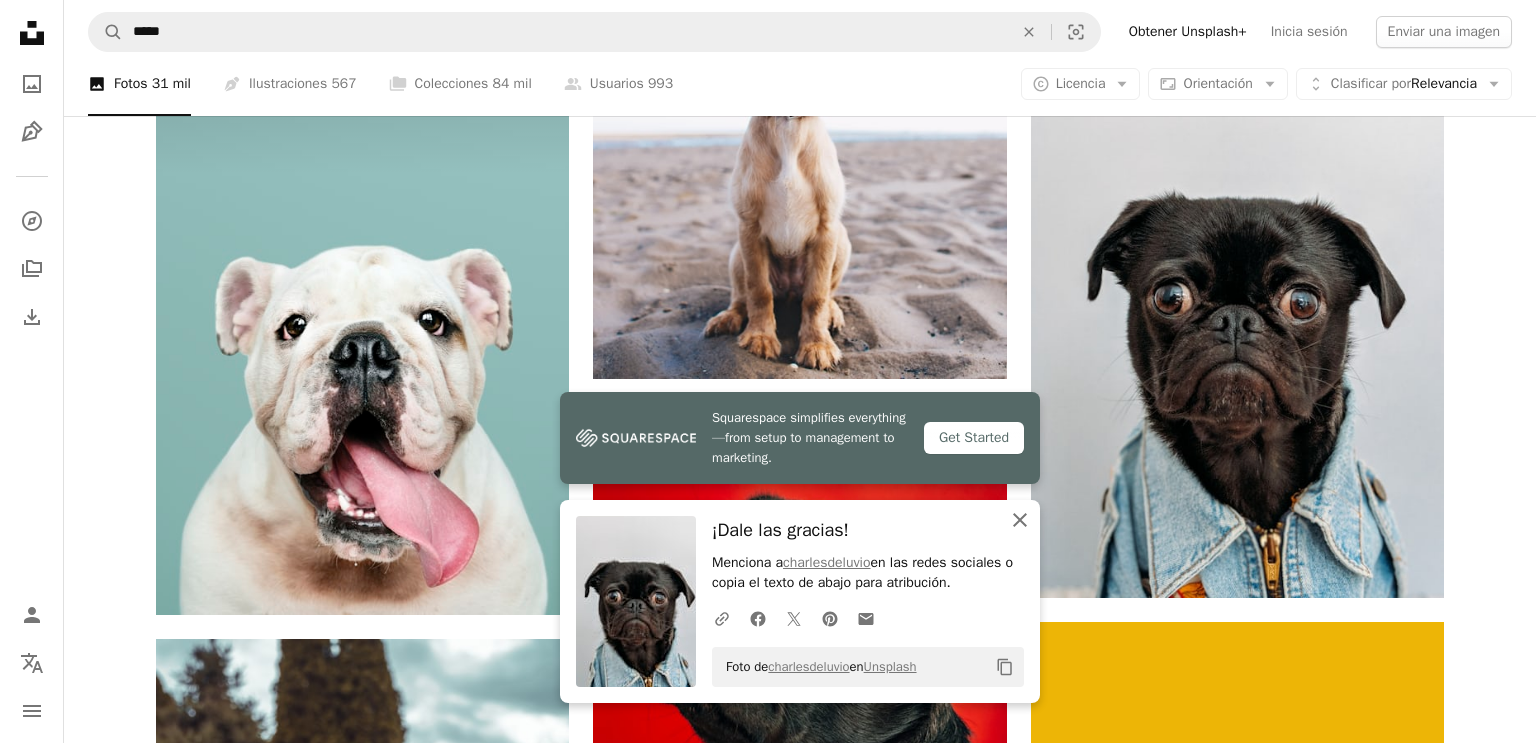 click 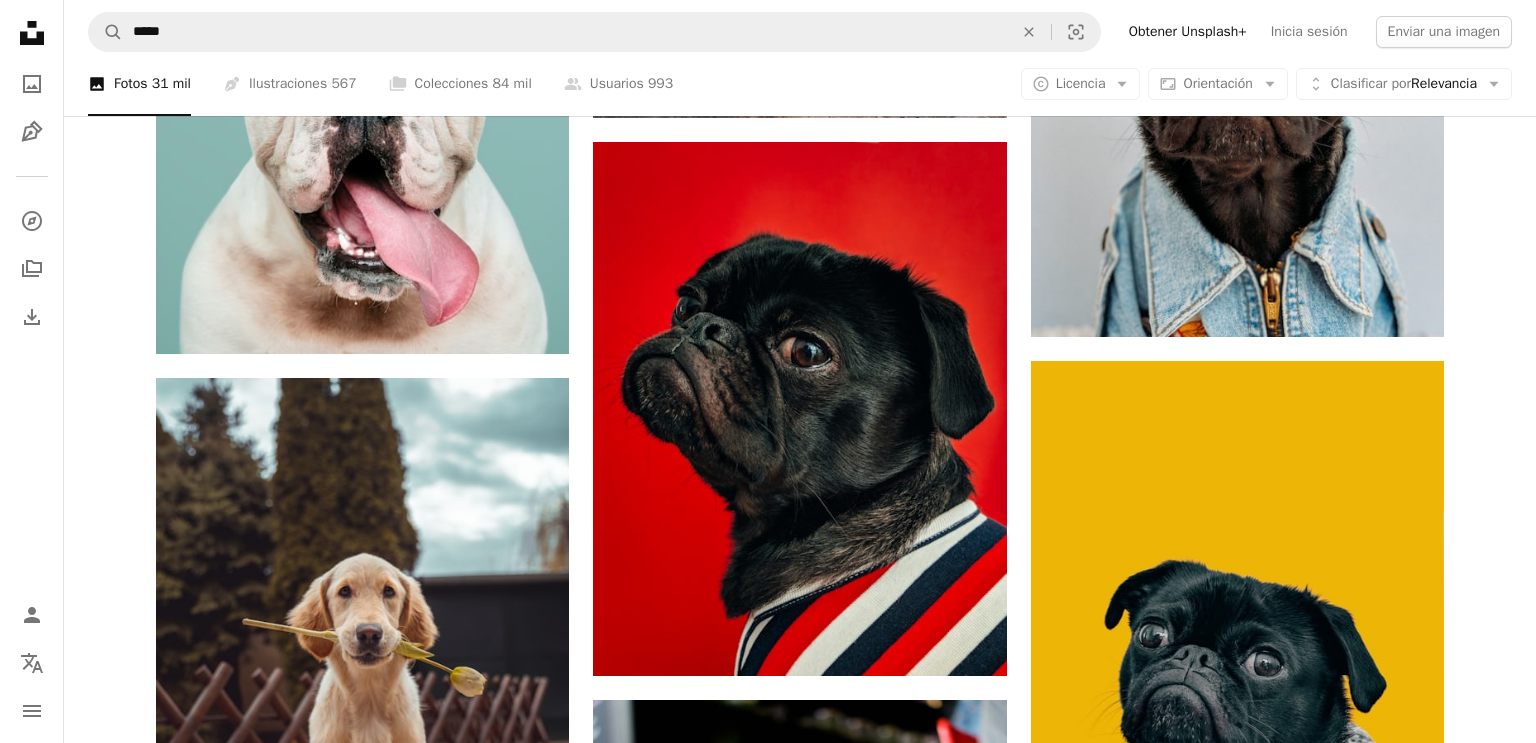 scroll, scrollTop: 1947, scrollLeft: 0, axis: vertical 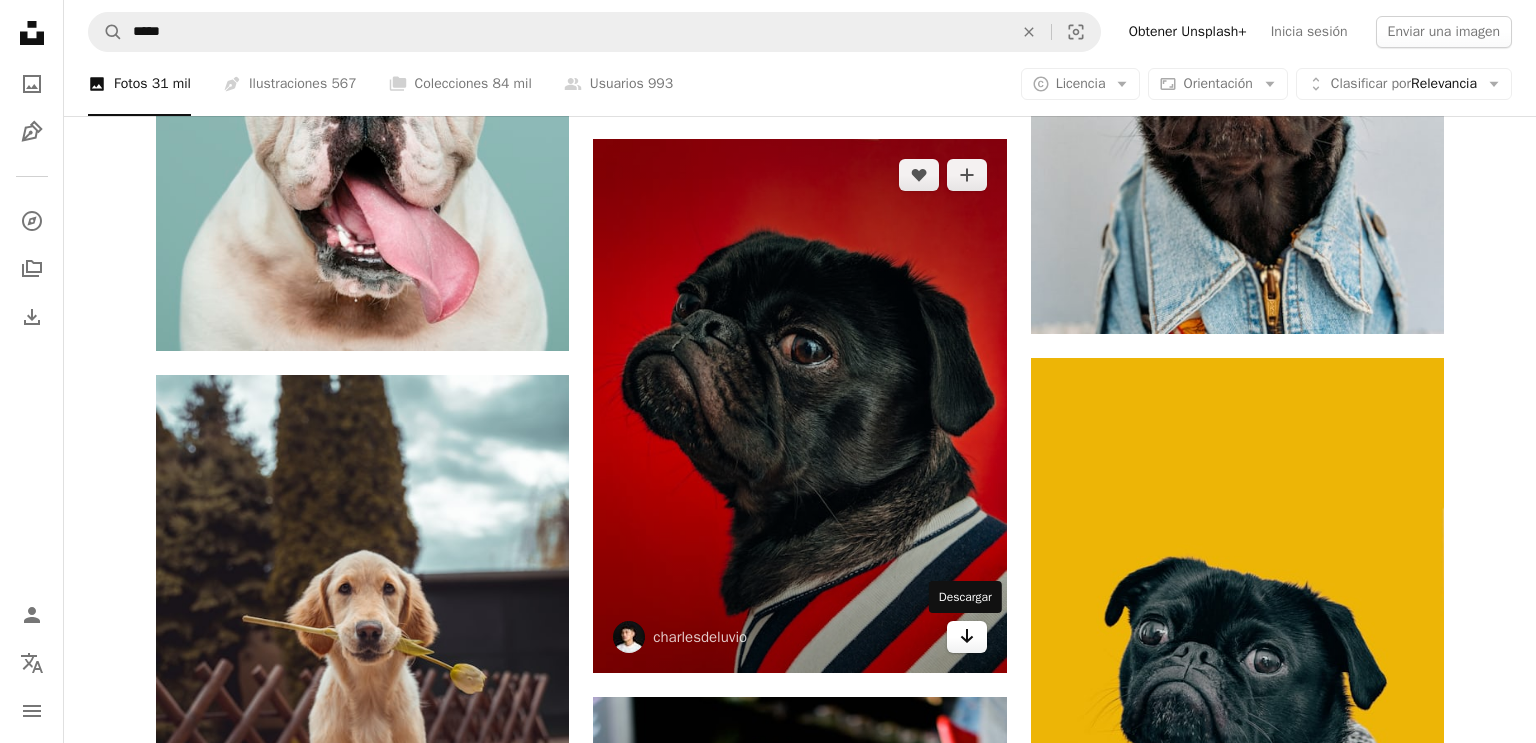 click 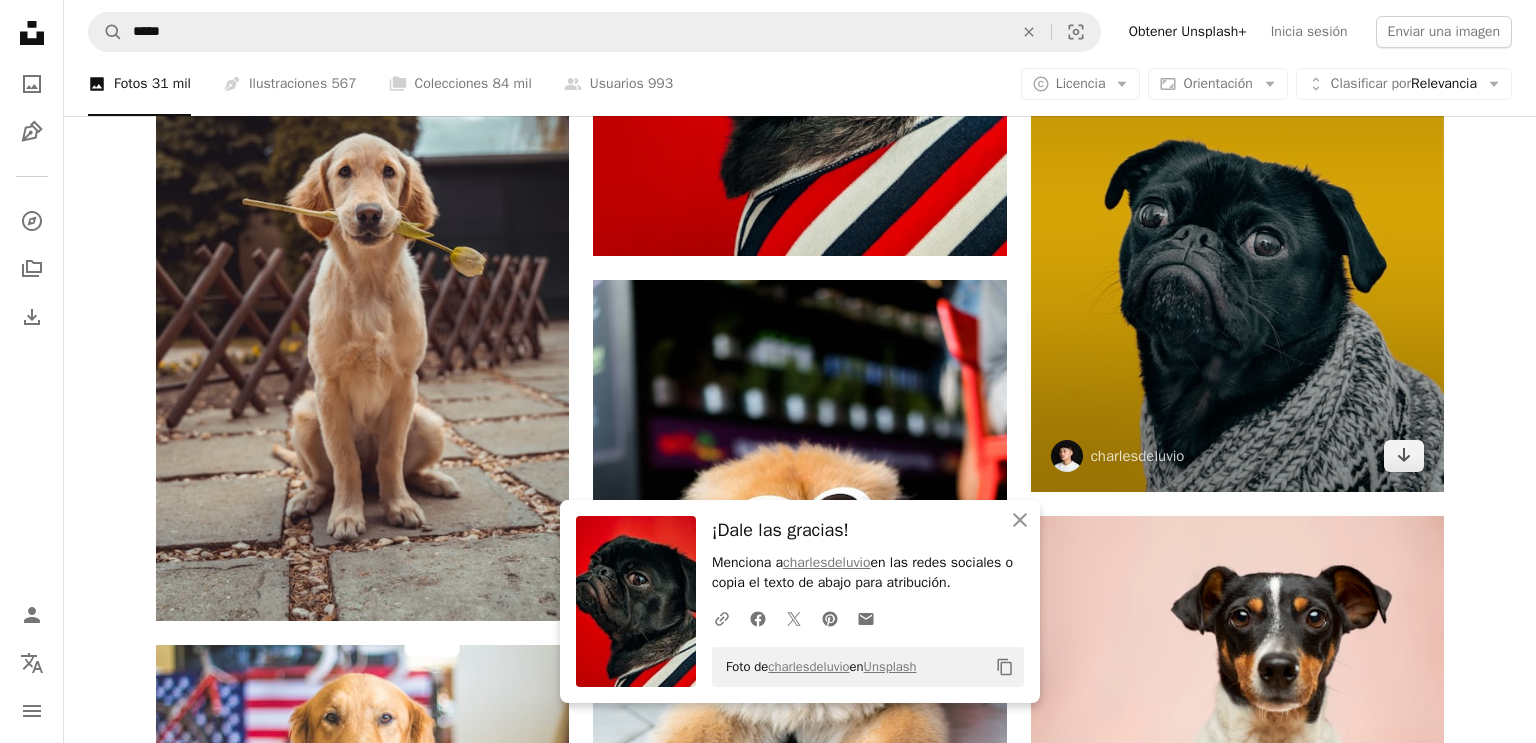 scroll, scrollTop: 2368, scrollLeft: 0, axis: vertical 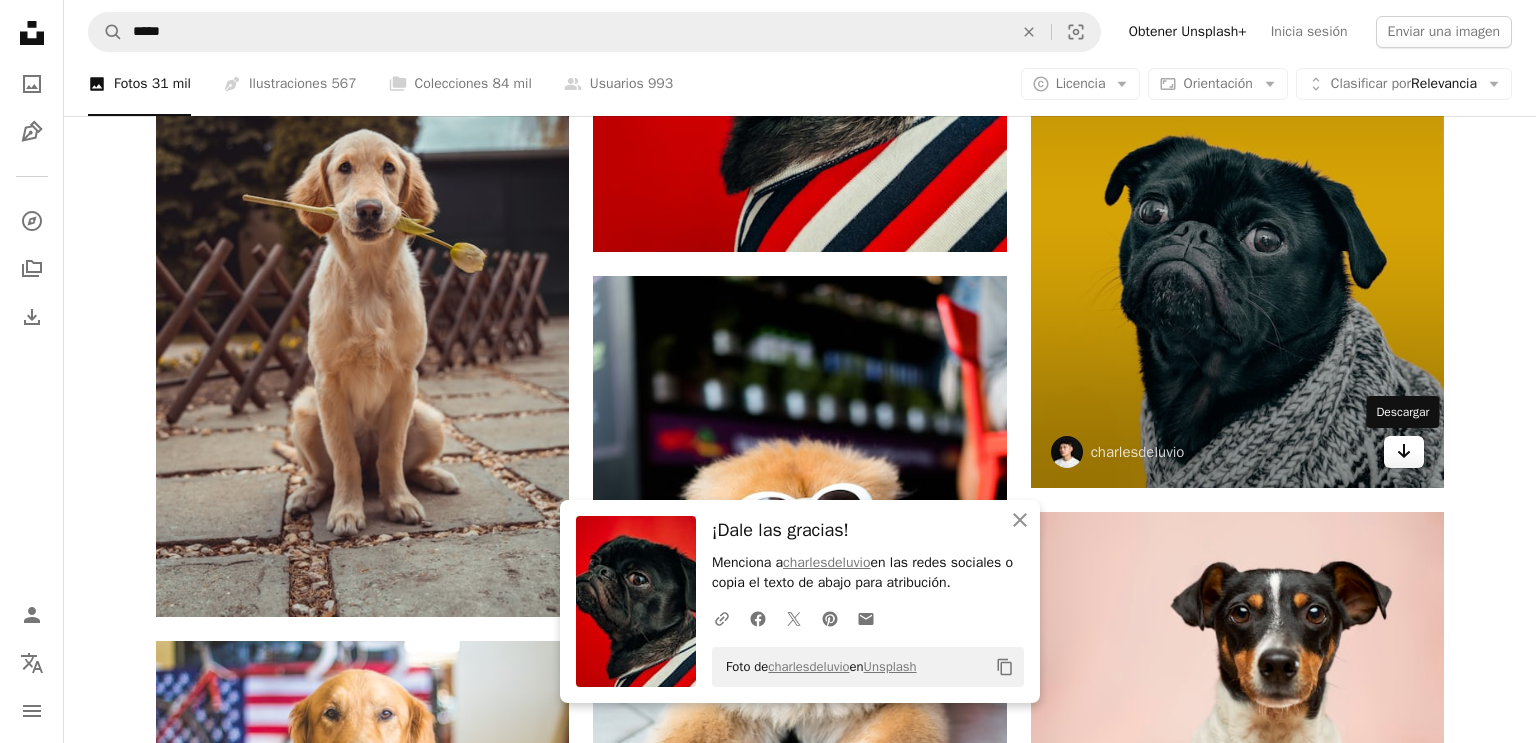click 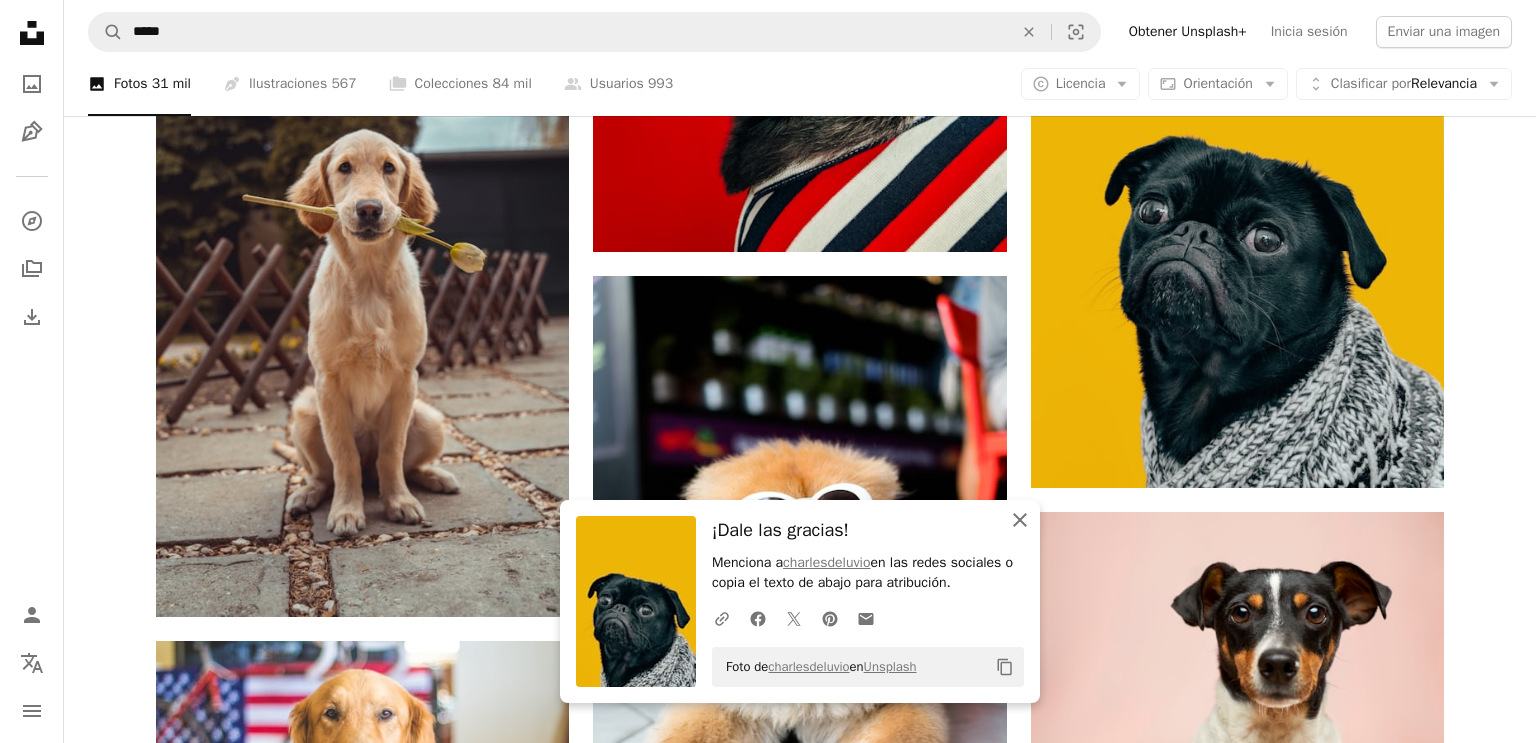 click on "An X shape" 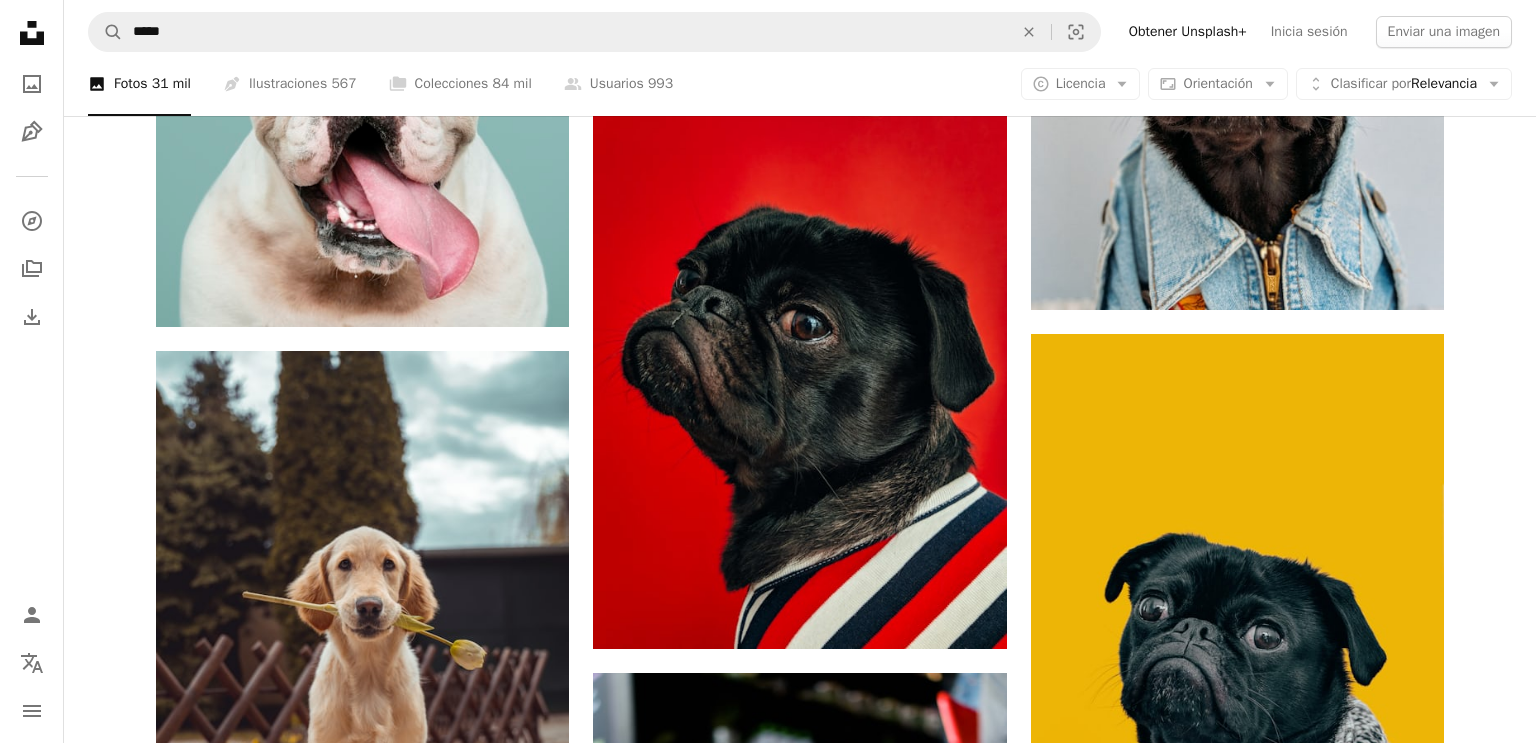scroll, scrollTop: 1942, scrollLeft: 0, axis: vertical 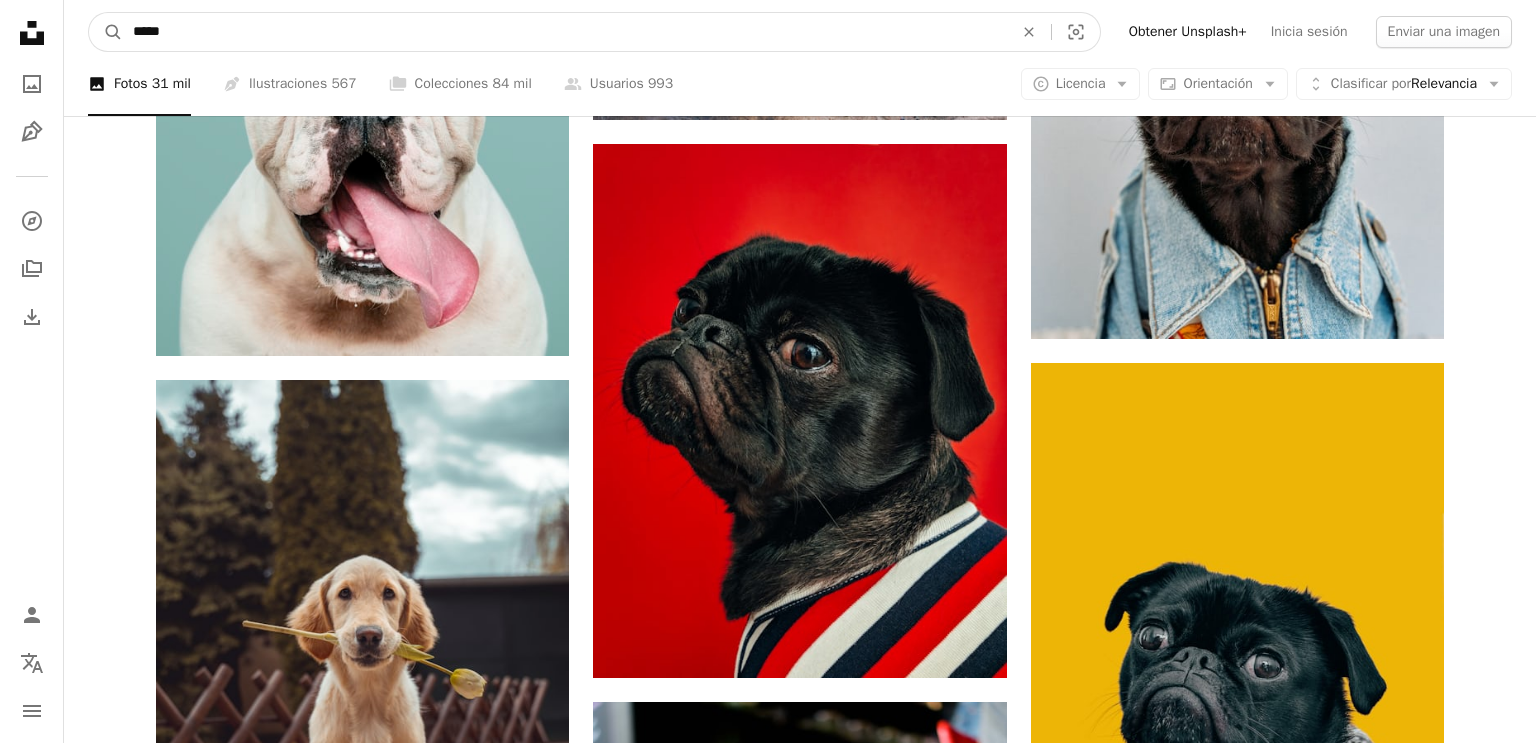 click on "*****" at bounding box center (565, 32) 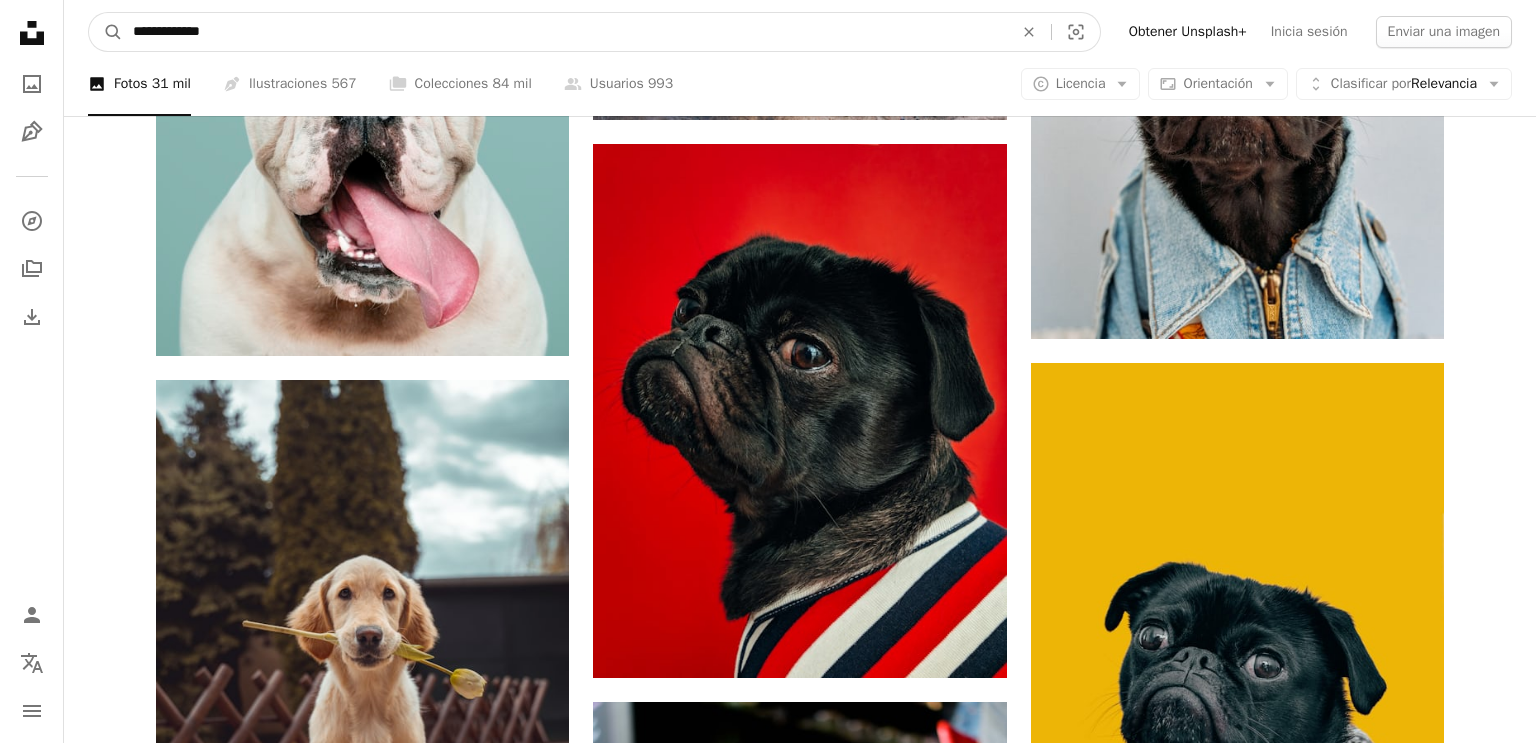 type on "**********" 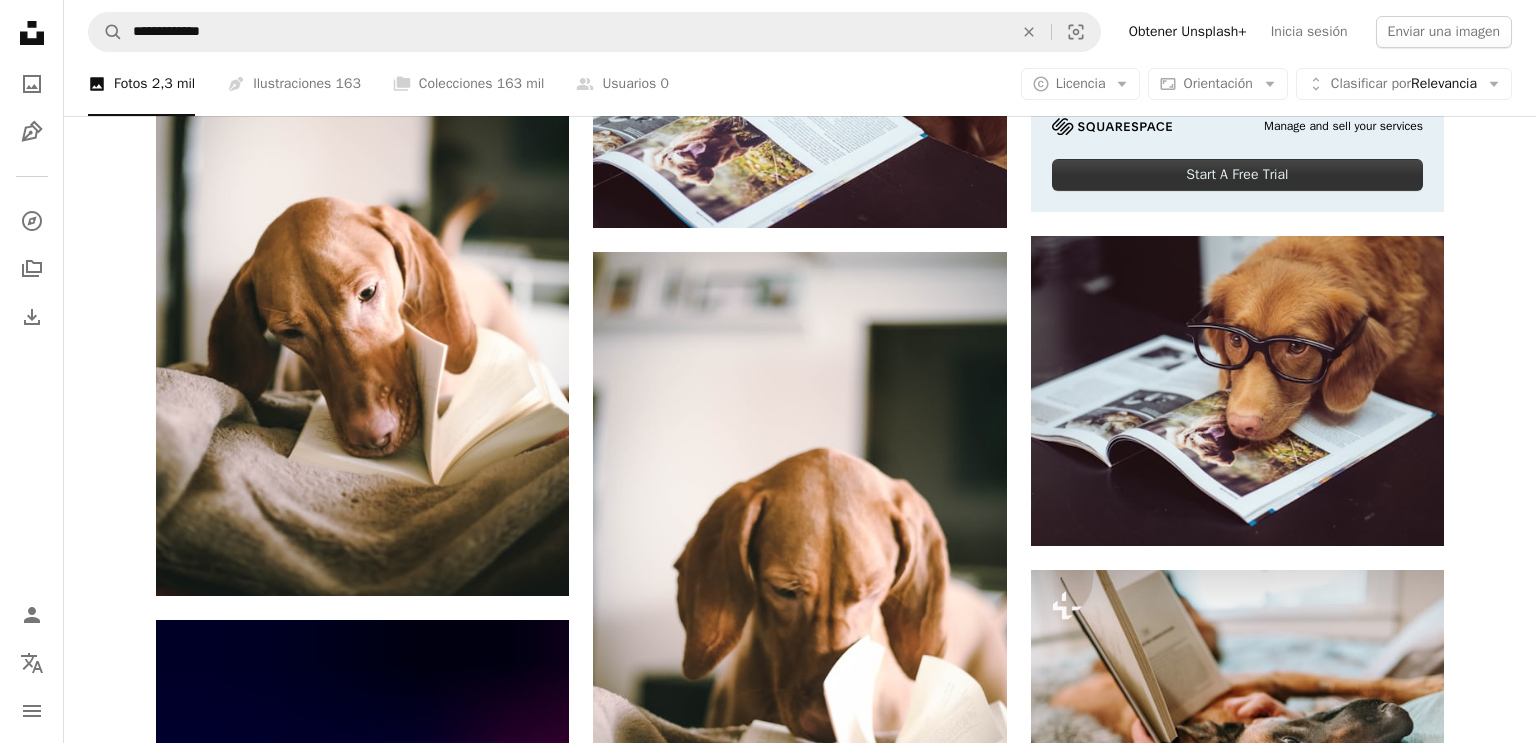 scroll, scrollTop: 825, scrollLeft: 0, axis: vertical 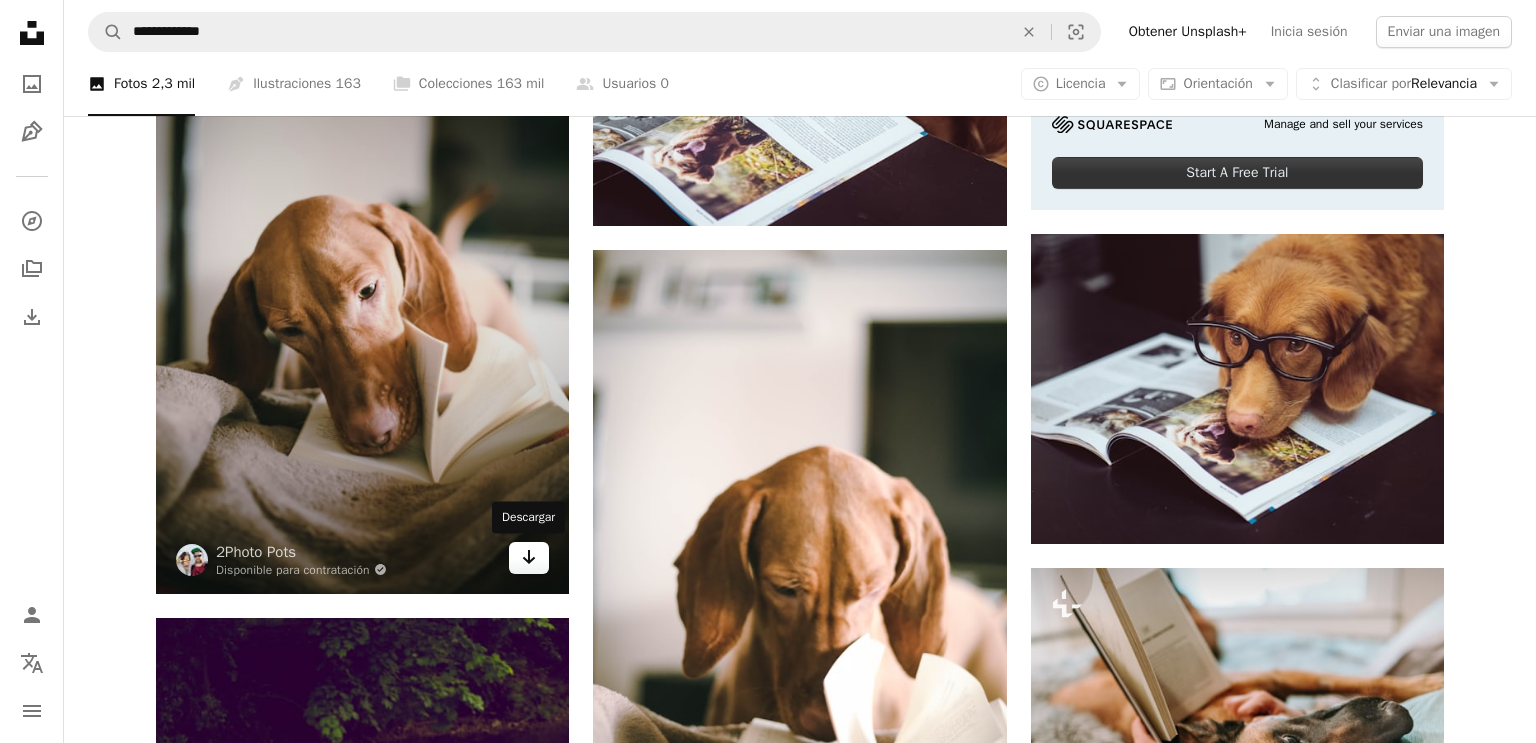 click on "Arrow pointing down" 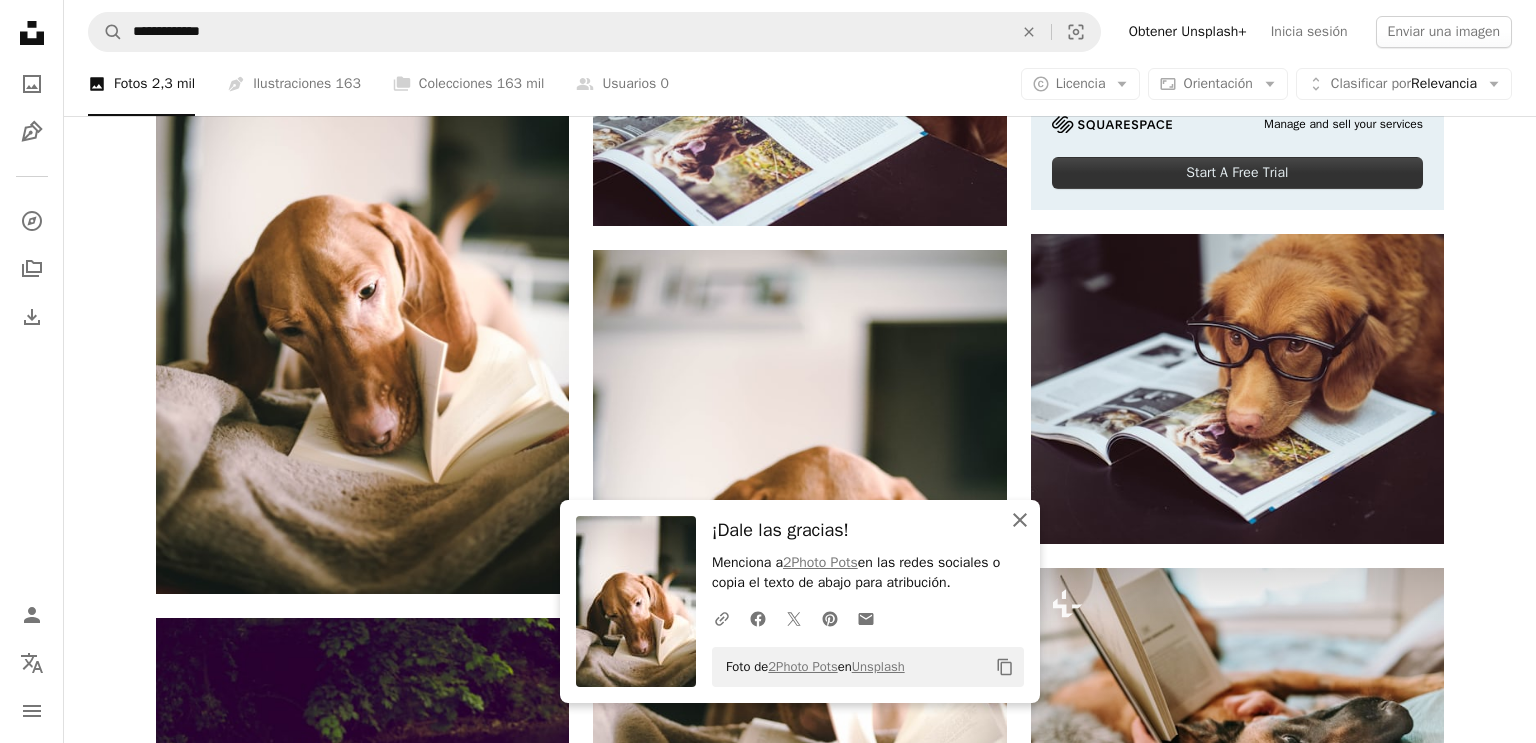 click on "An X shape" 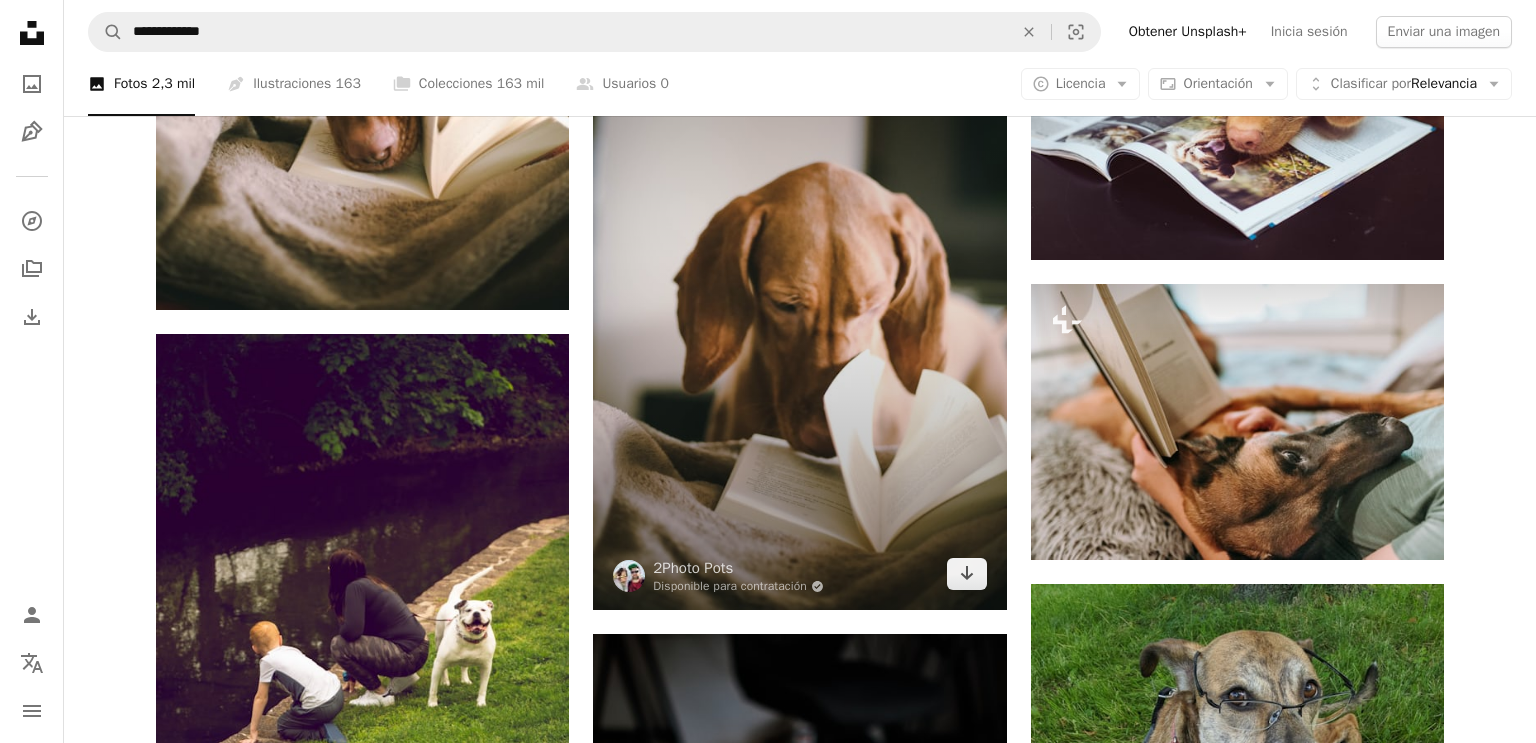 scroll, scrollTop: 1113, scrollLeft: 0, axis: vertical 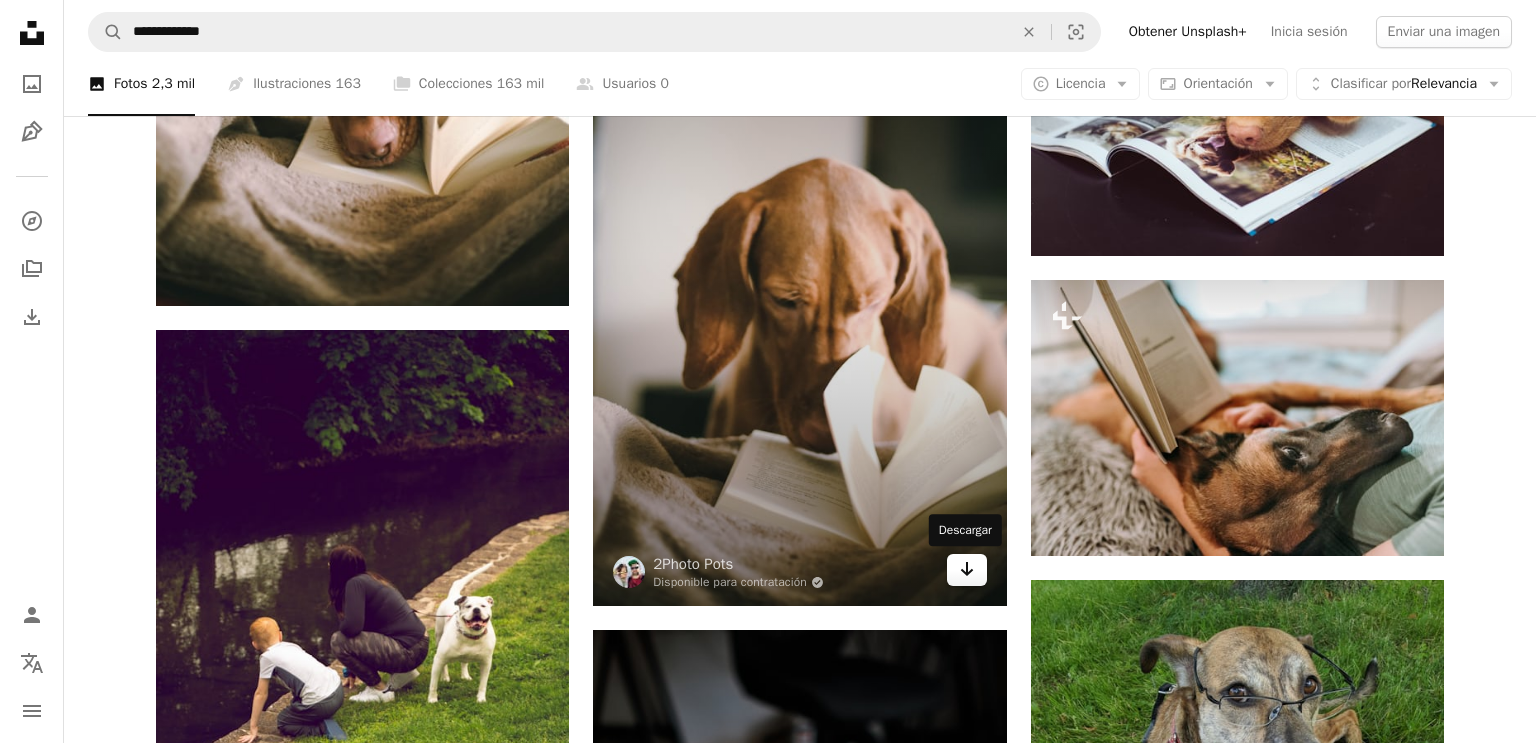 click on "Arrow pointing down" 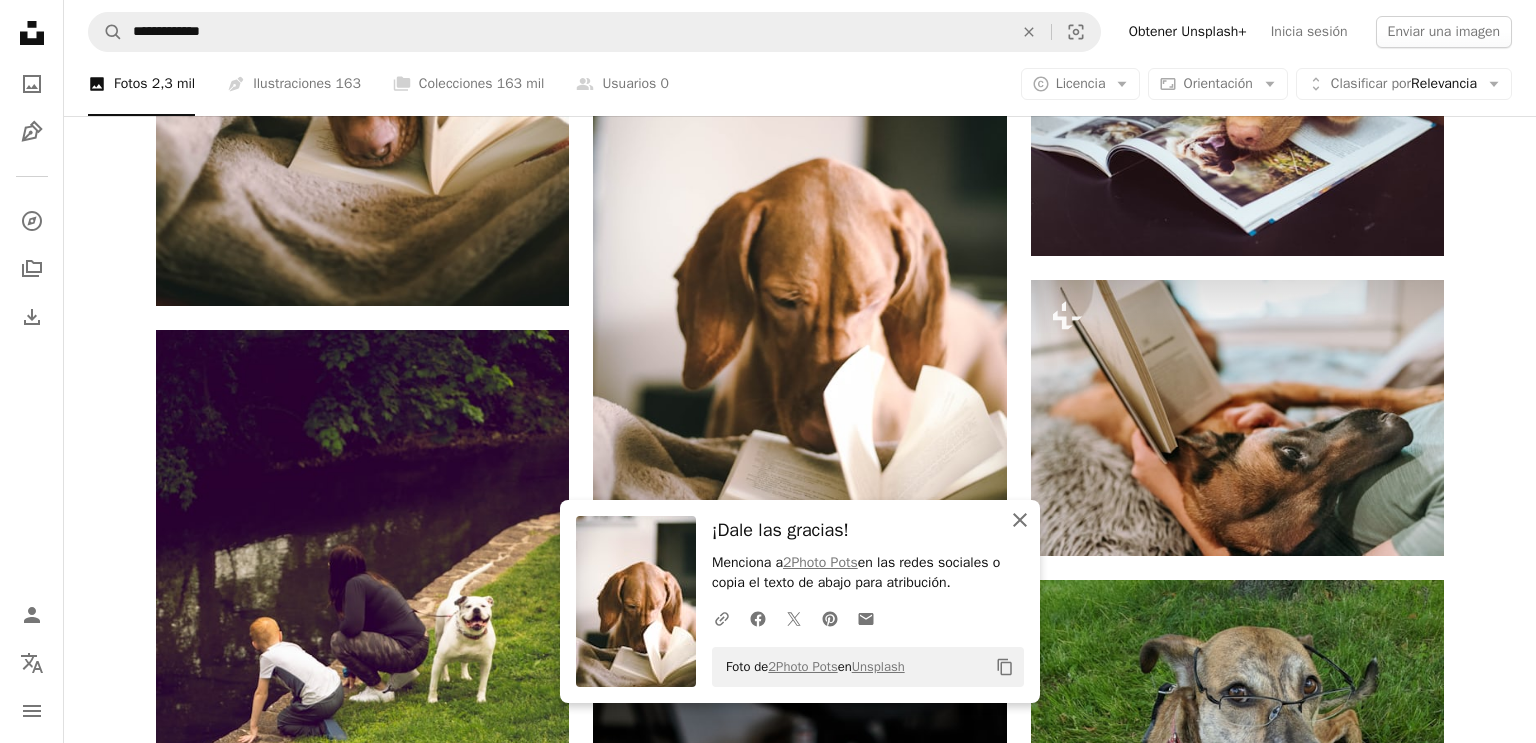 click on "An X shape" 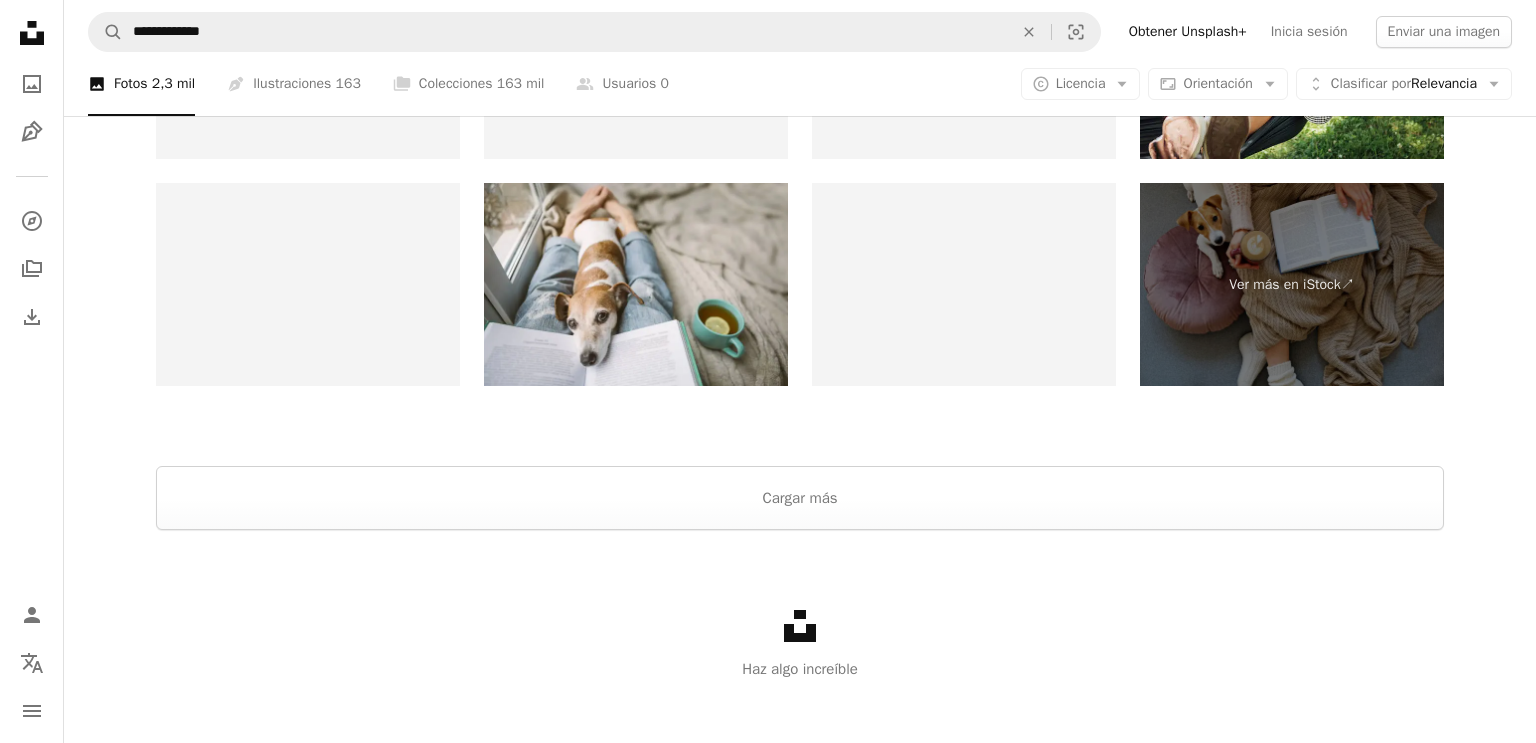 scroll, scrollTop: 3936, scrollLeft: 0, axis: vertical 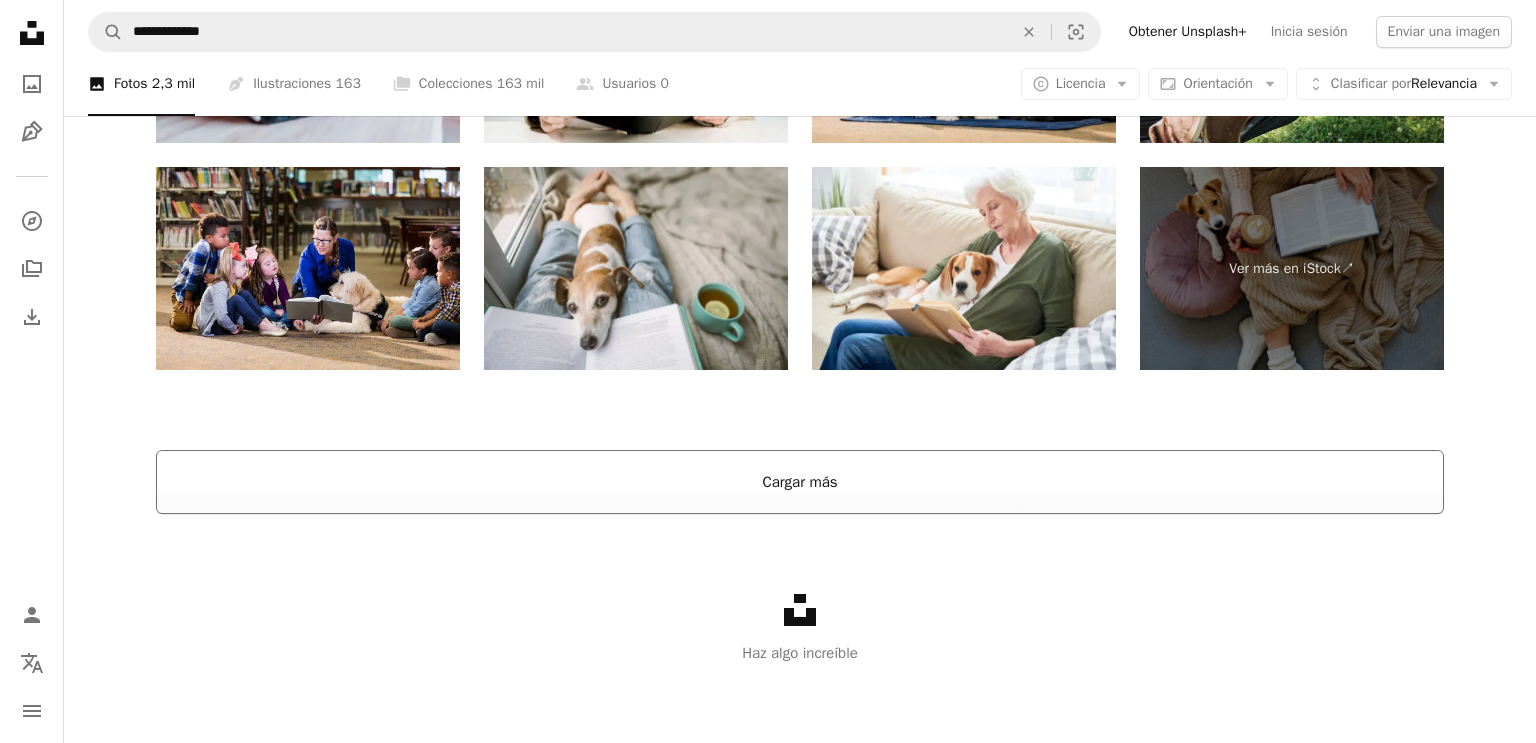 click on "Cargar más" at bounding box center (800, 482) 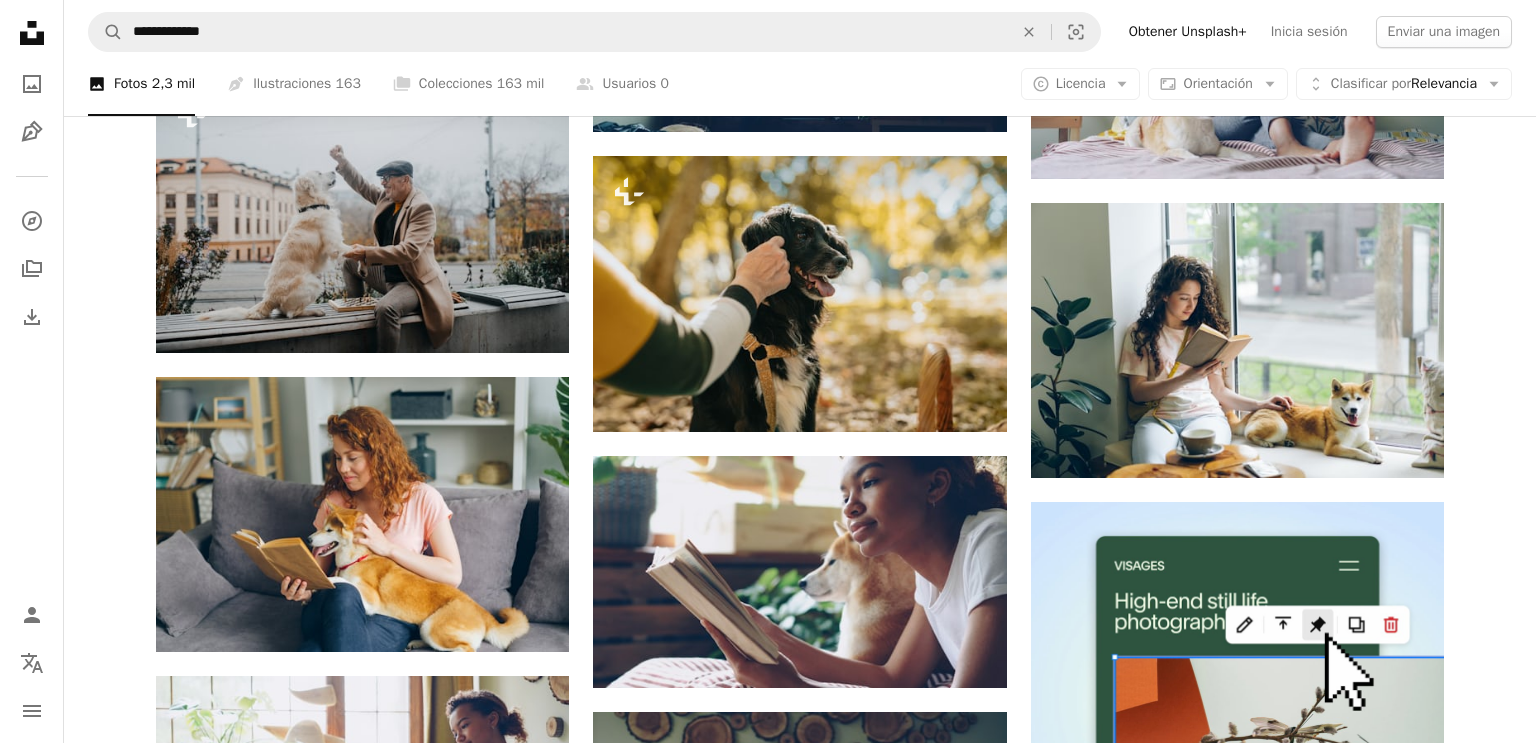 scroll, scrollTop: 6423, scrollLeft: 0, axis: vertical 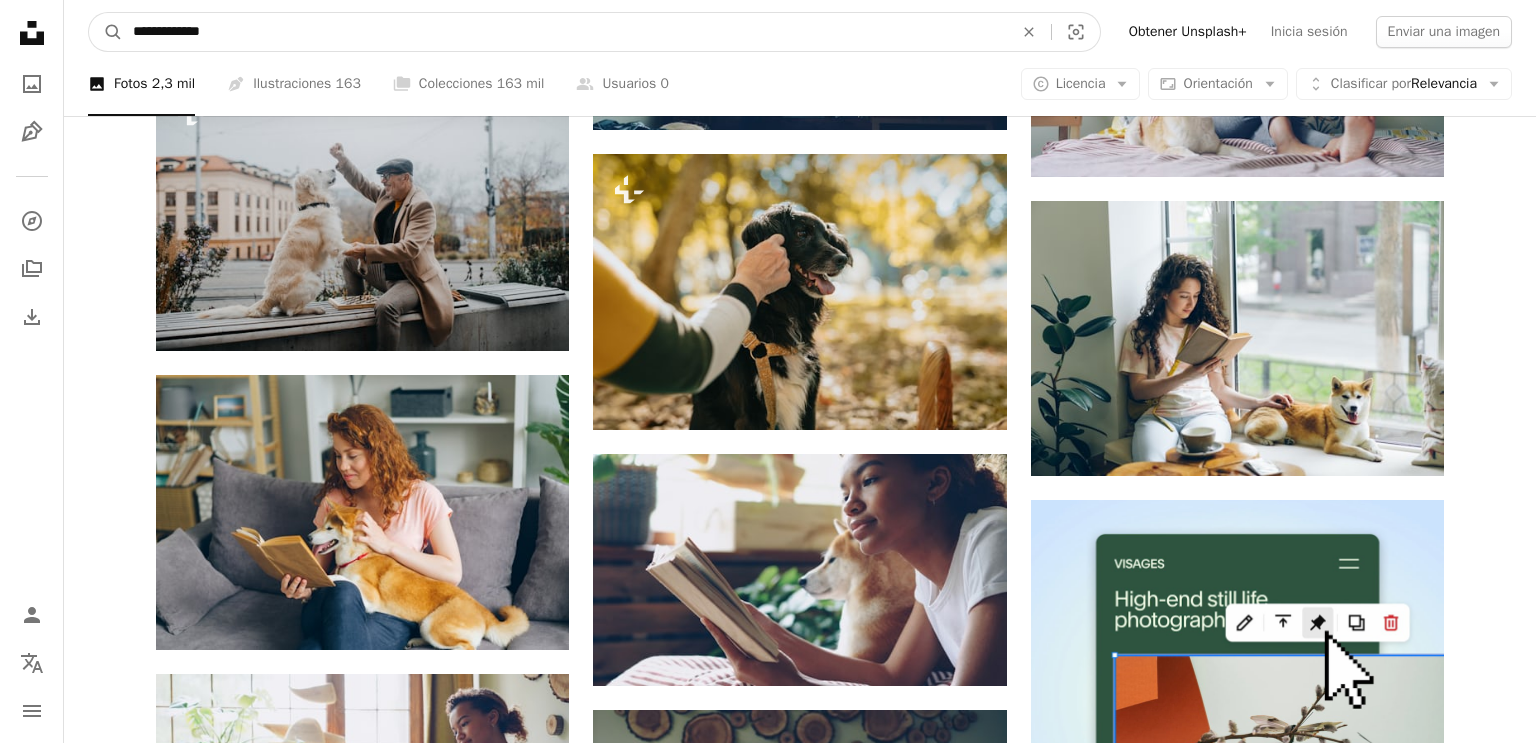 click on "**********" at bounding box center (565, 32) 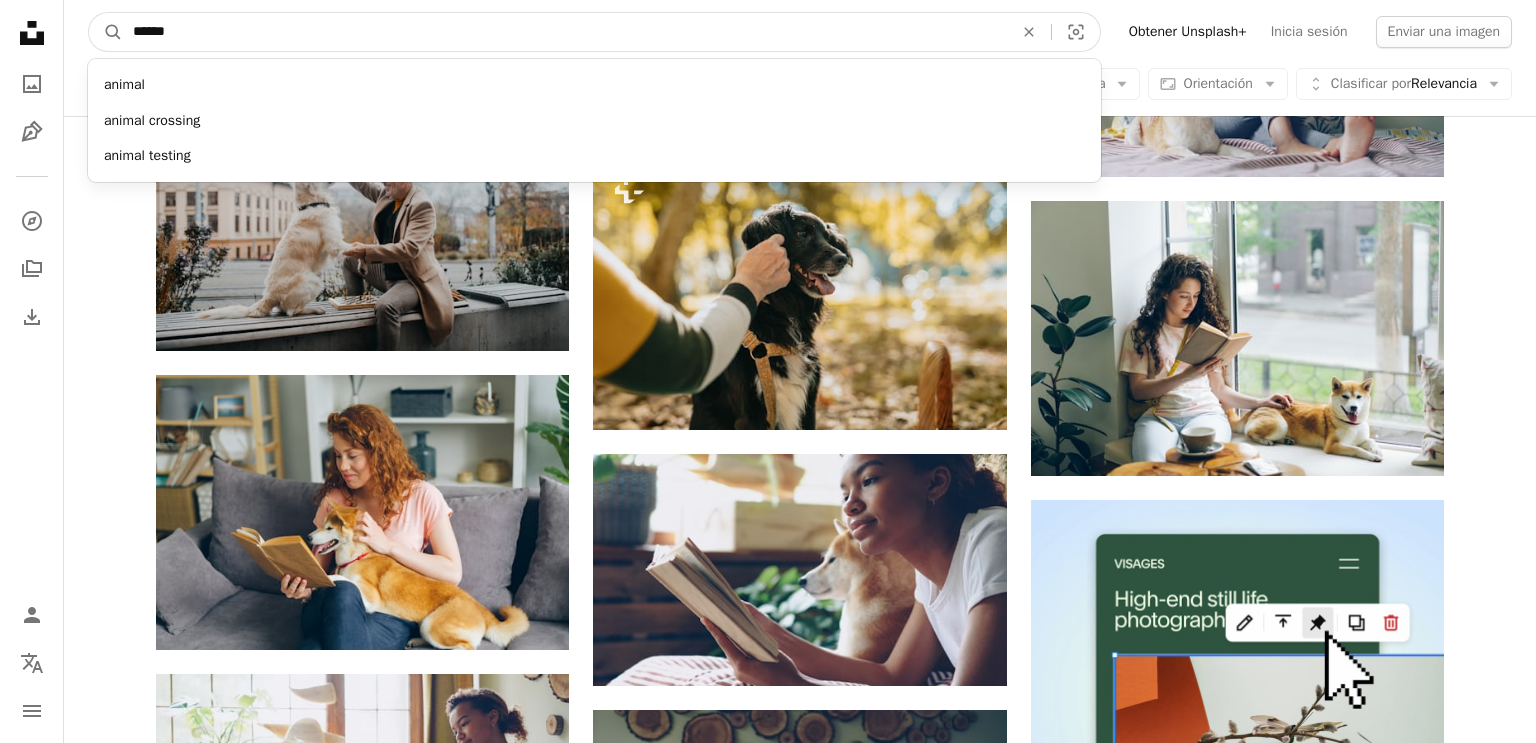 type on "******" 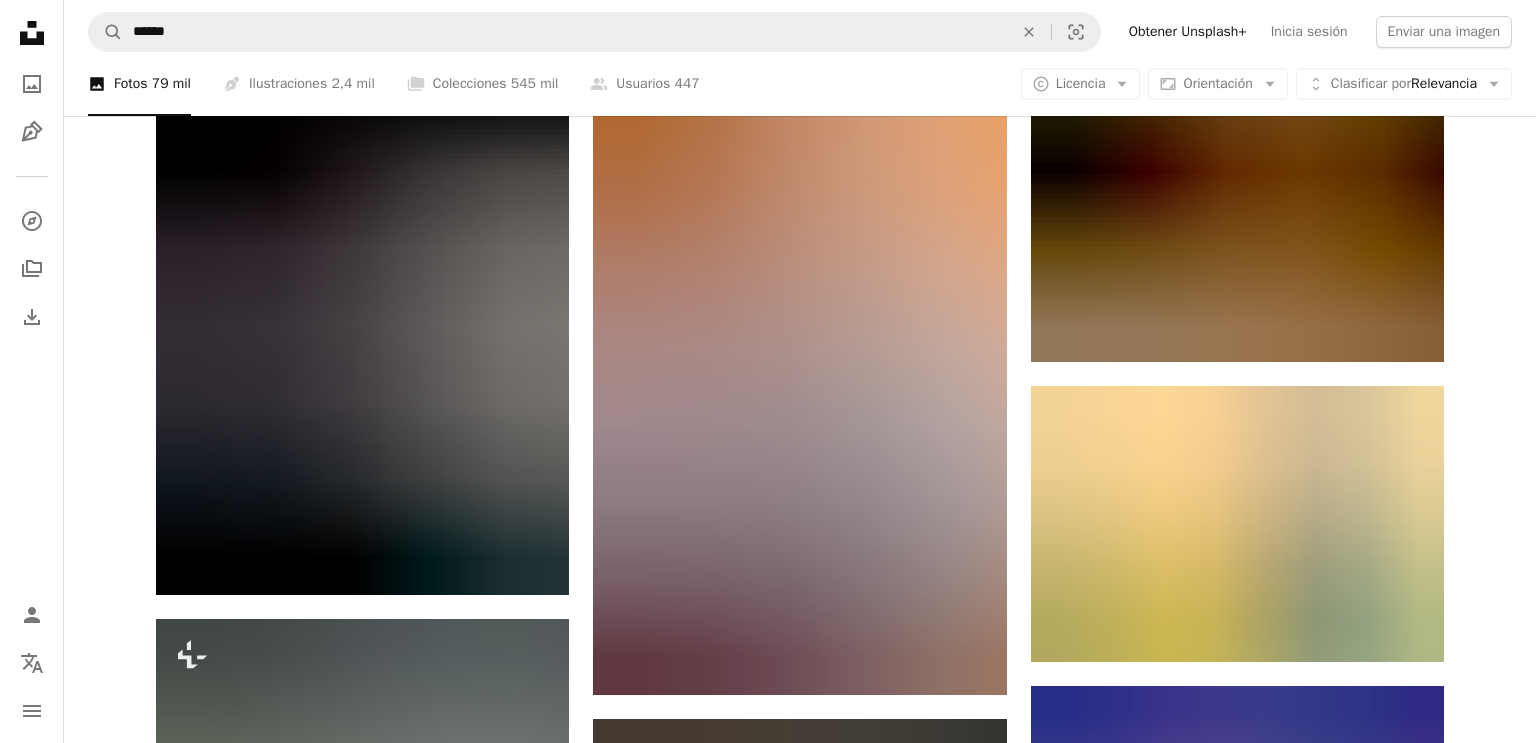 scroll, scrollTop: 1809, scrollLeft: 0, axis: vertical 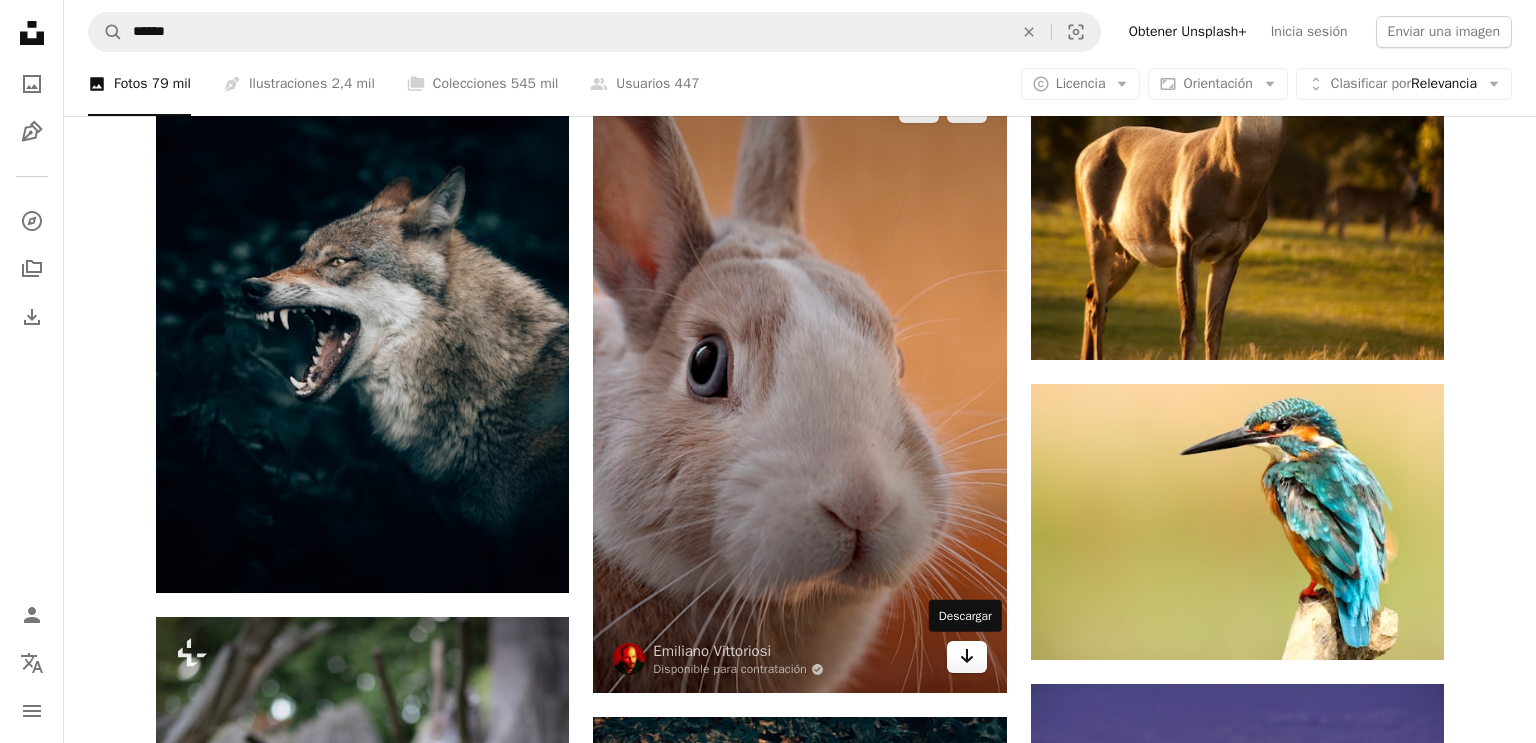 click on "Arrow pointing down" 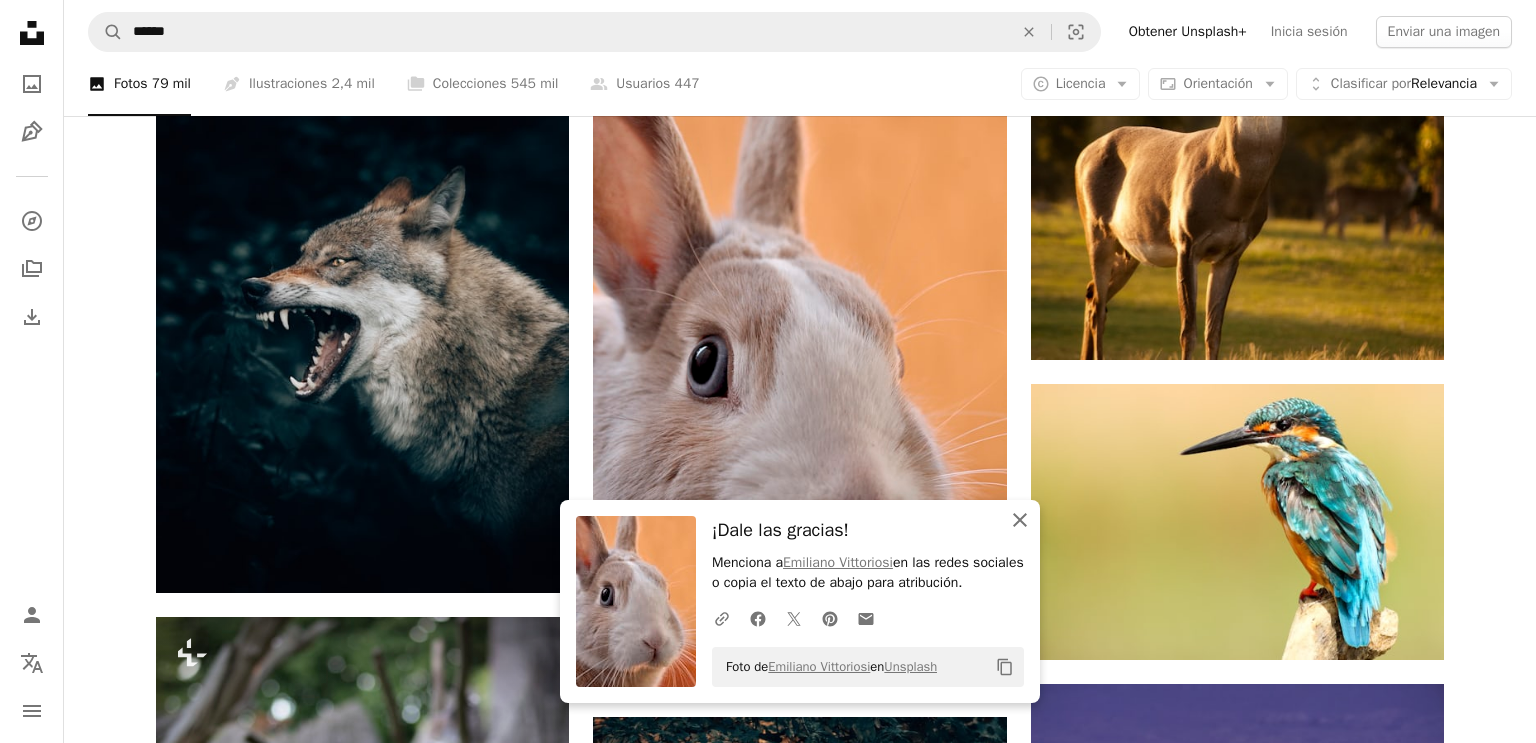 click on "An X shape" 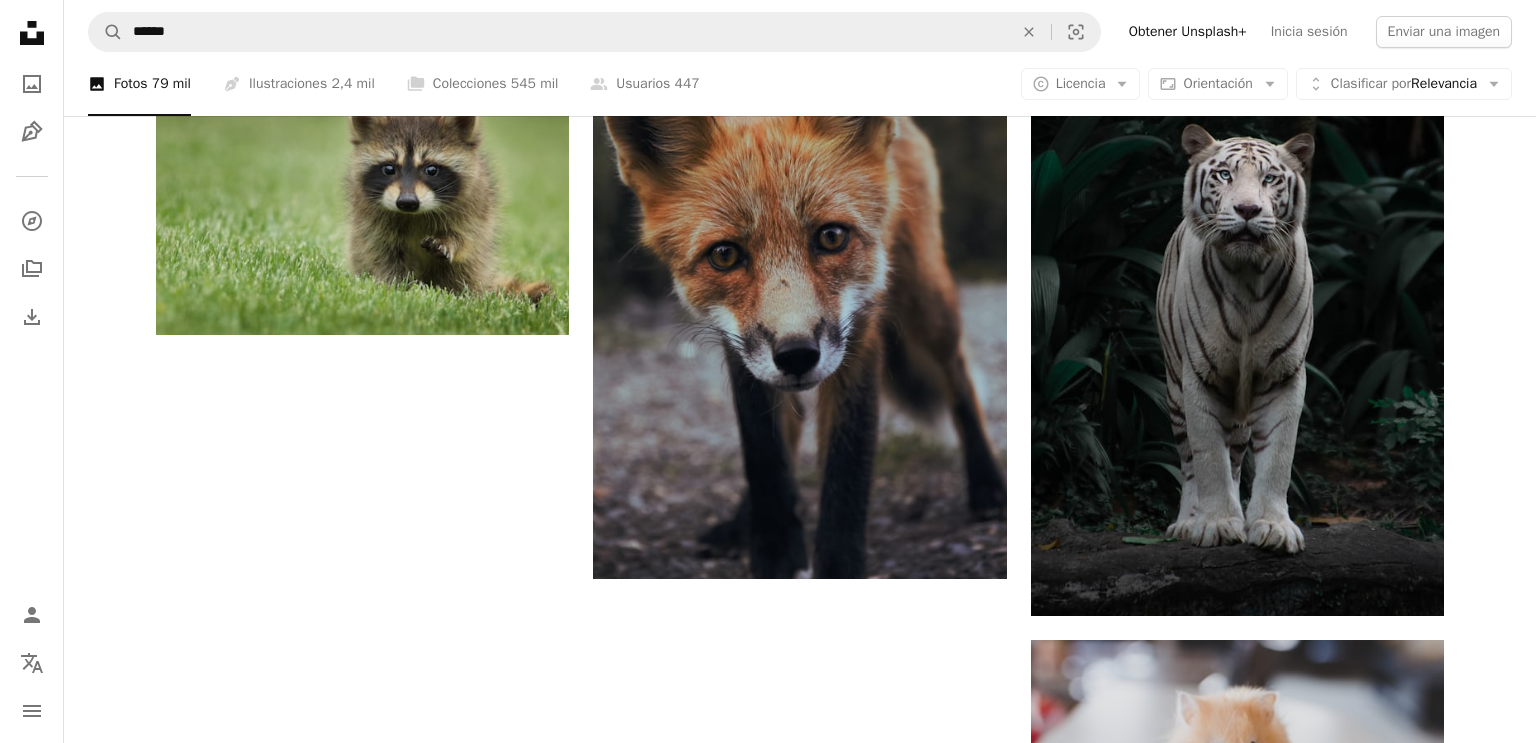 scroll, scrollTop: 3215, scrollLeft: 0, axis: vertical 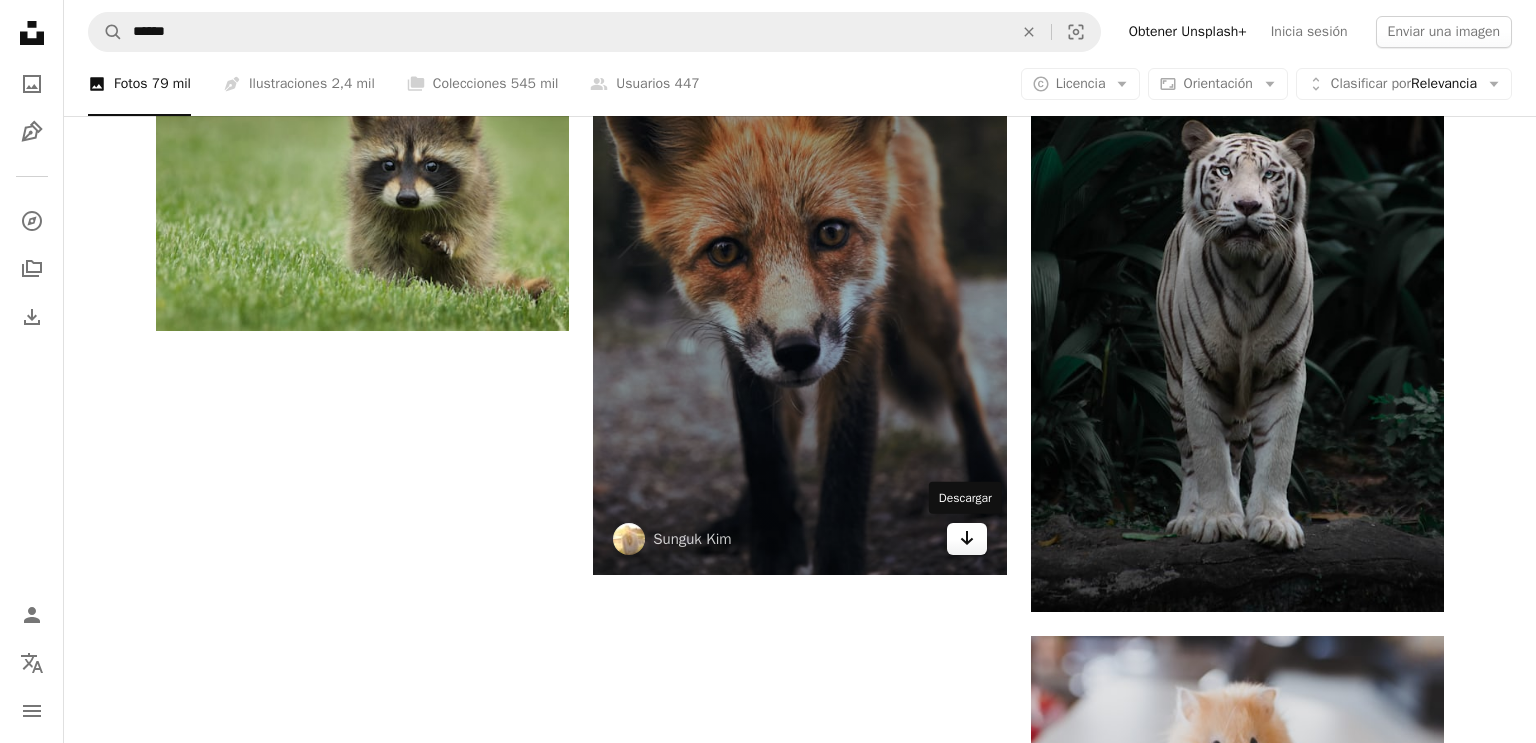 click on "Arrow pointing down" at bounding box center (967, 539) 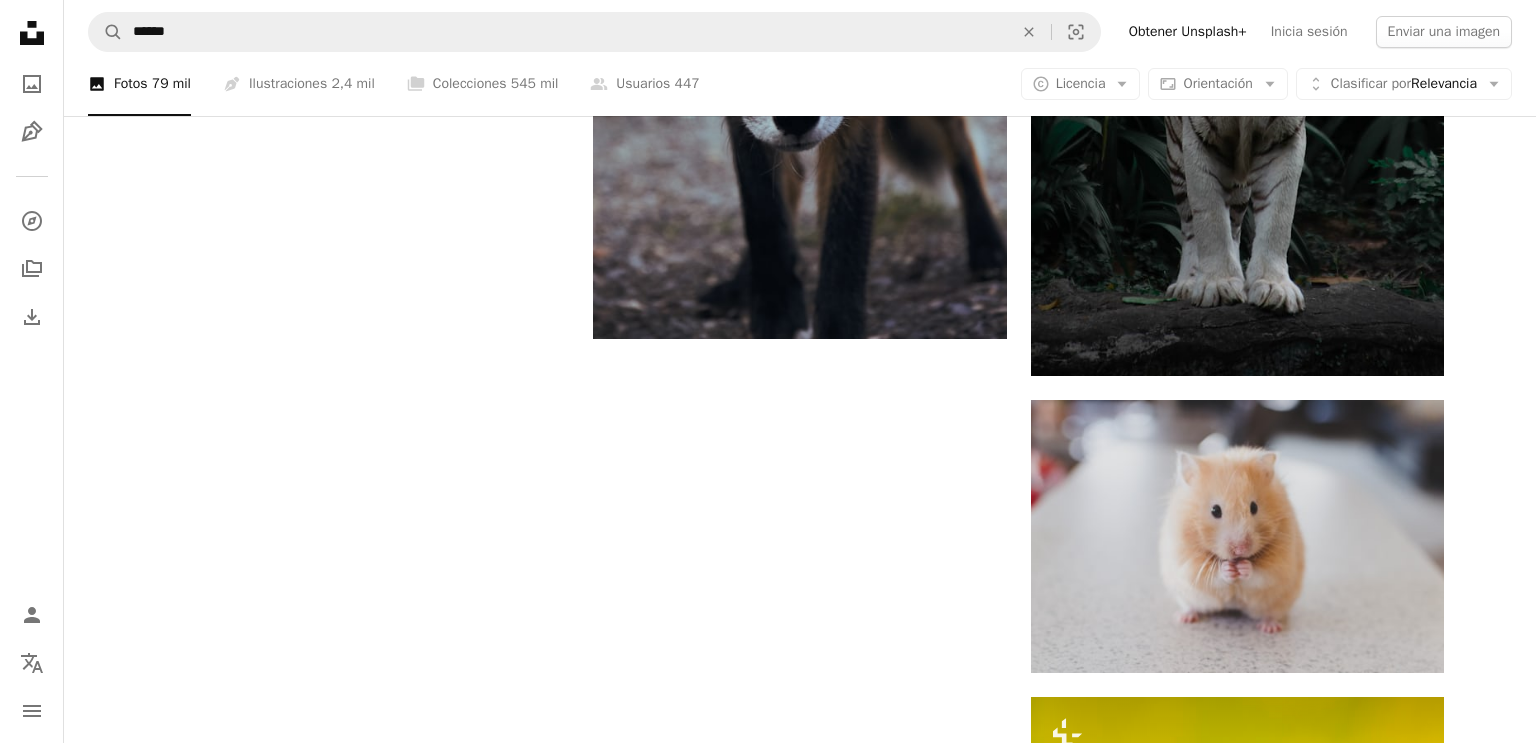 scroll, scrollTop: 3444, scrollLeft: 0, axis: vertical 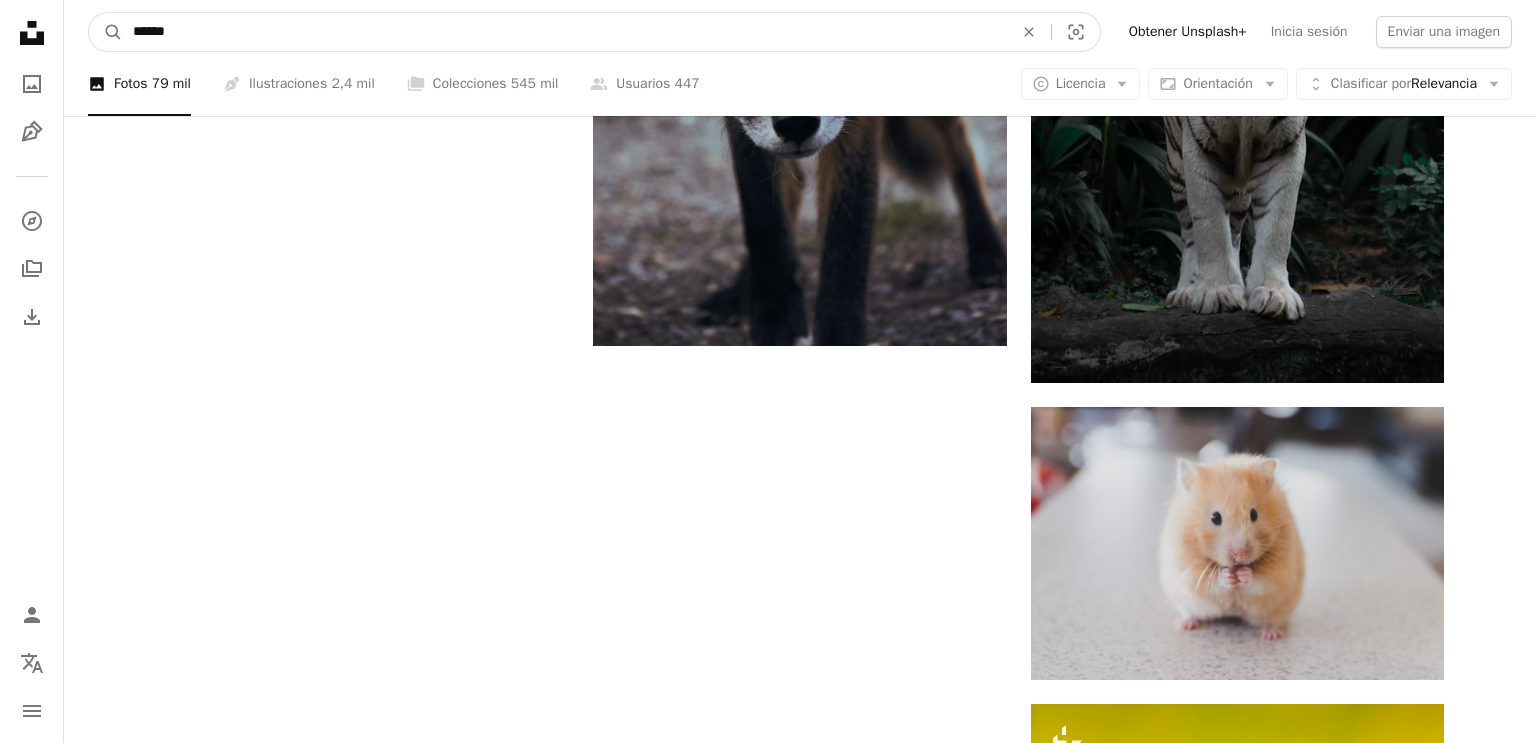 click on "******" at bounding box center [565, 32] 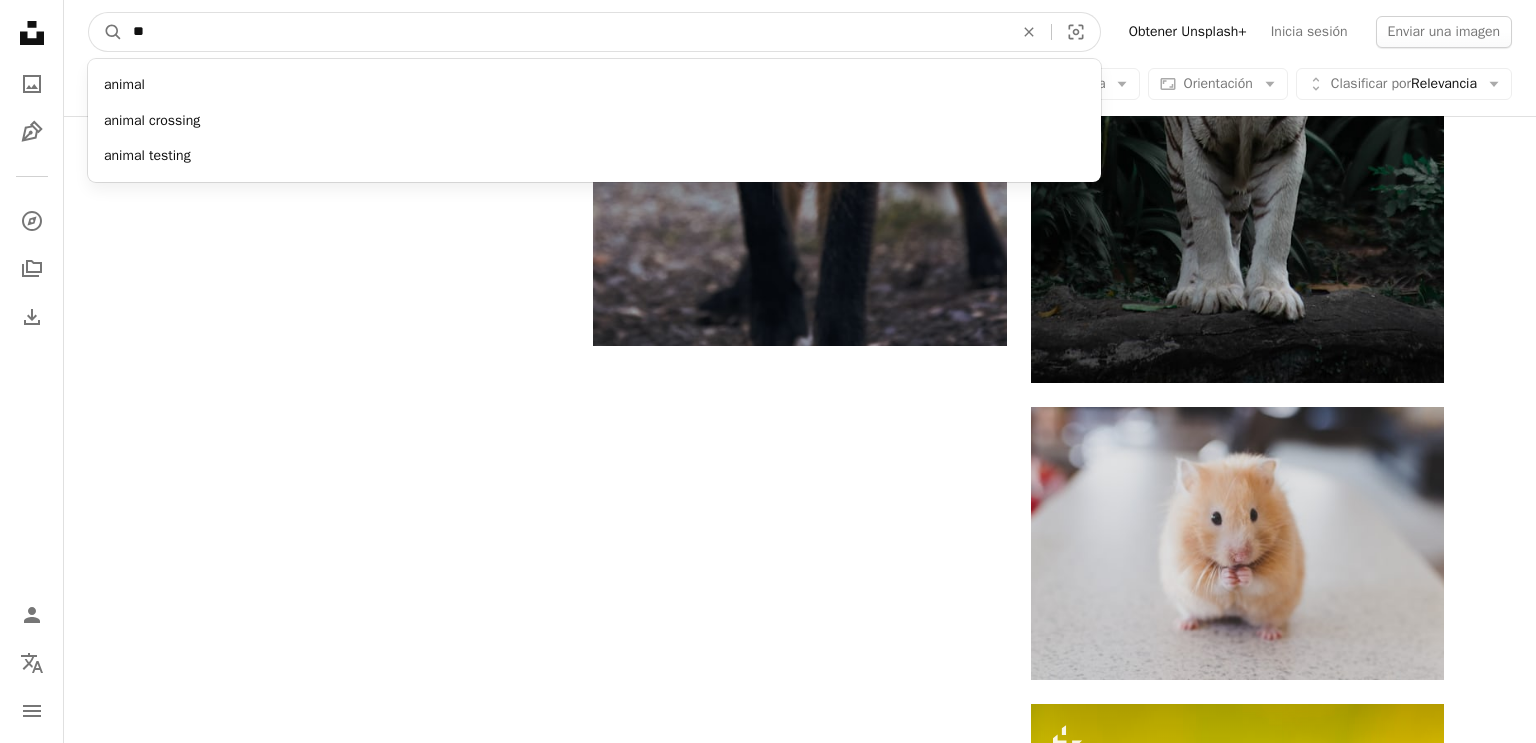 type on "*" 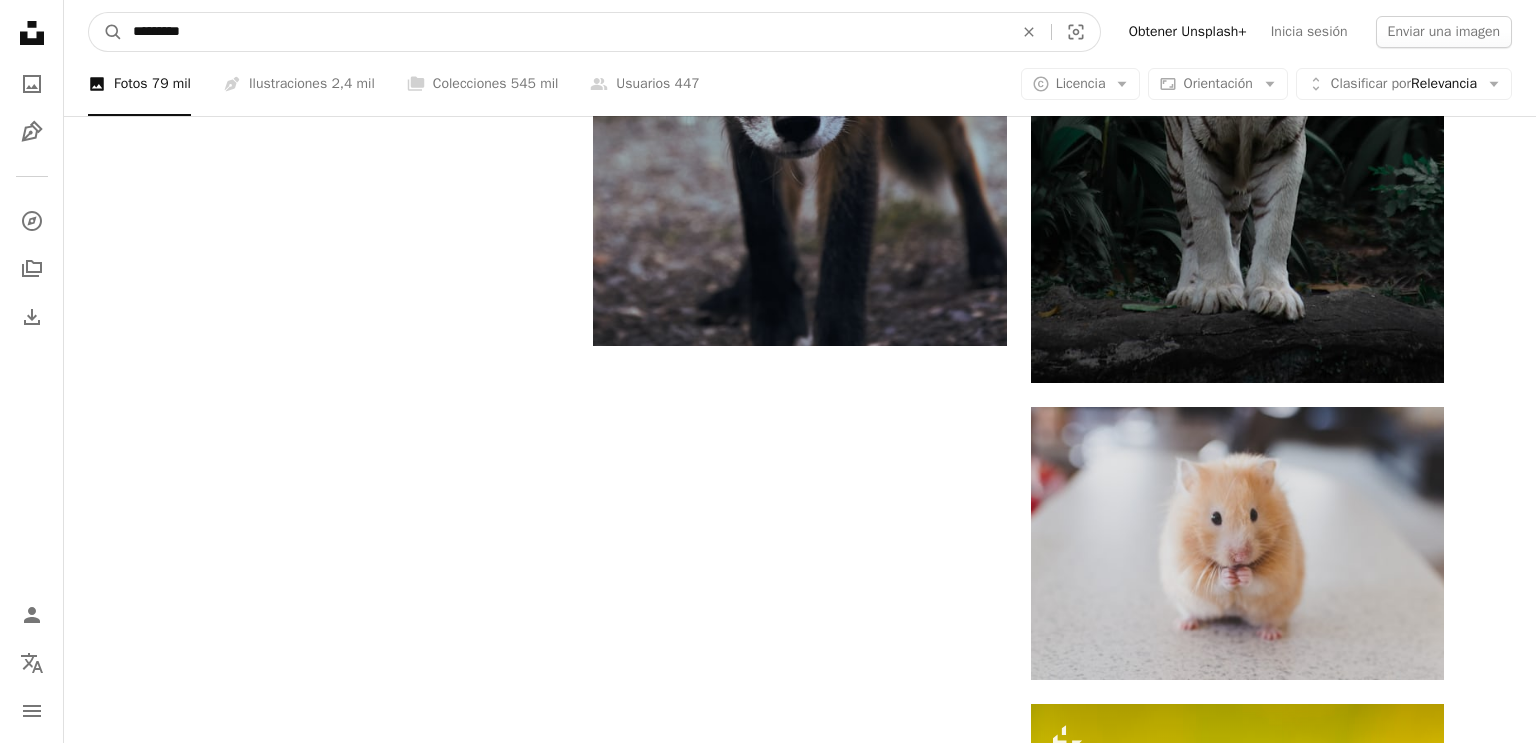 type on "*********" 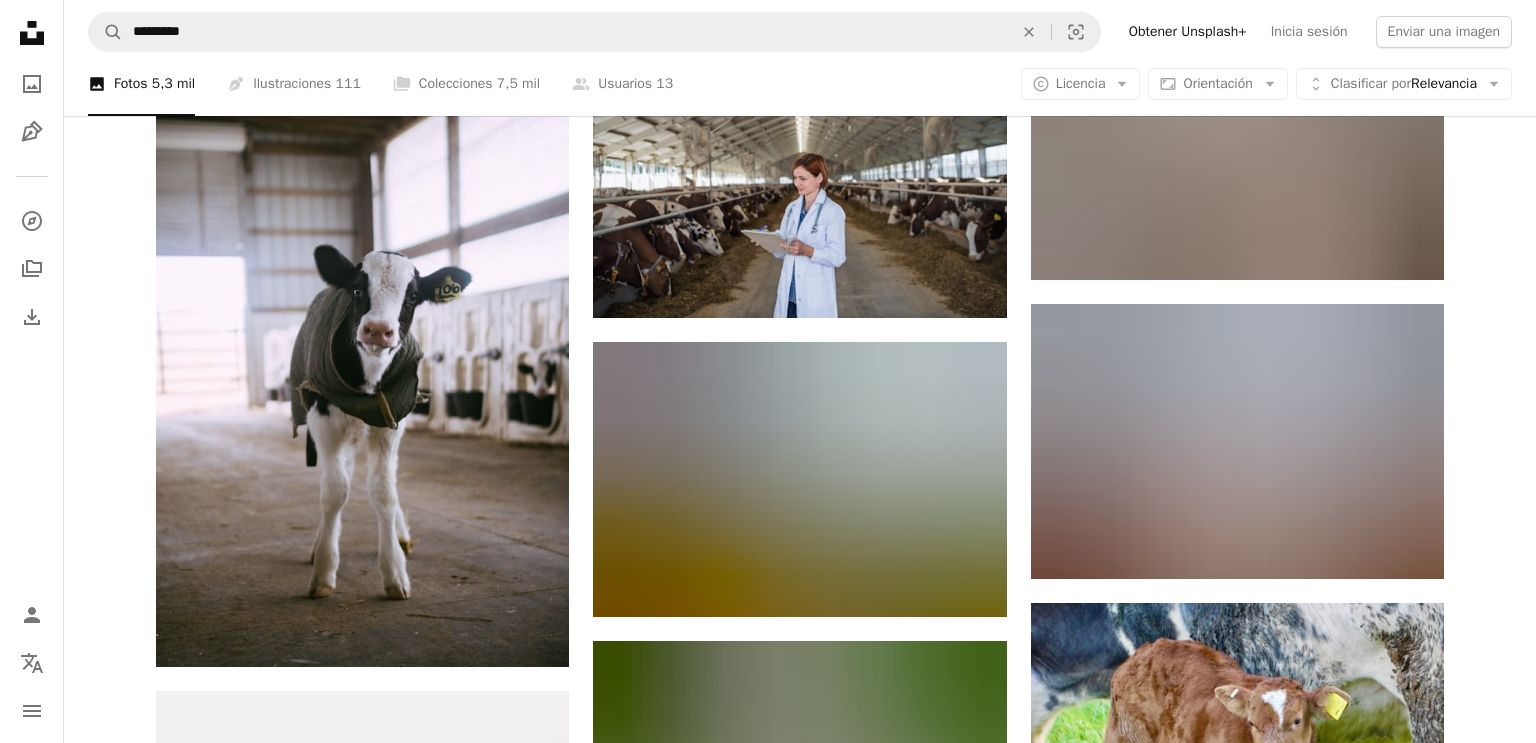 scroll, scrollTop: 1356, scrollLeft: 0, axis: vertical 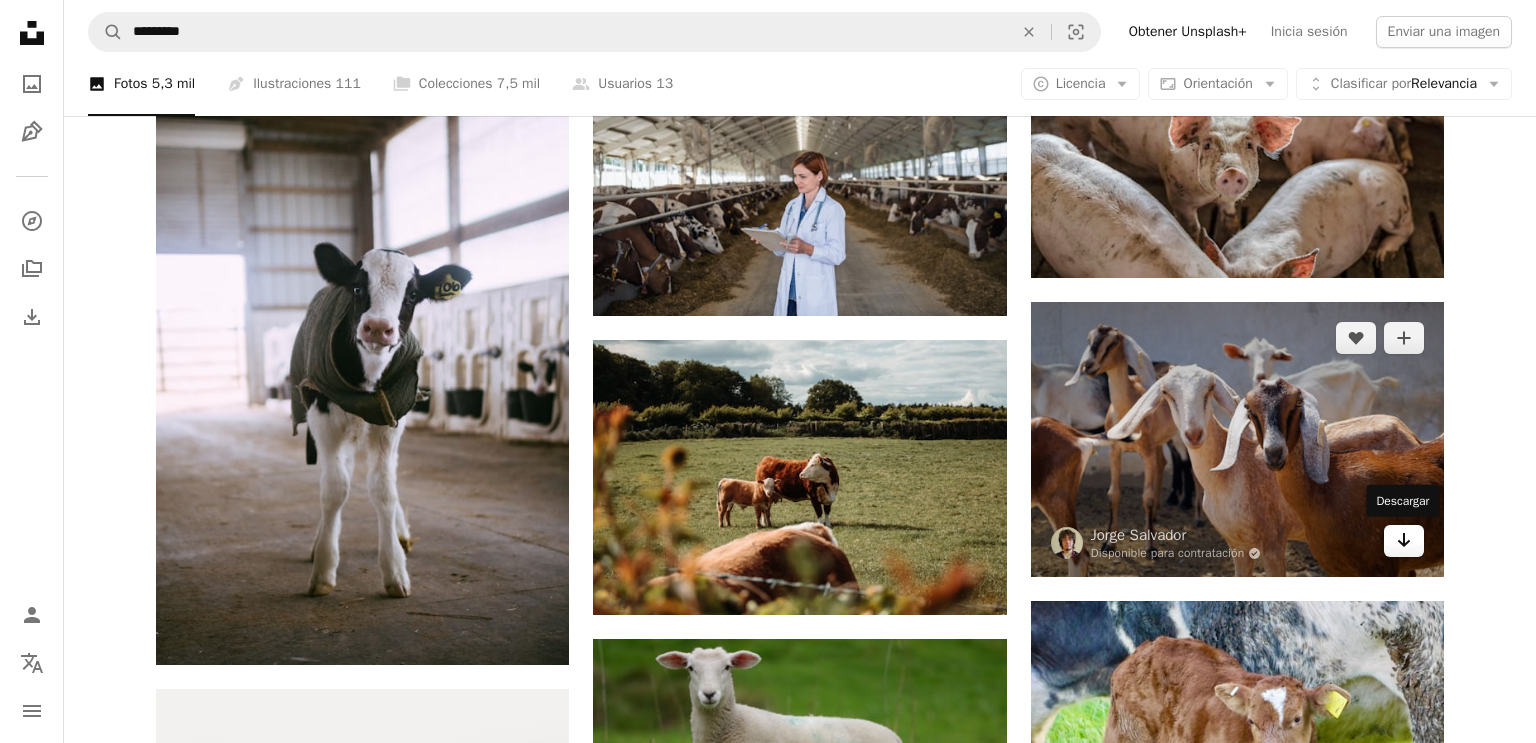 click on "Arrow pointing down" 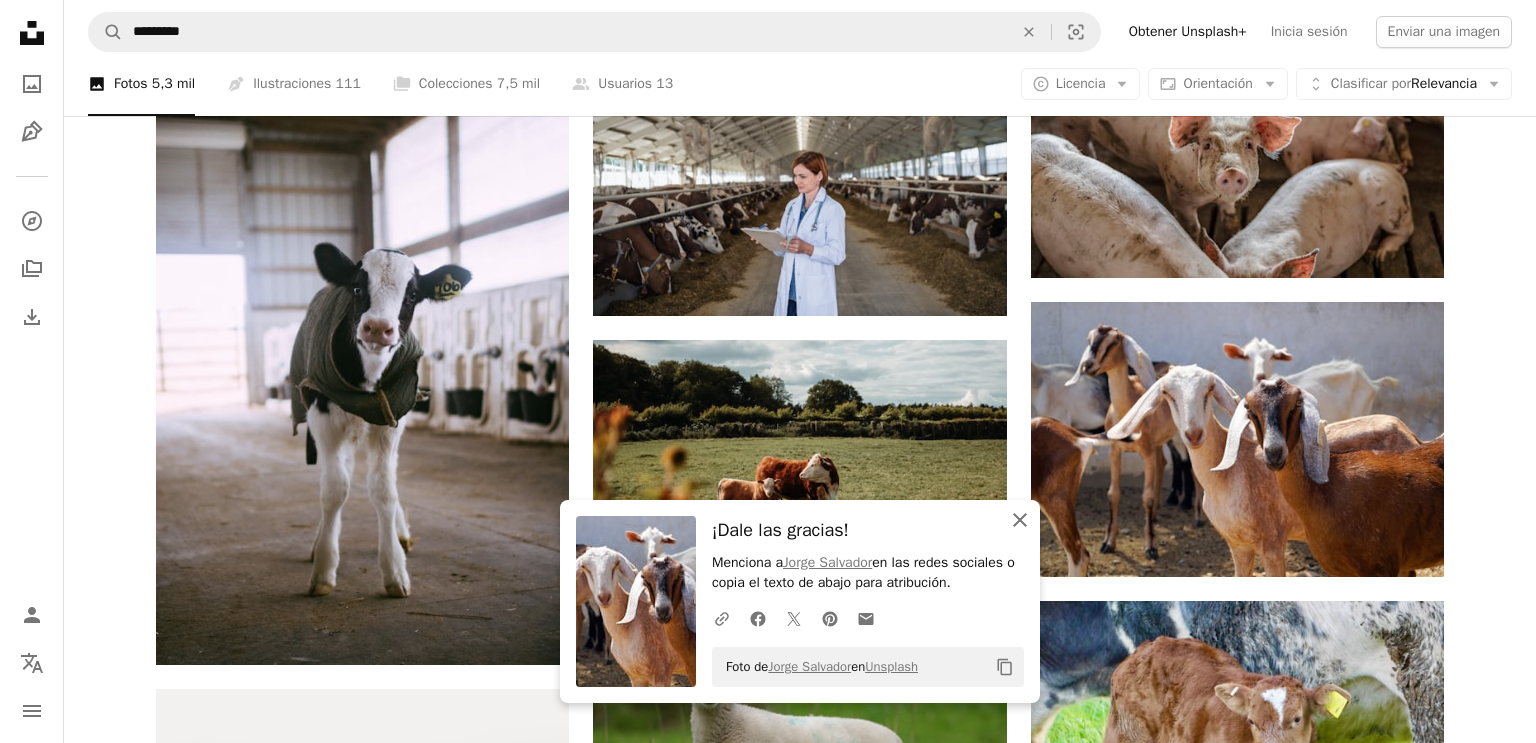 click on "An X shape" 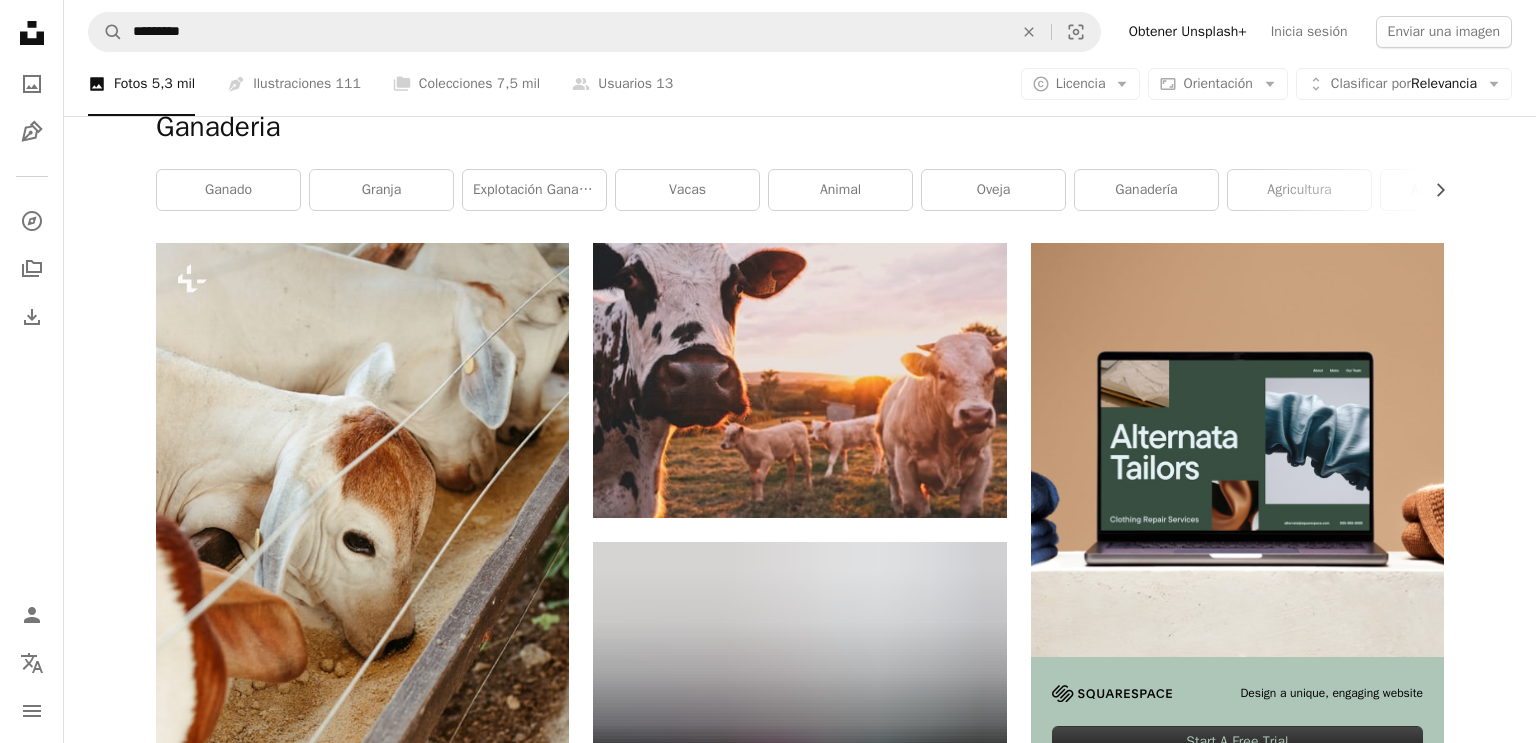 scroll, scrollTop: 253, scrollLeft: 0, axis: vertical 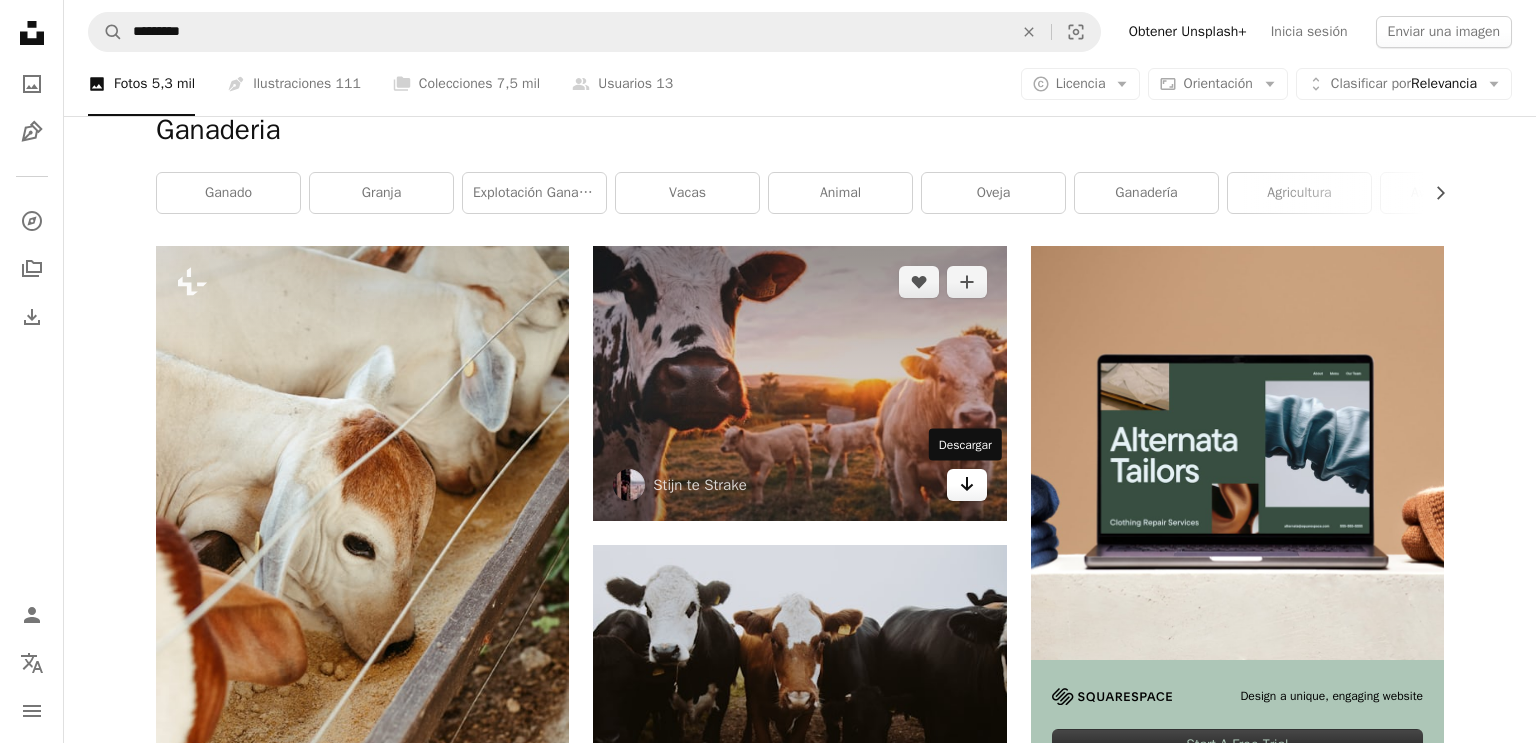 click on "Arrow pointing down" at bounding box center (967, 485) 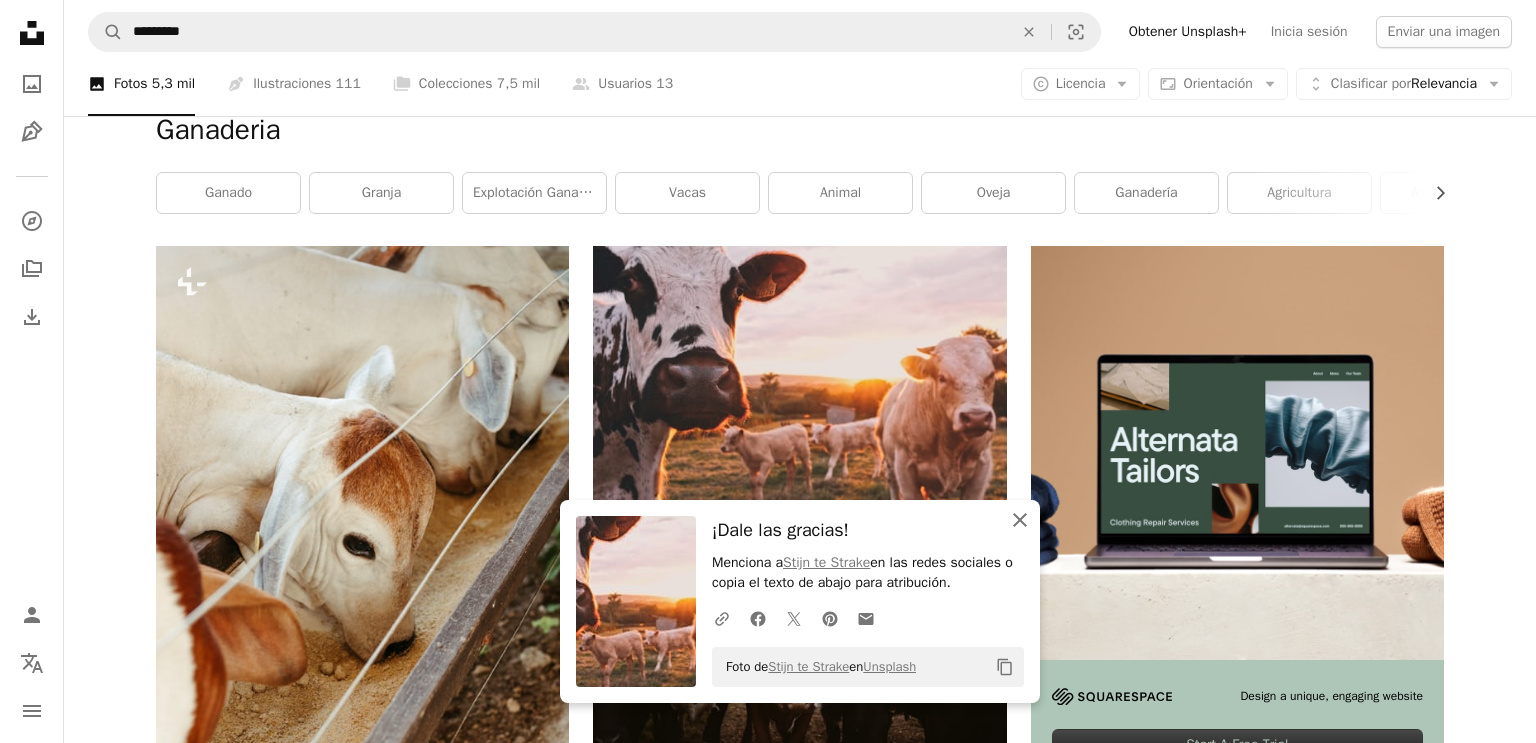 click on "An X shape" 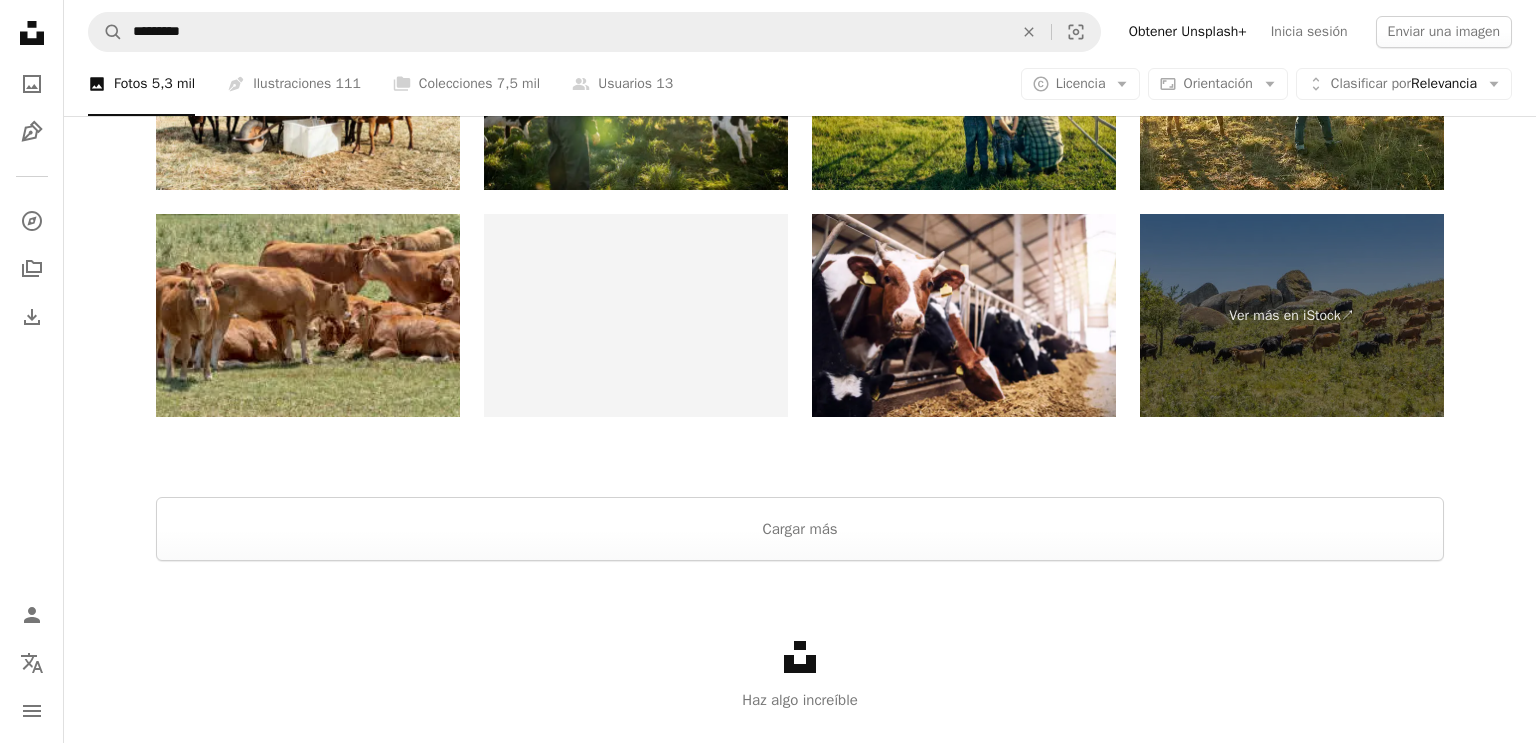 scroll, scrollTop: 3932, scrollLeft: 0, axis: vertical 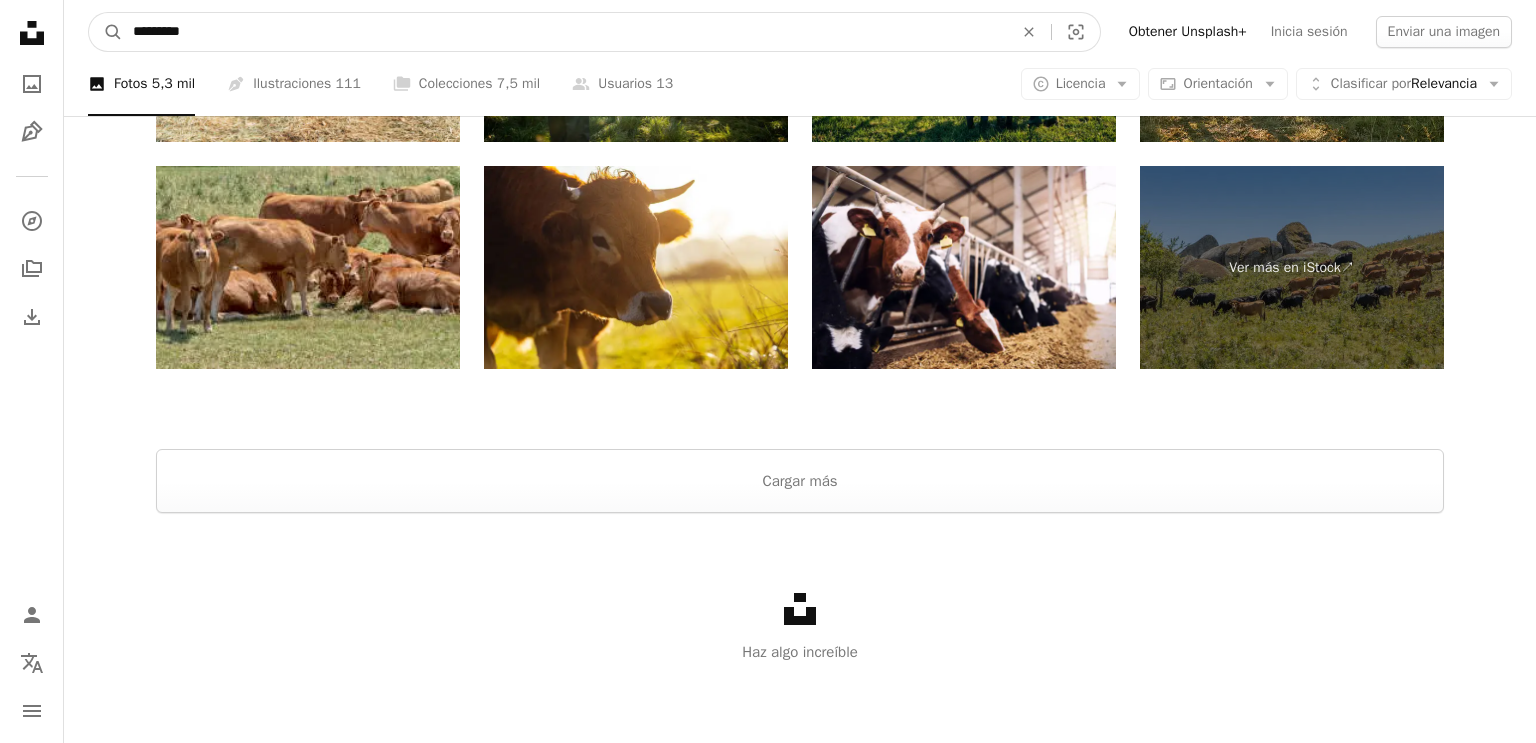 click on "*********" at bounding box center [565, 32] 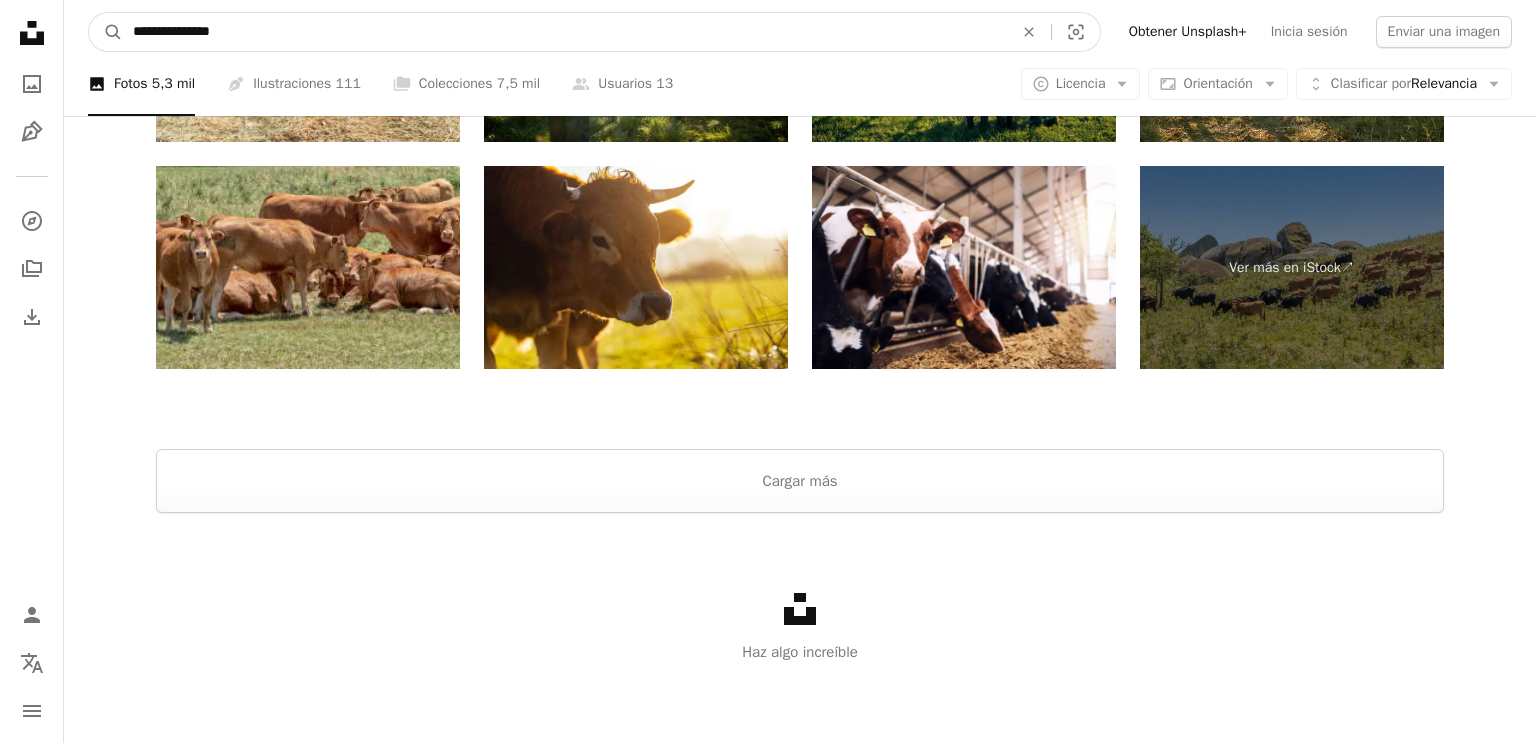 type on "**********" 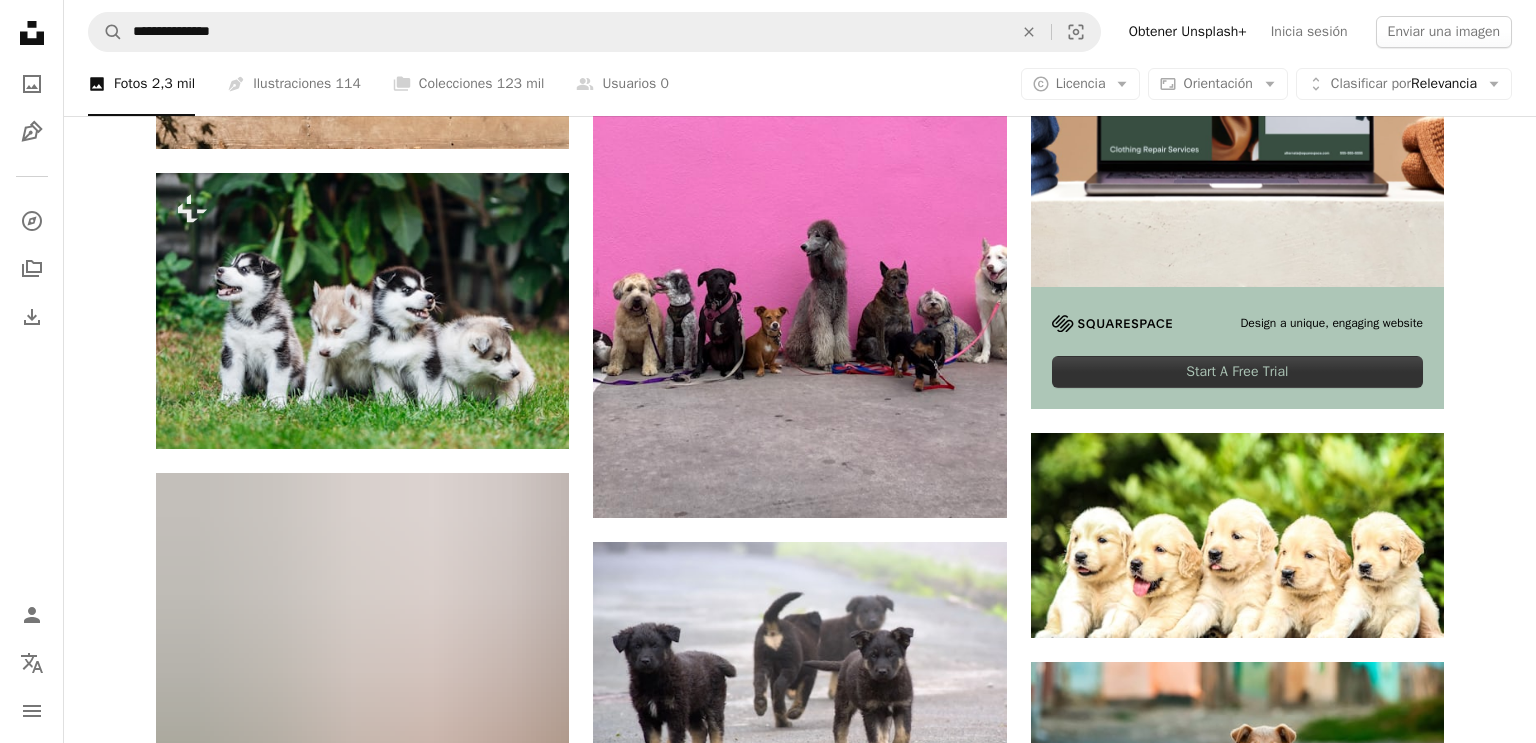 scroll, scrollTop: 627, scrollLeft: 0, axis: vertical 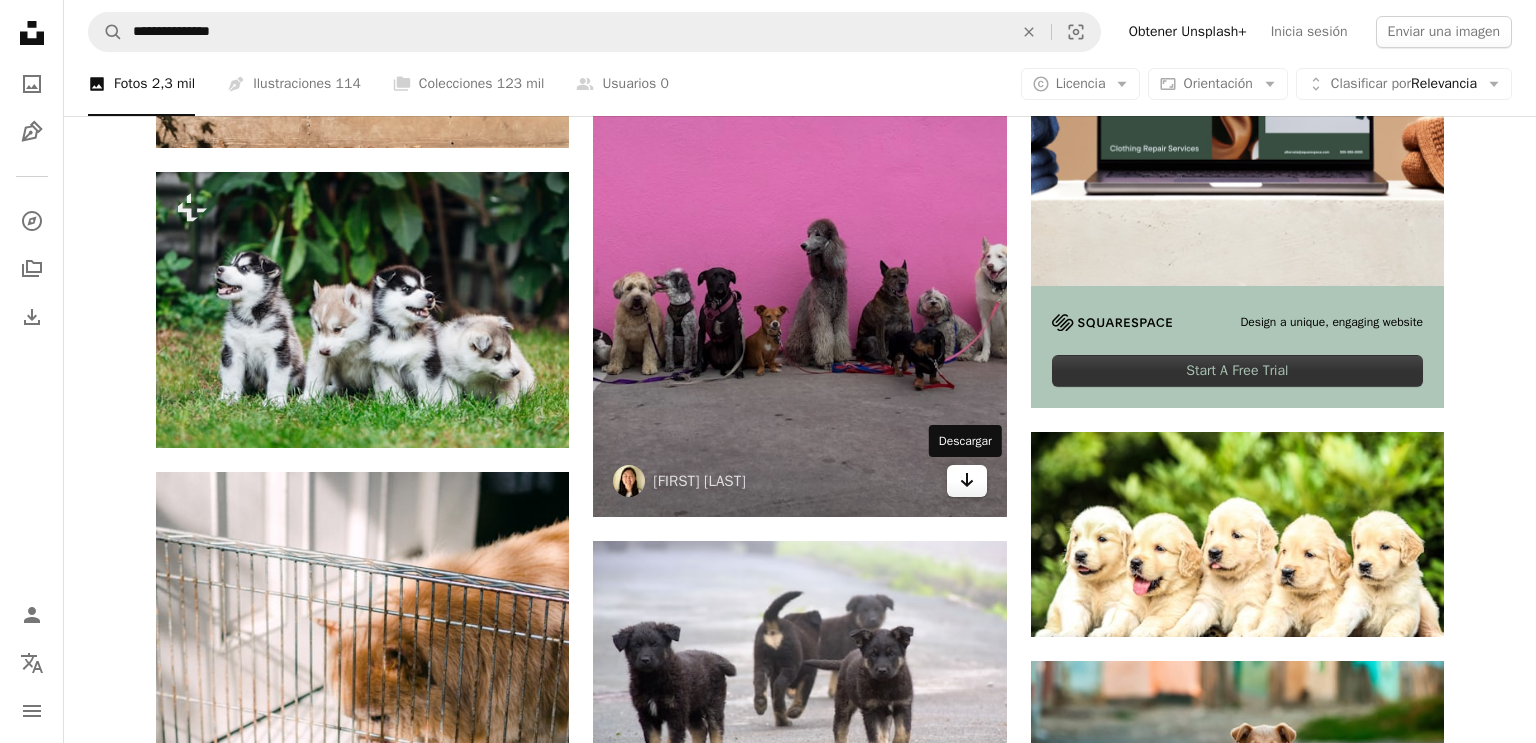 click on "Arrow pointing down" 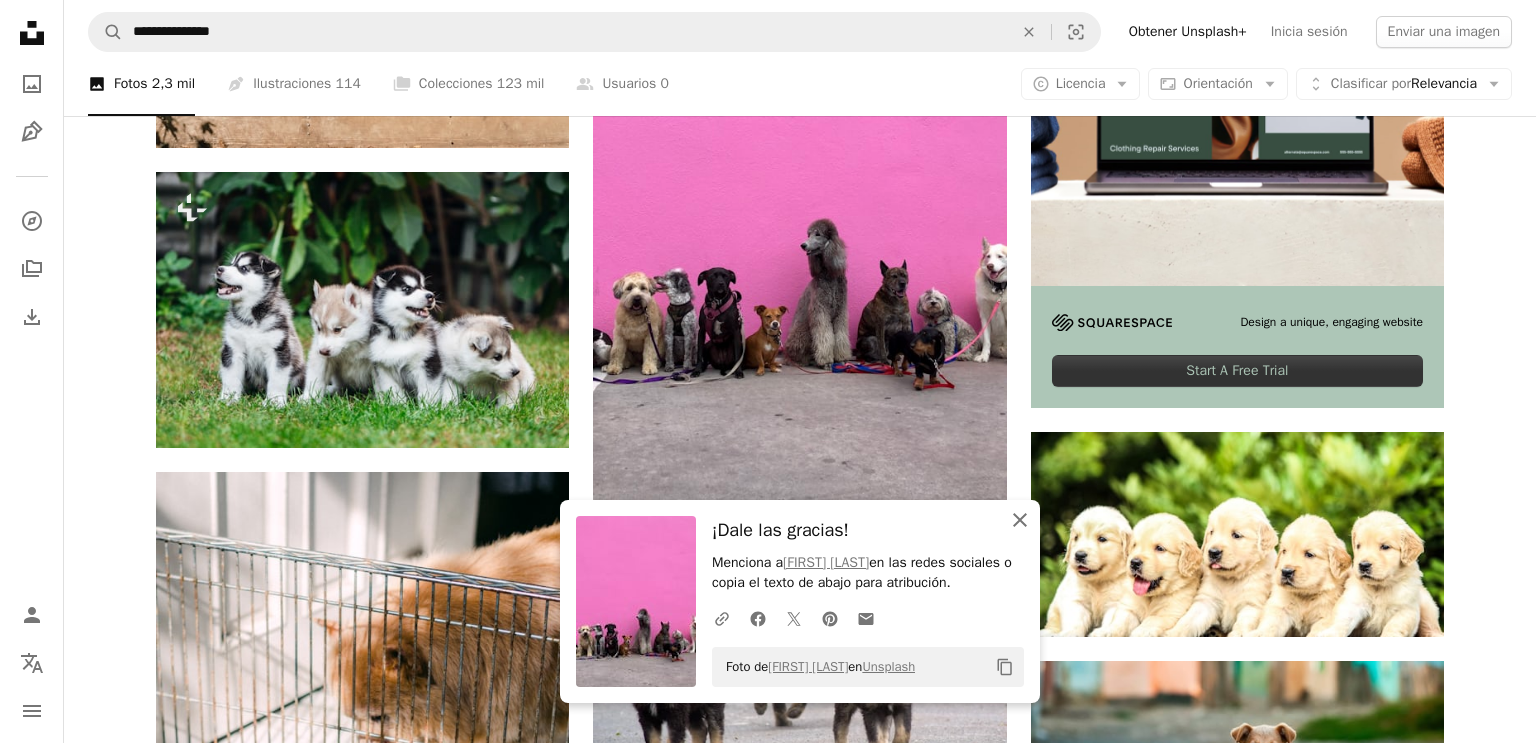 click on "An X shape" 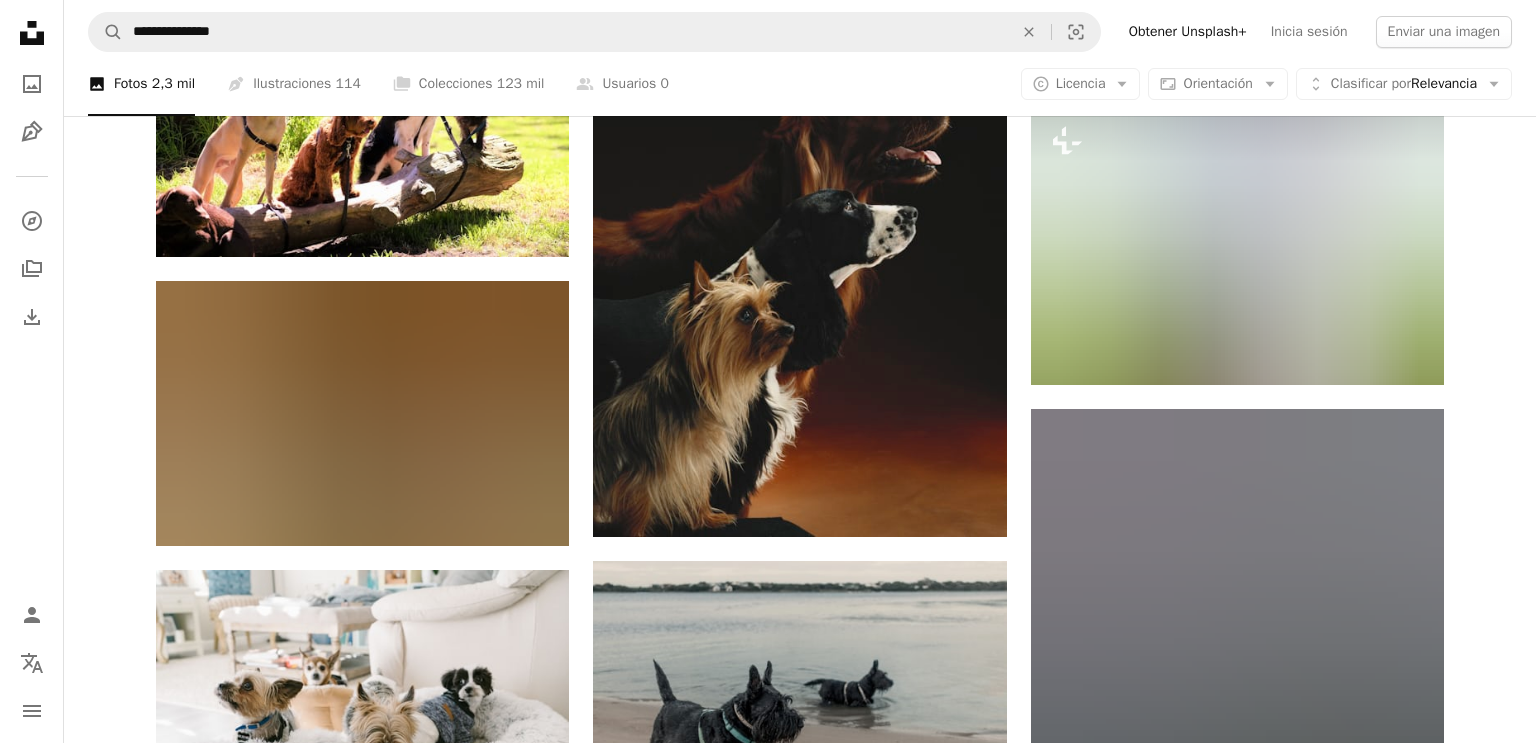 scroll, scrollTop: 1768, scrollLeft: 0, axis: vertical 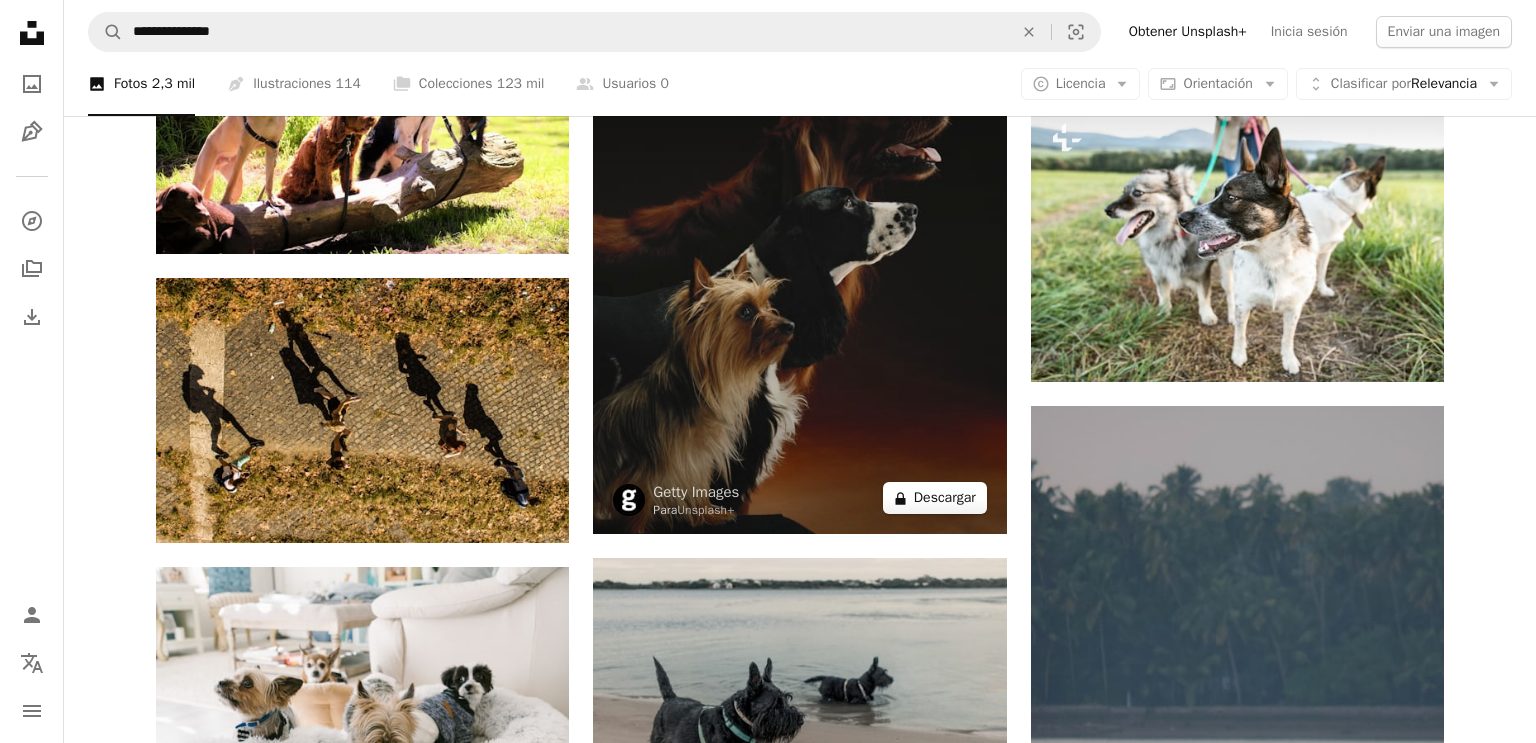 click on "A lock   Descargar" at bounding box center (935, 498) 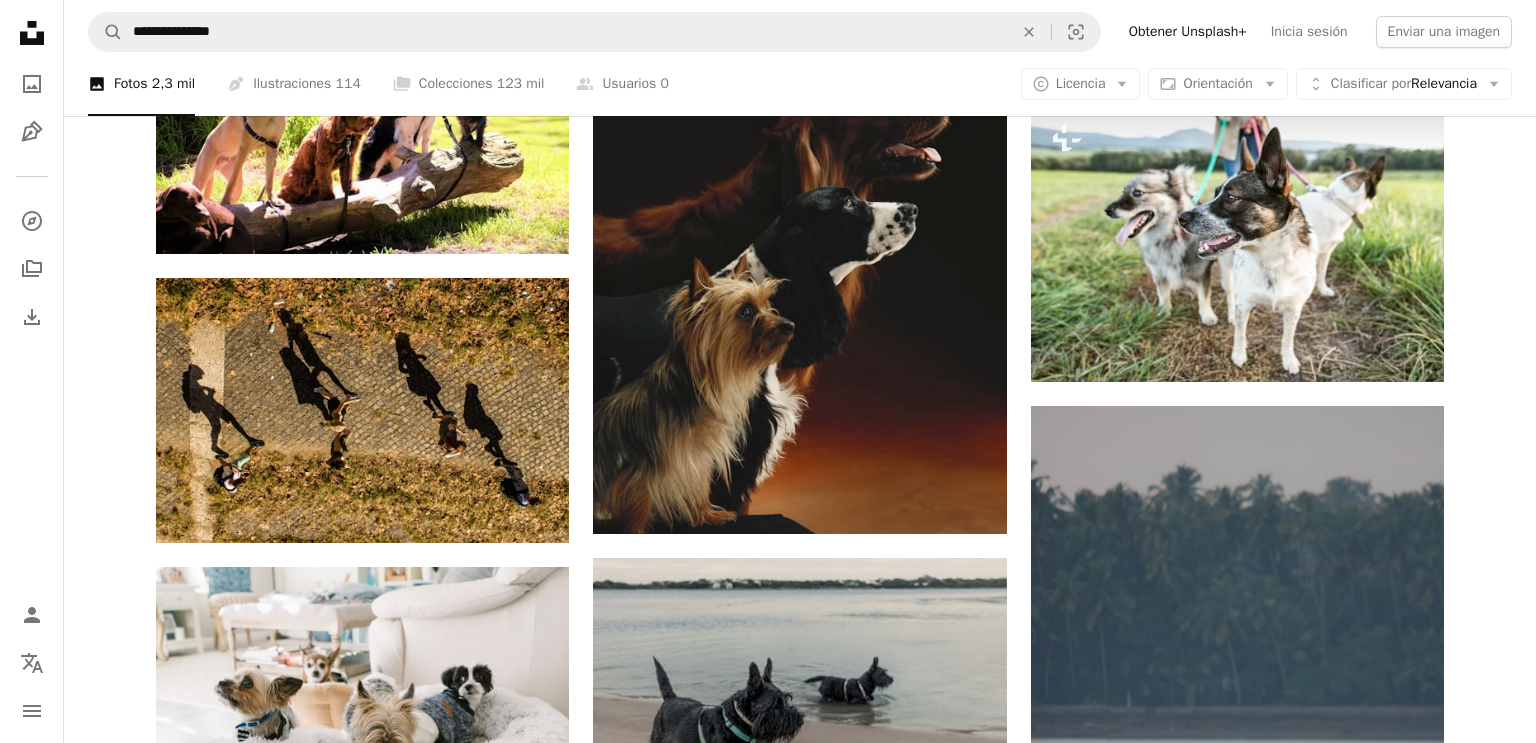 click on "An X shape Imágenes premium, listas para usar. Obtén acceso ilimitado. A plus sign Contenido solo para miembros añadido mensualmente A plus sign Descargas ilimitadas libres de derechos A plus sign Ilustraciones  Nuevo A plus sign Protecciones legales mejoradas anualmente 62 %  de descuento mensualmente 16 €   6 € EUR al mes * Obtener  Unsplash+ *Cuando se paga anualmente, se factura por adelantado  72 € Más los impuestos aplicables. Se renueva automáticamente. Cancela cuando quieras." at bounding box center [768, 3017] 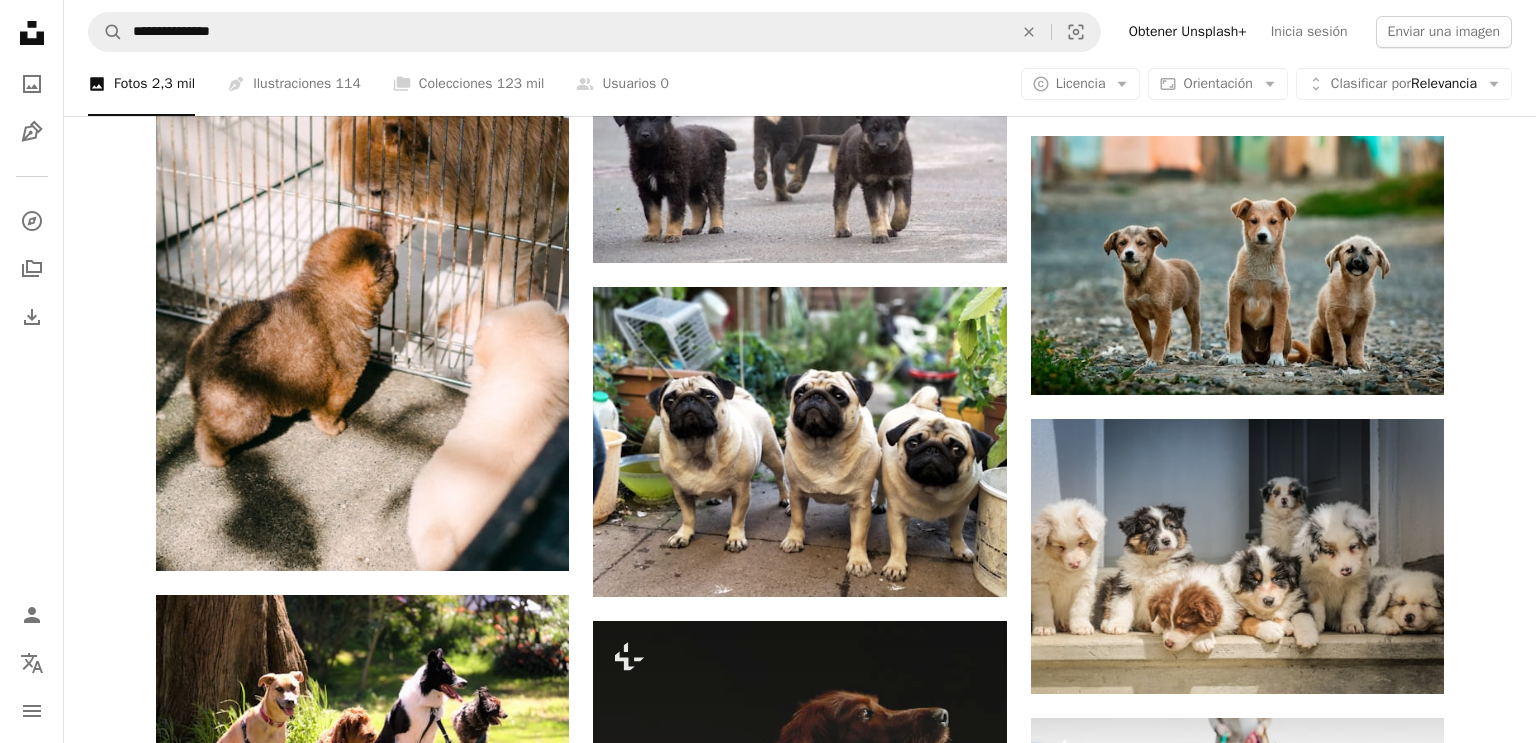 scroll, scrollTop: 1152, scrollLeft: 0, axis: vertical 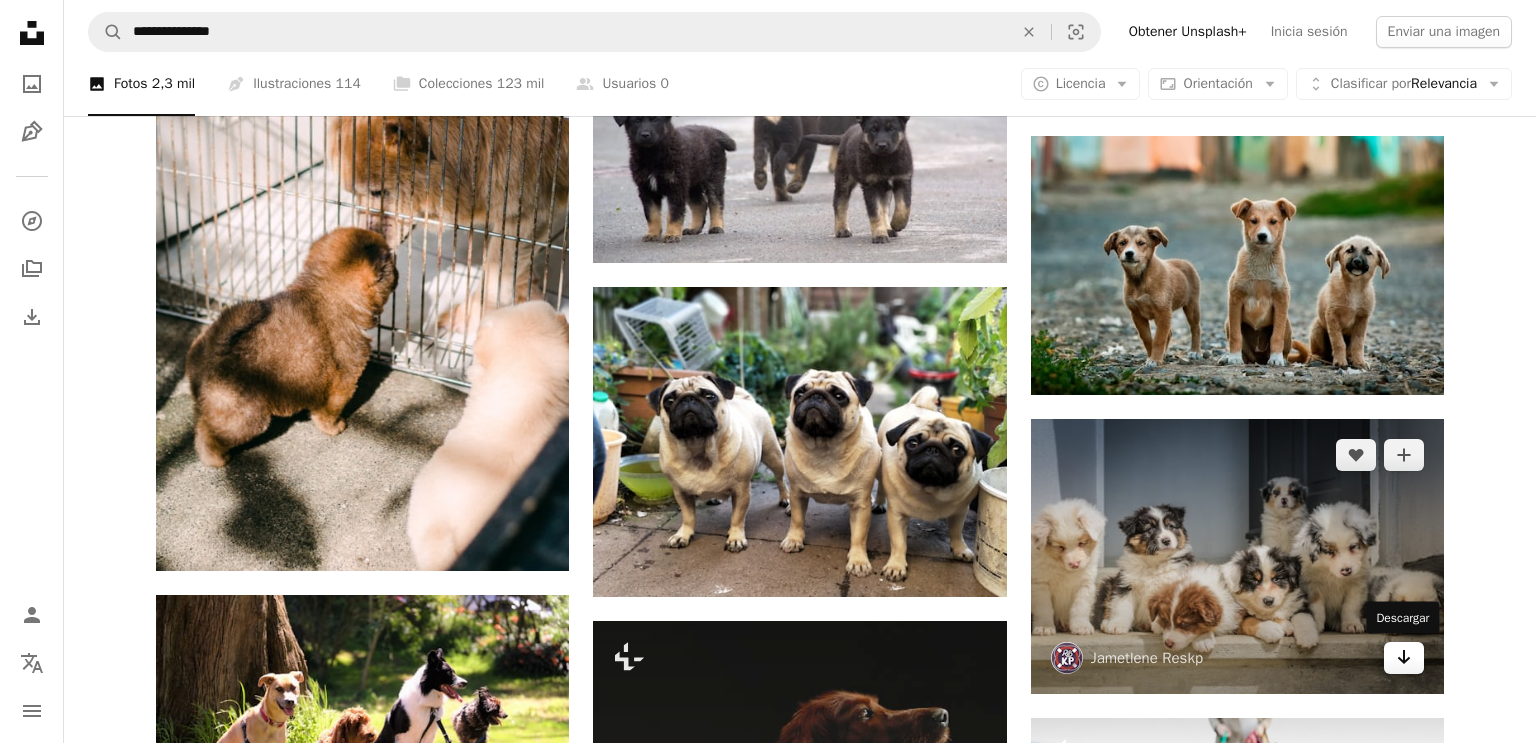 click on "Arrow pointing down" 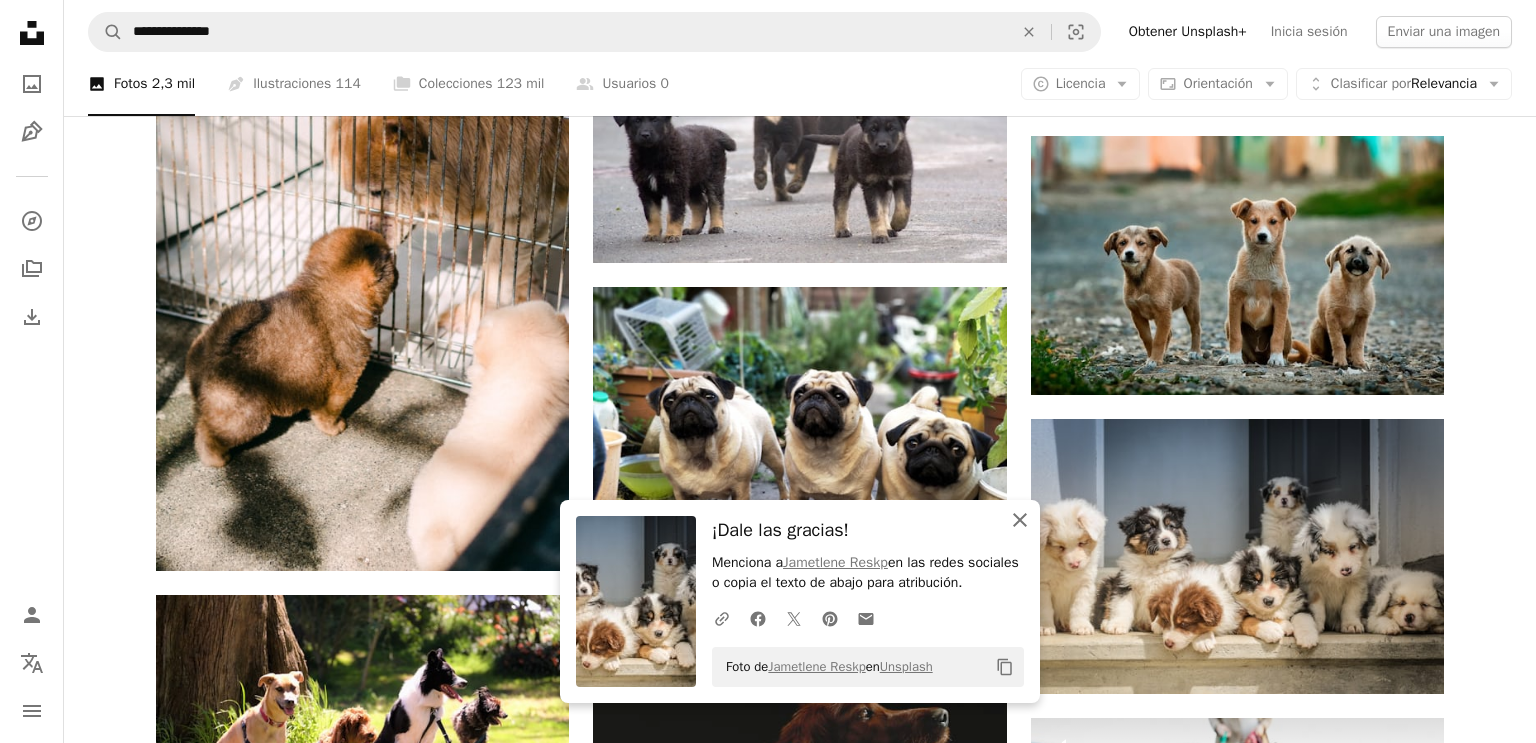 click on "An X shape" 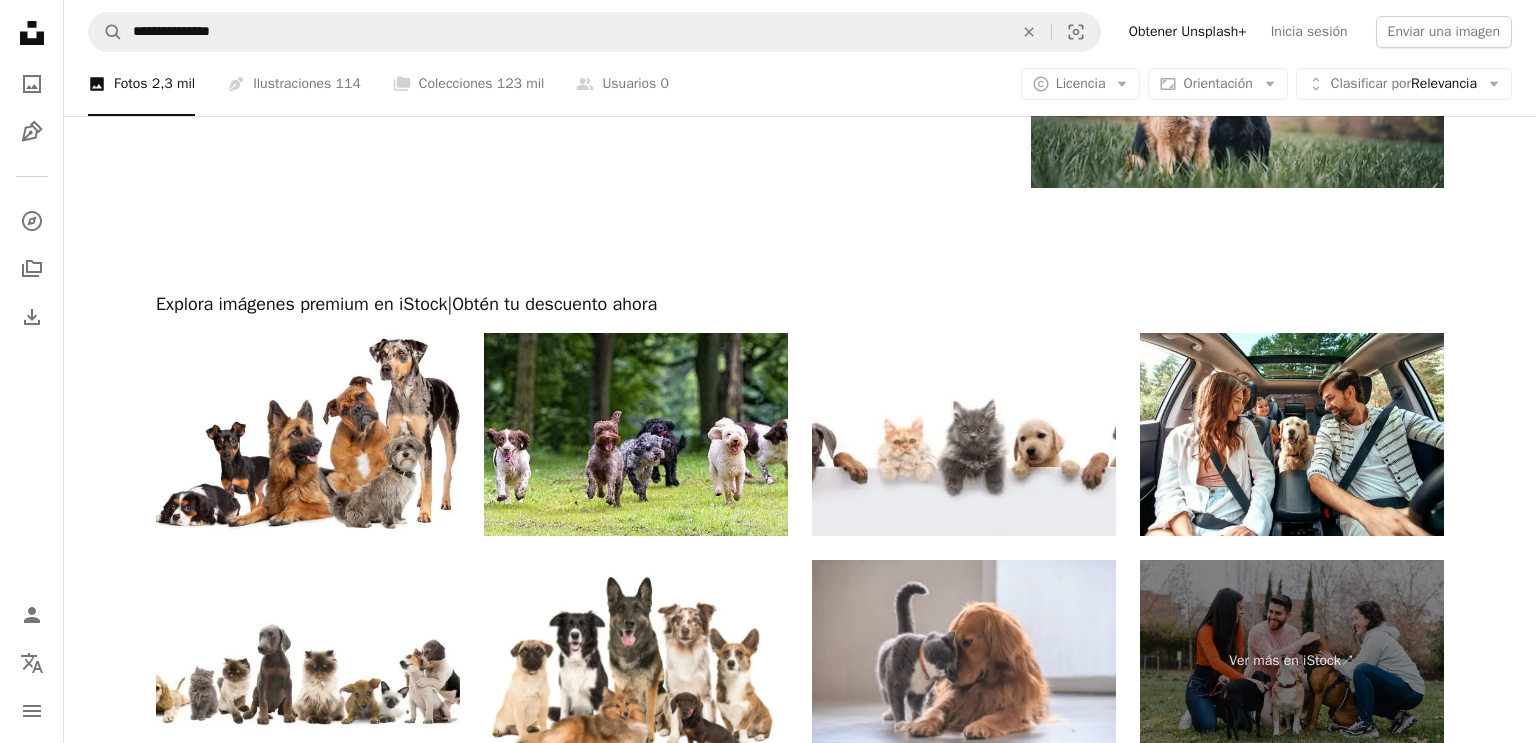 scroll, scrollTop: 3277, scrollLeft: 0, axis: vertical 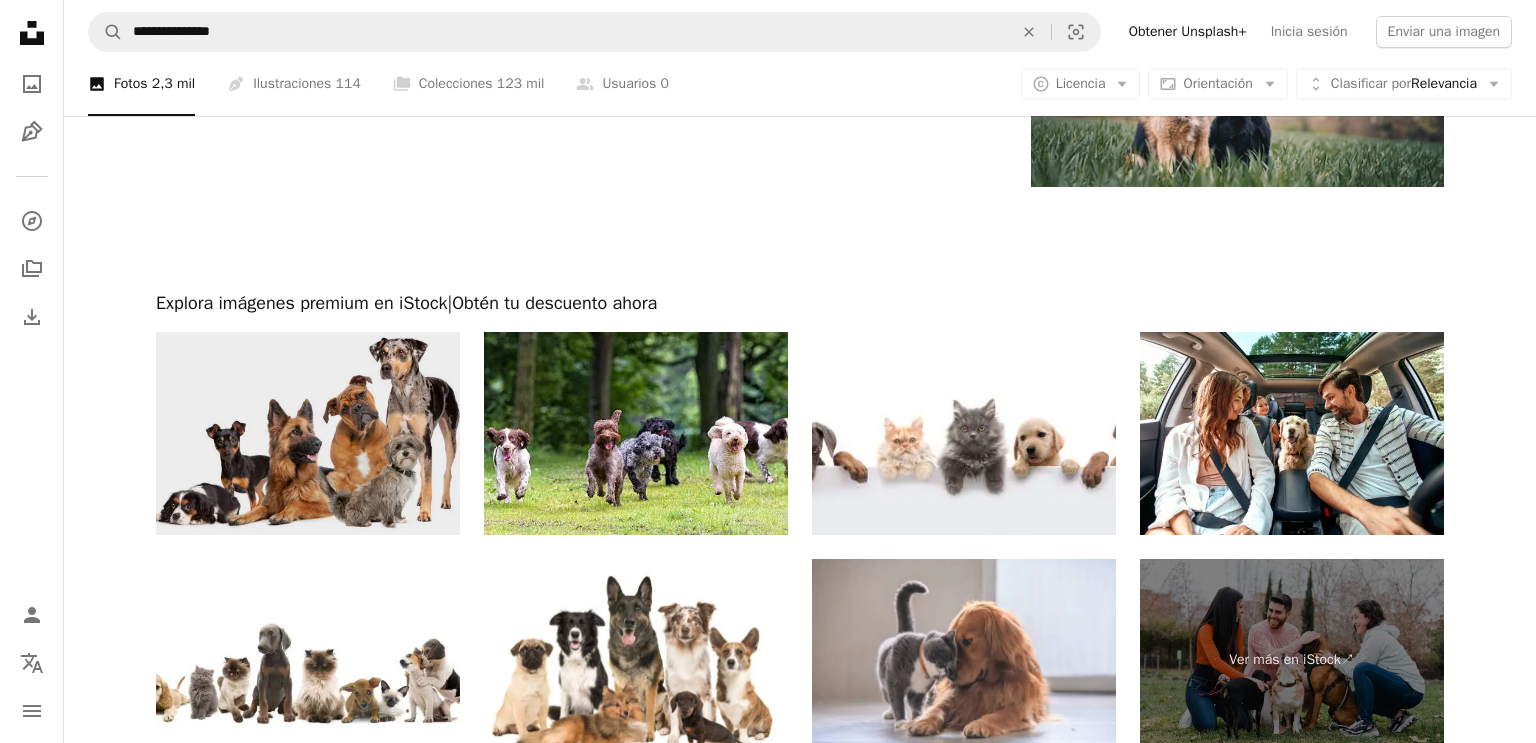 click at bounding box center (308, 433) 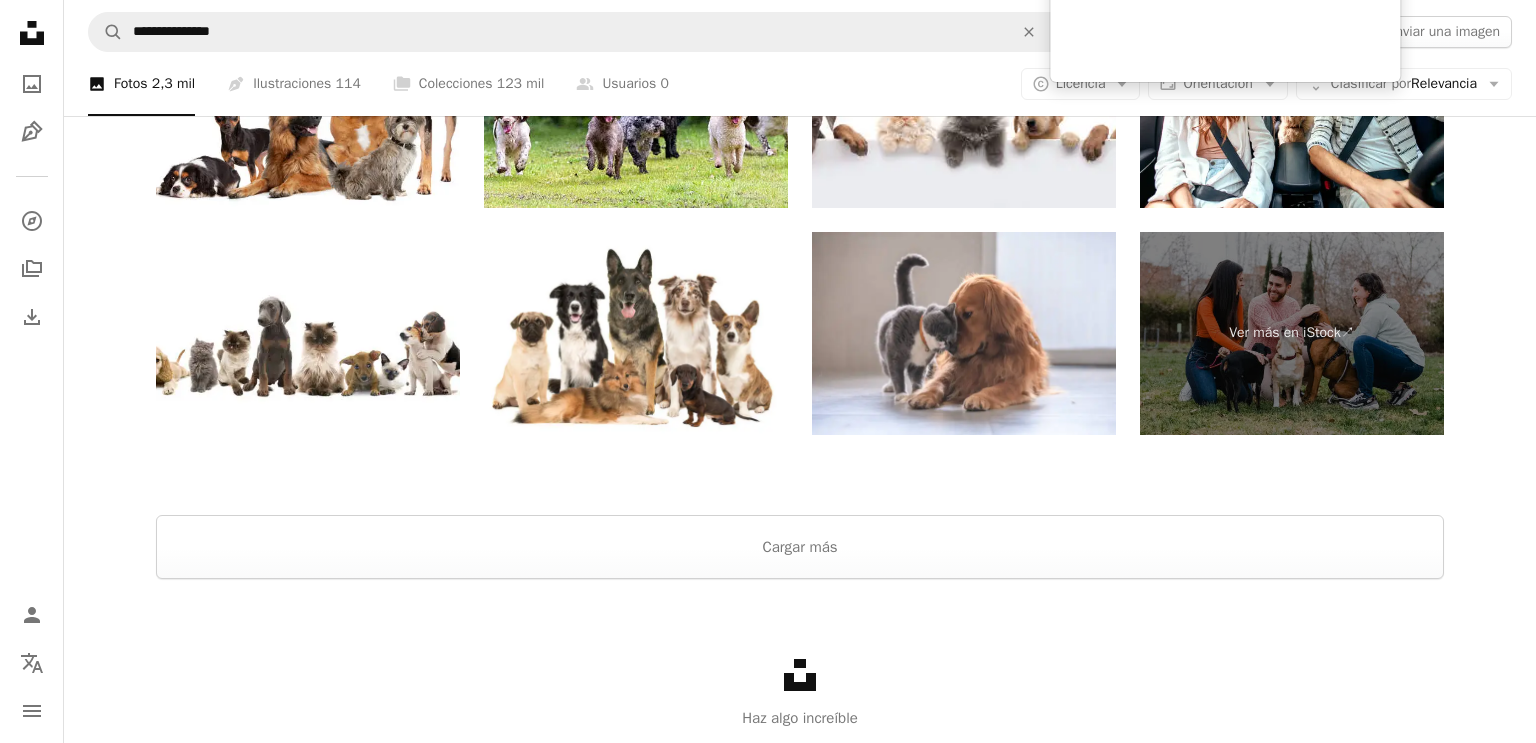 scroll, scrollTop: 3670, scrollLeft: 0, axis: vertical 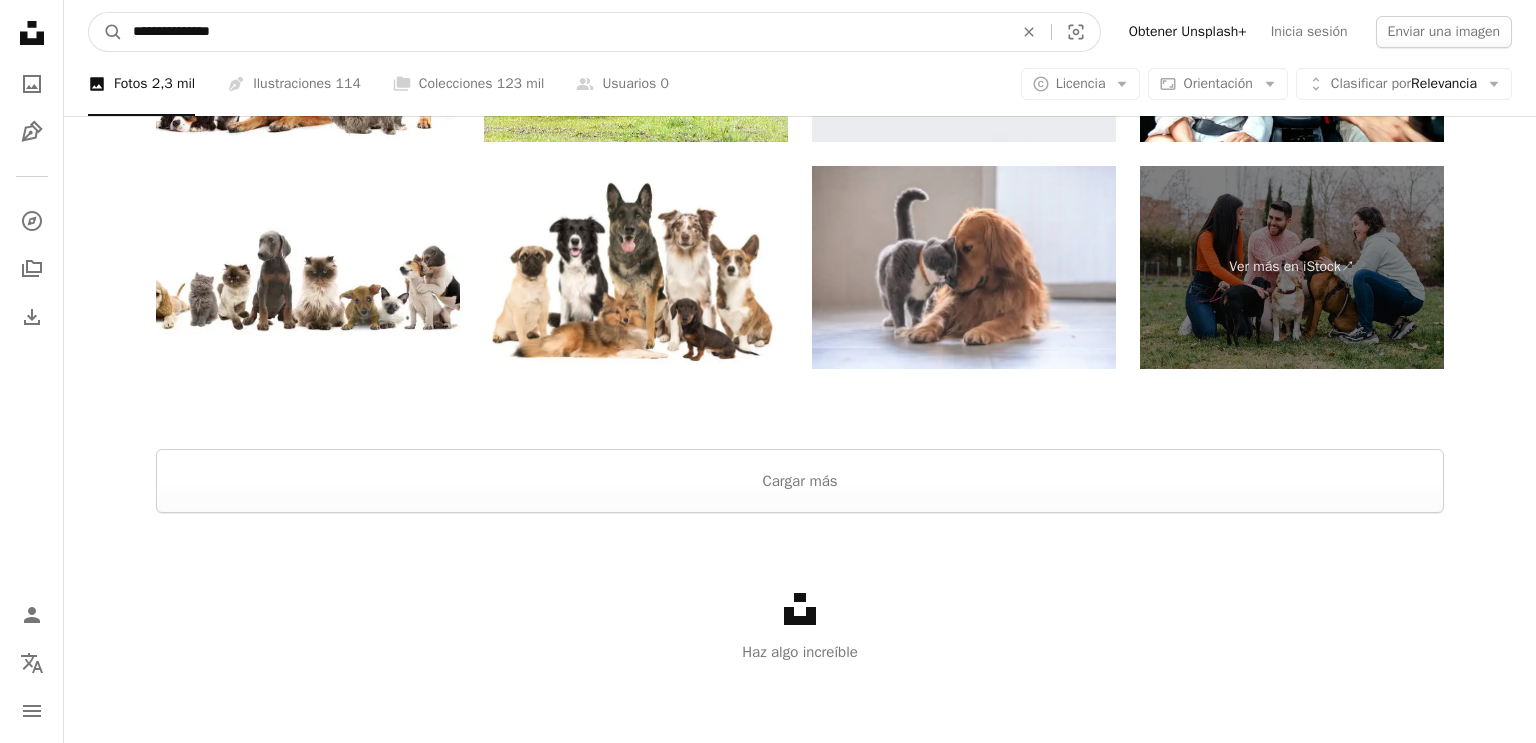click on "**********" at bounding box center (565, 32) 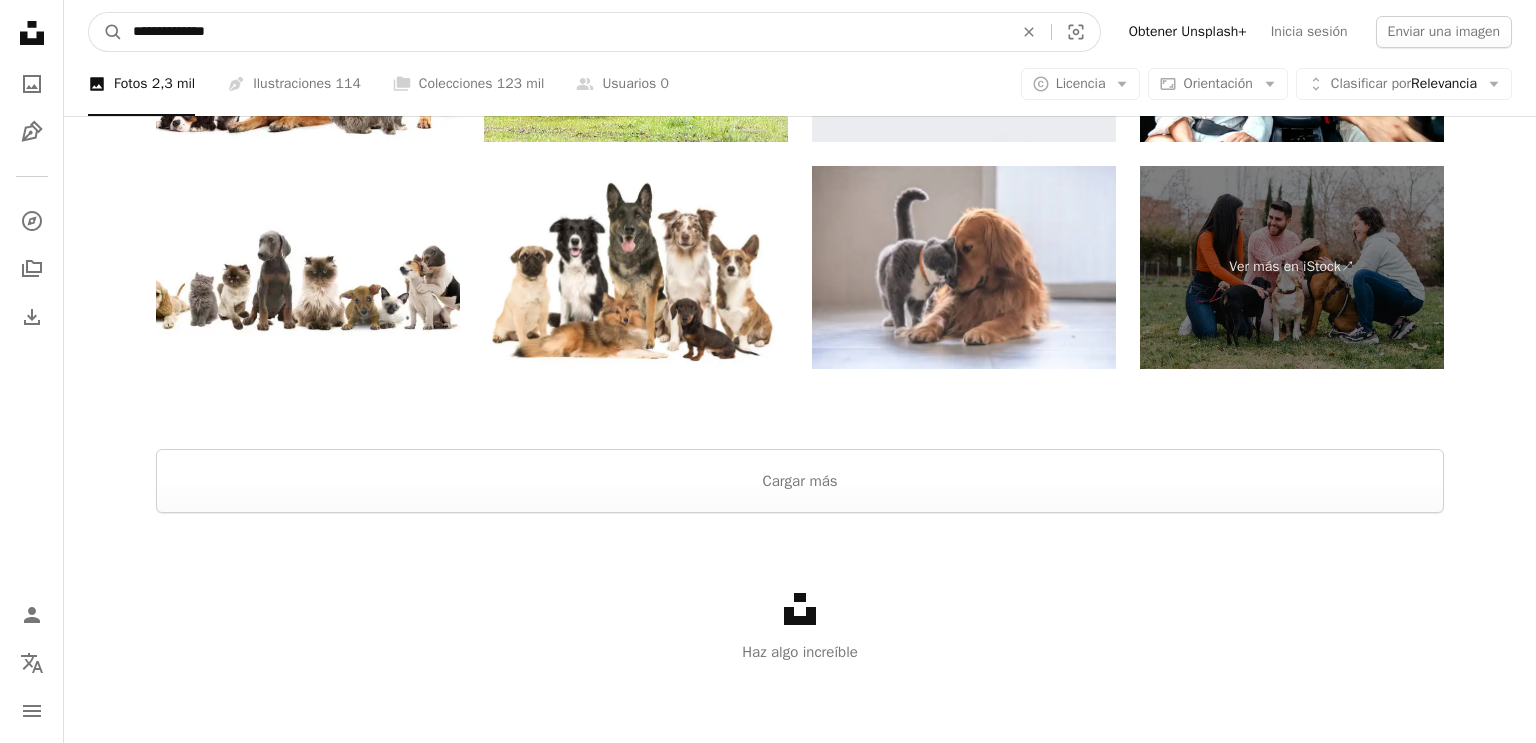 type on "**********" 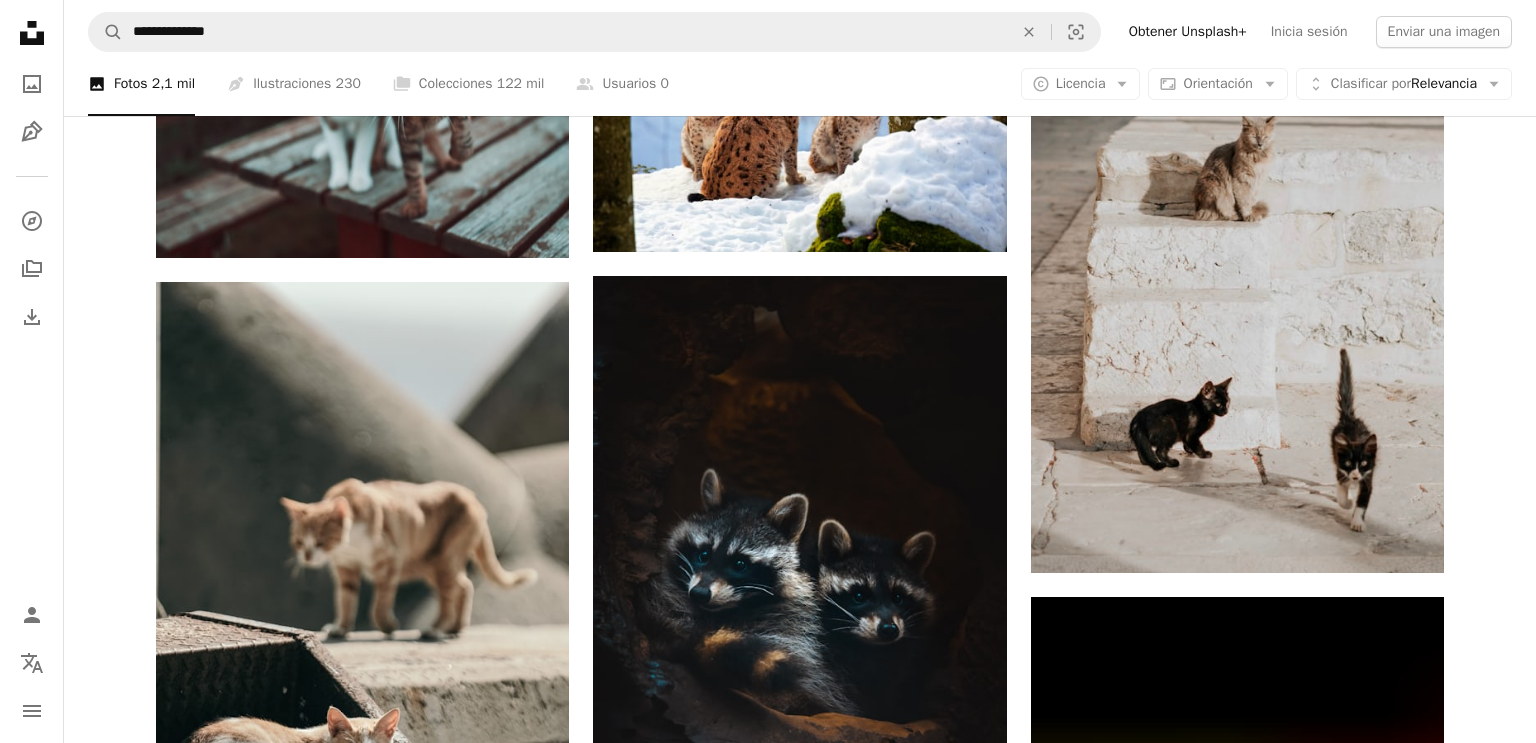 scroll, scrollTop: 1401, scrollLeft: 0, axis: vertical 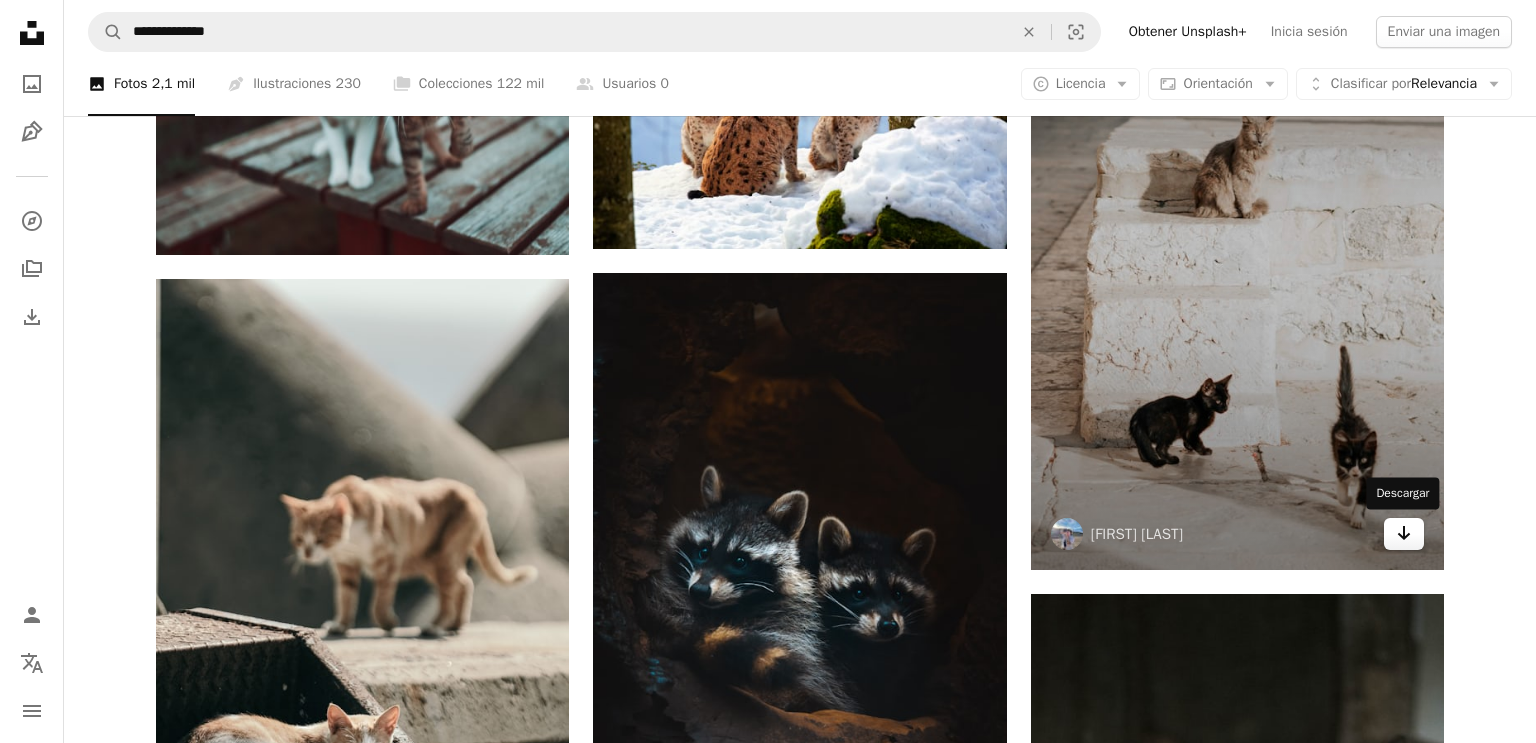 click on "Arrow pointing down" at bounding box center (1404, 534) 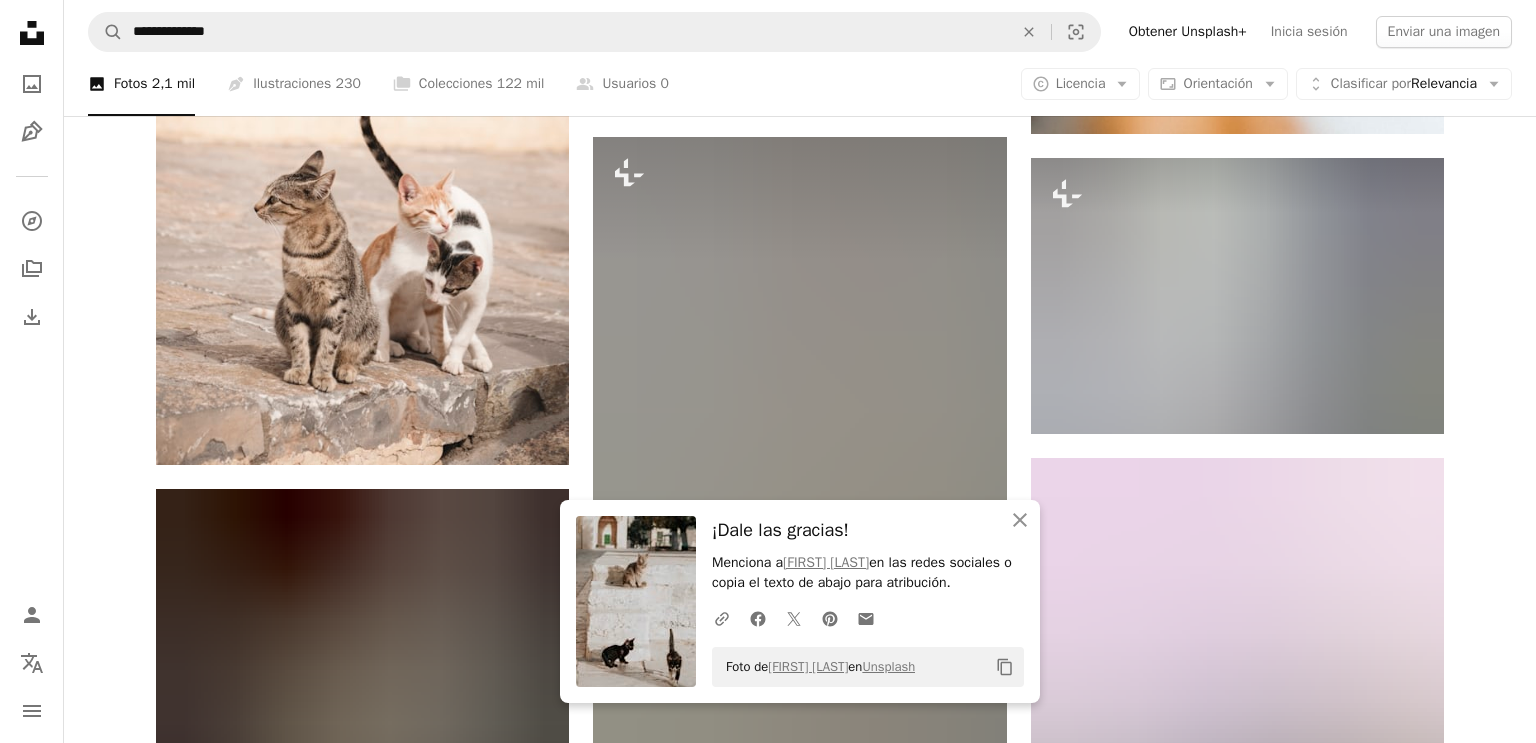 scroll, scrollTop: 2482, scrollLeft: 0, axis: vertical 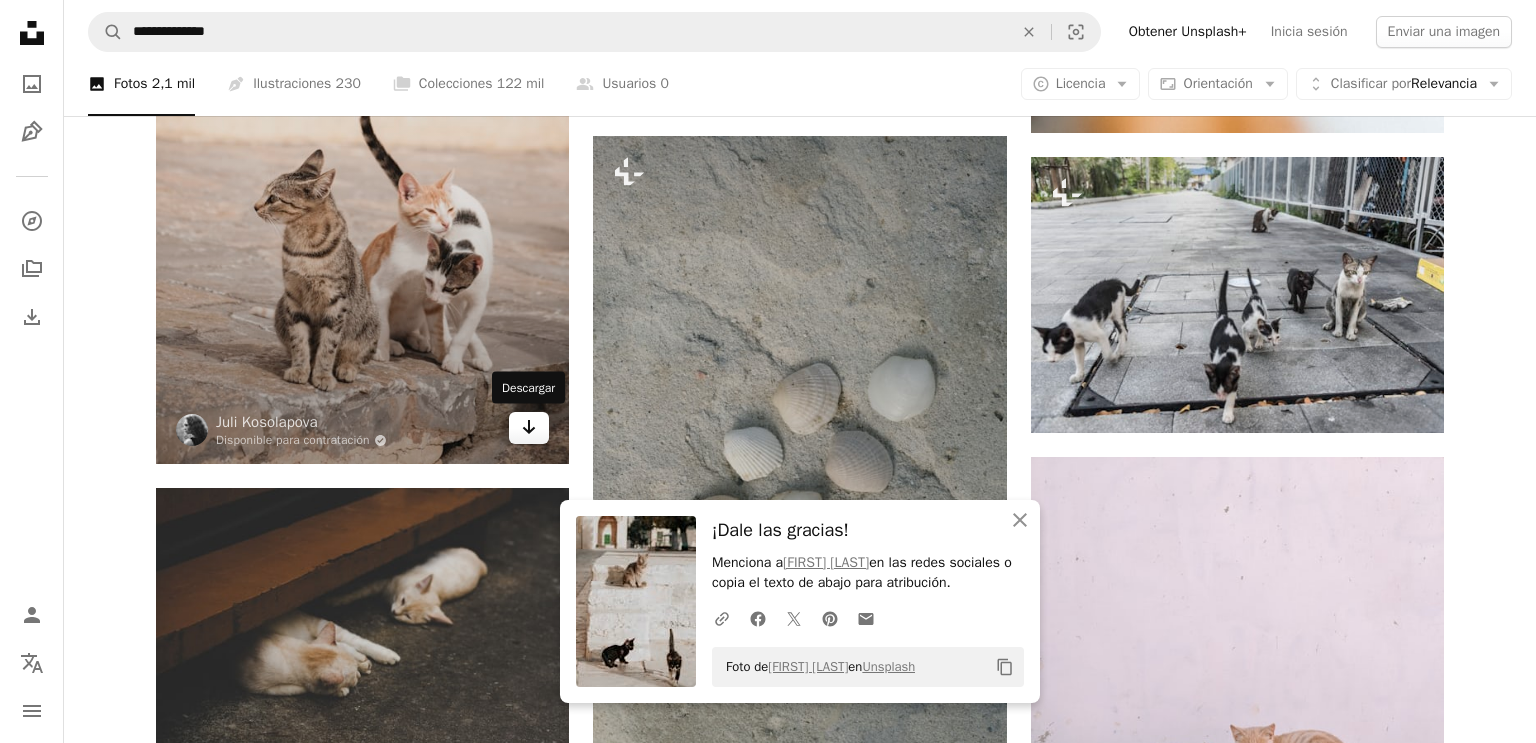 click 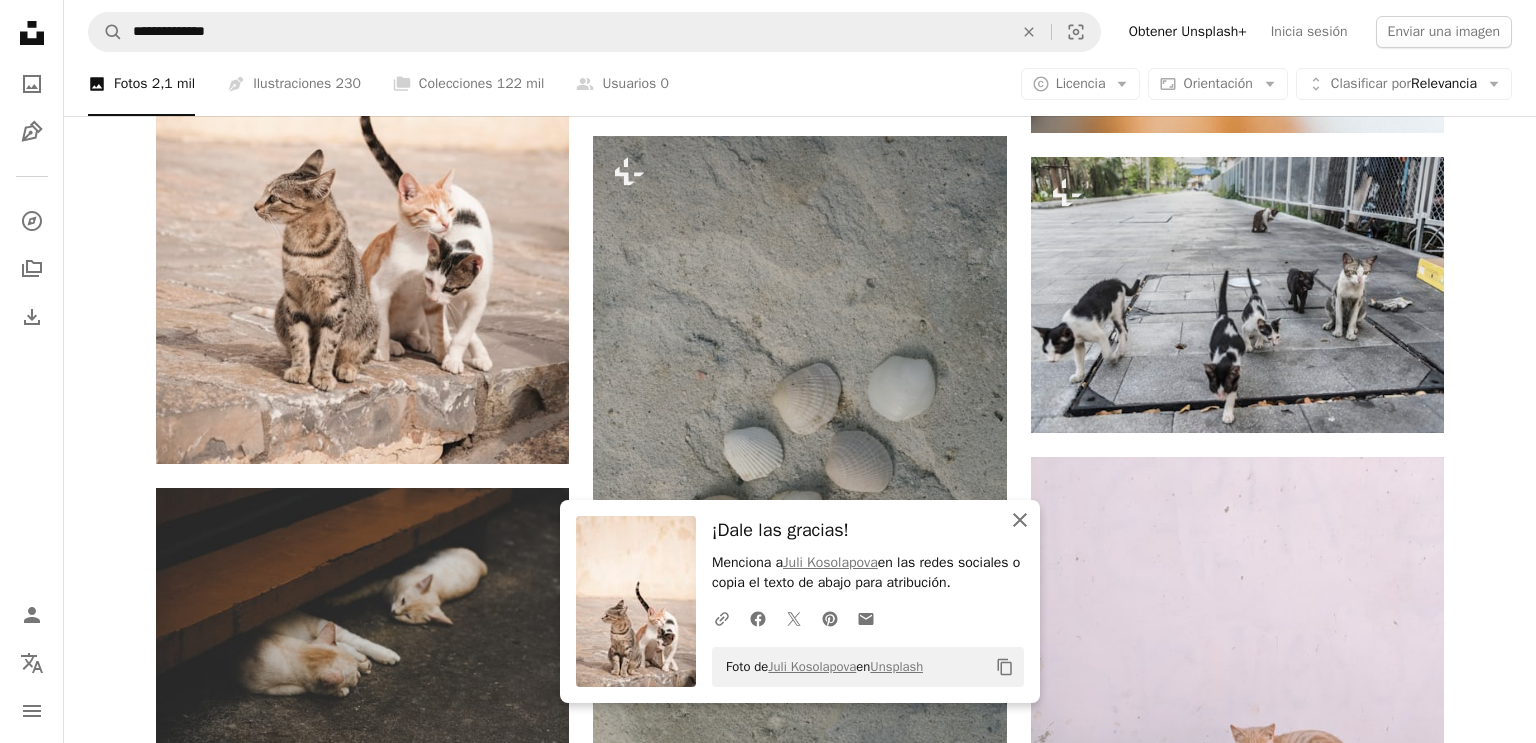 click on "An X shape" 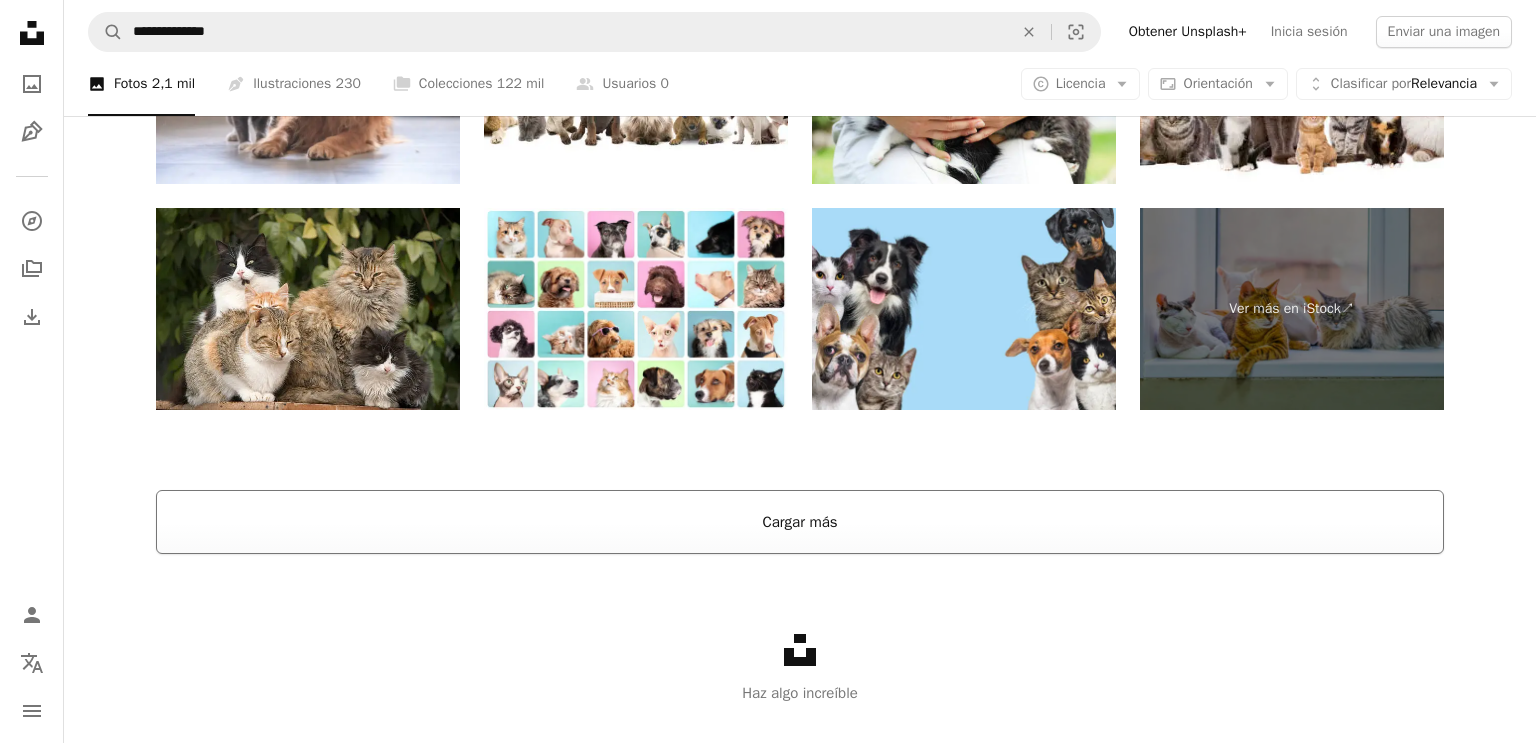 scroll, scrollTop: 3960, scrollLeft: 0, axis: vertical 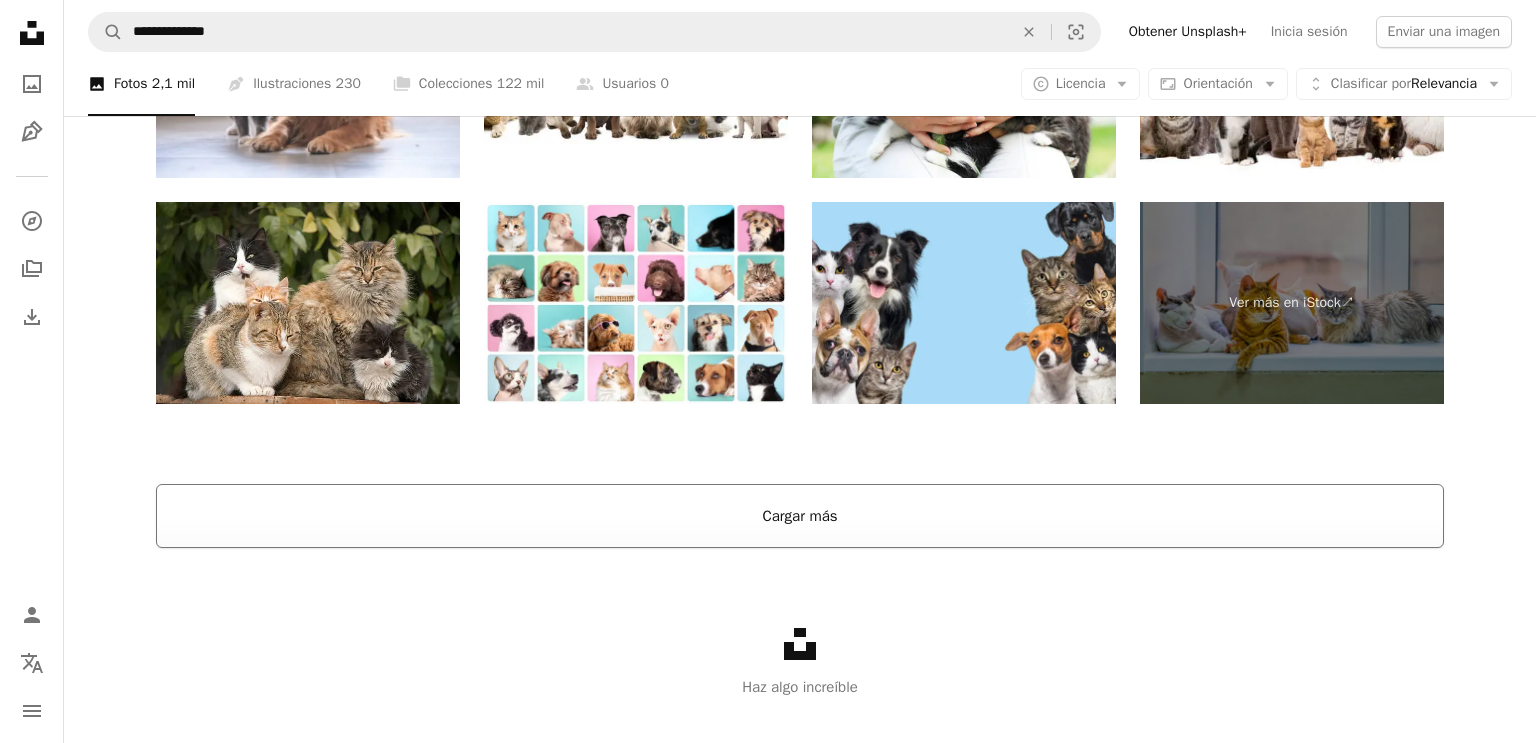 click on "Cargar más" at bounding box center [800, 516] 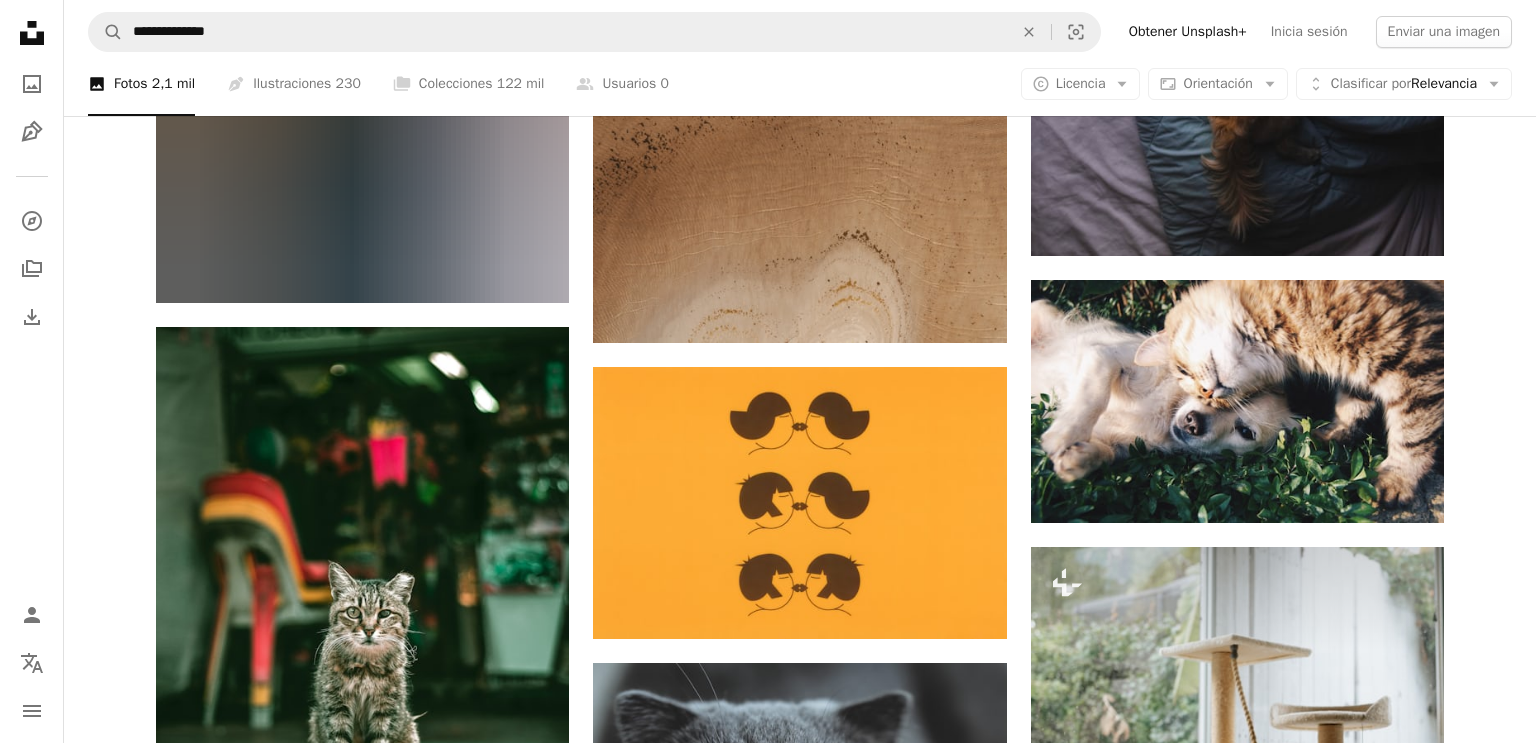 scroll, scrollTop: 8774, scrollLeft: 0, axis: vertical 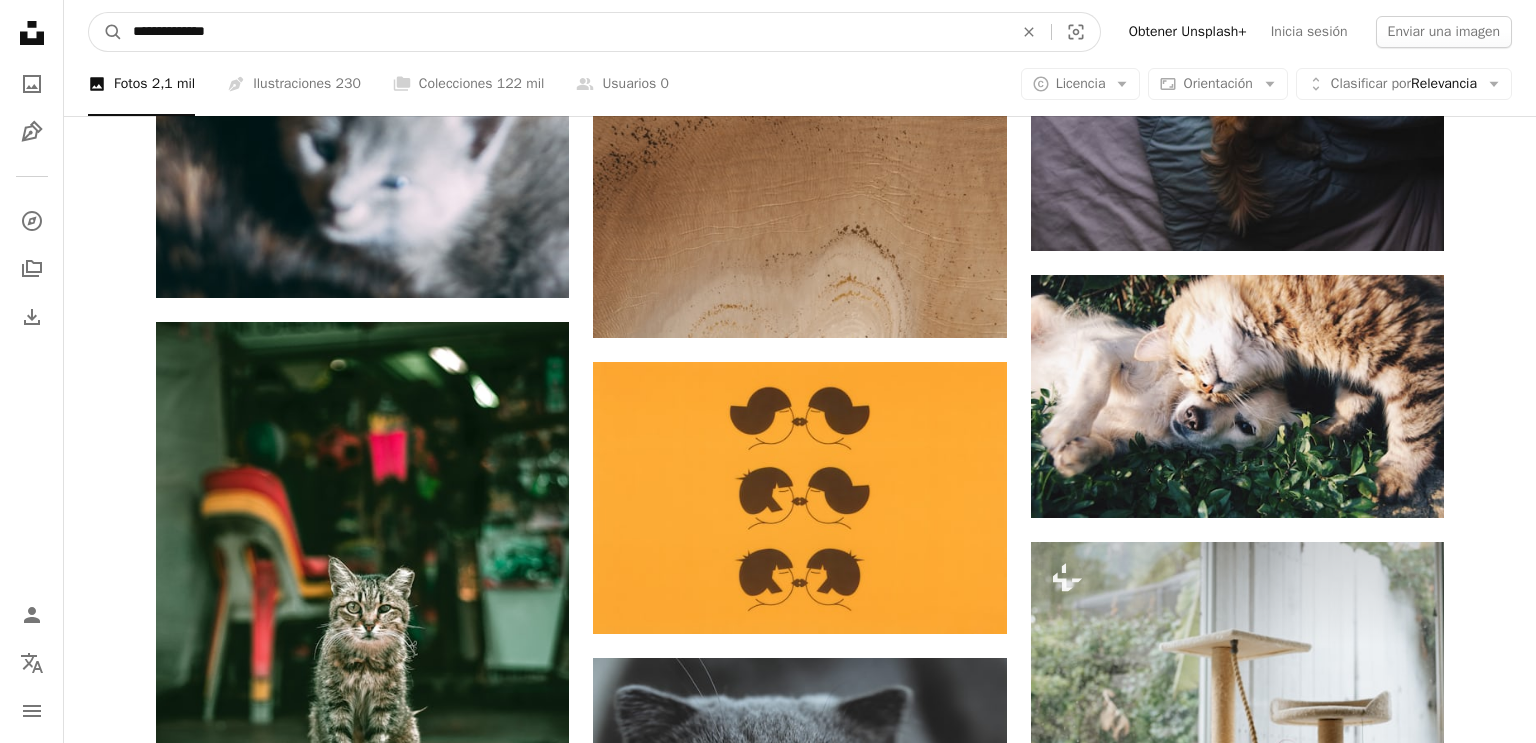 click on "**********" at bounding box center [565, 32] 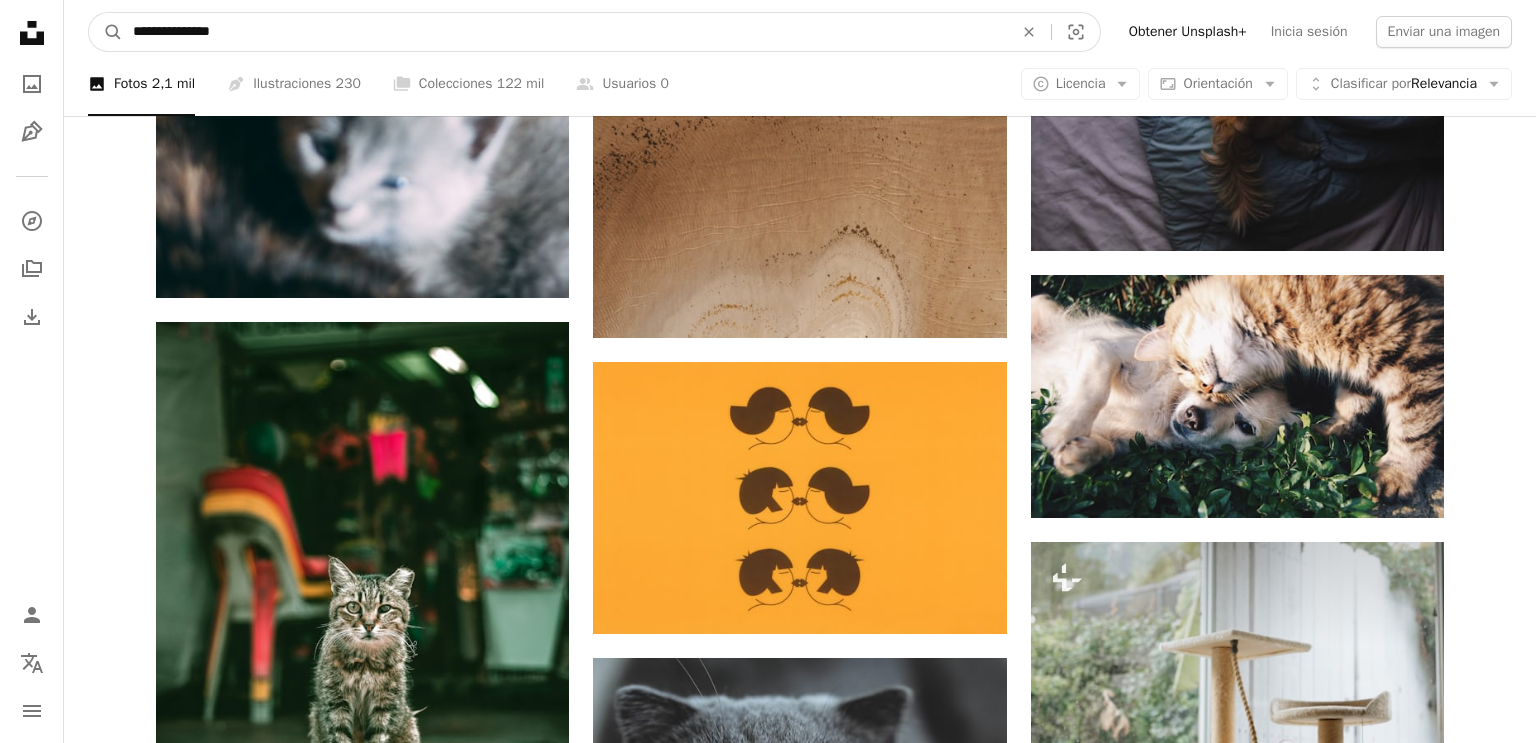 type on "**********" 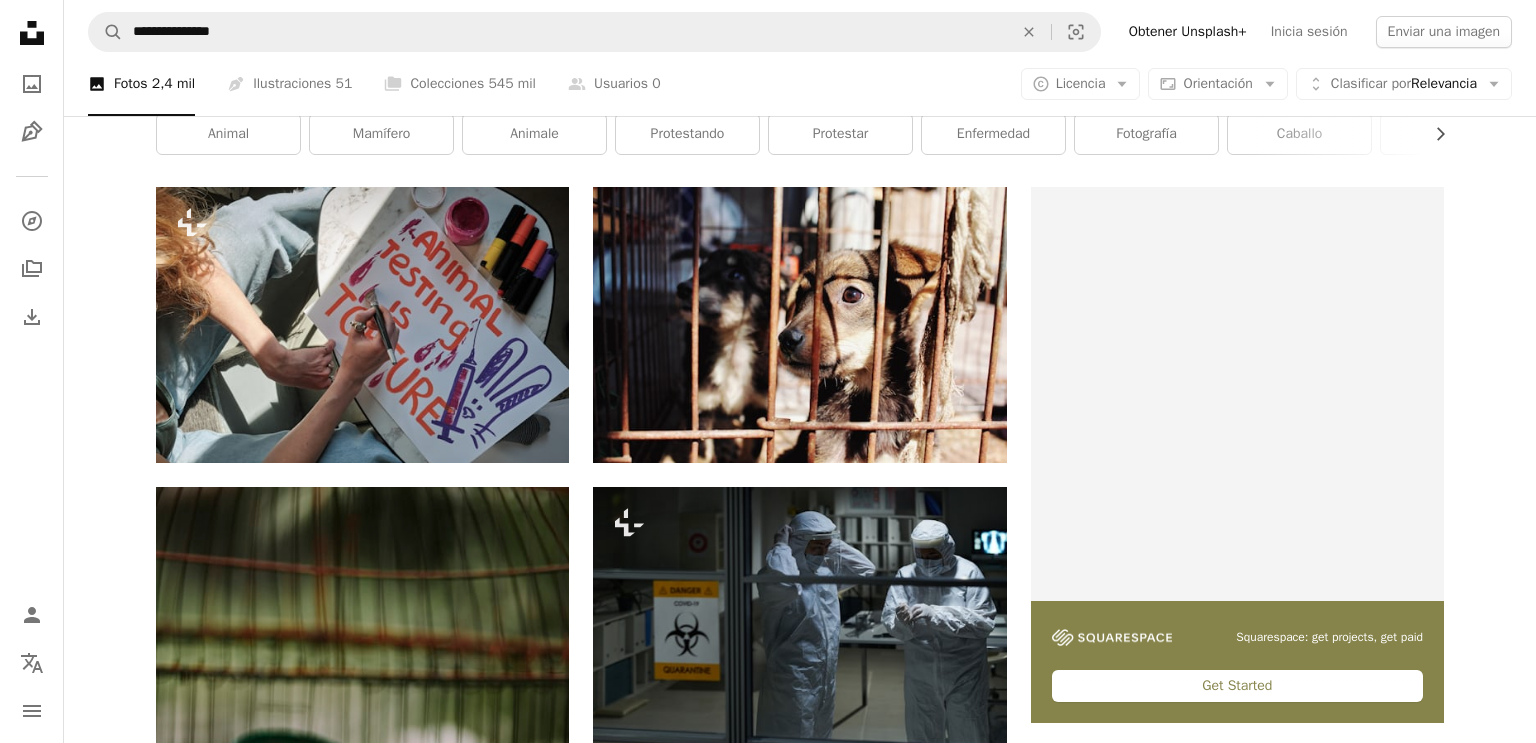 scroll, scrollTop: 319, scrollLeft: 0, axis: vertical 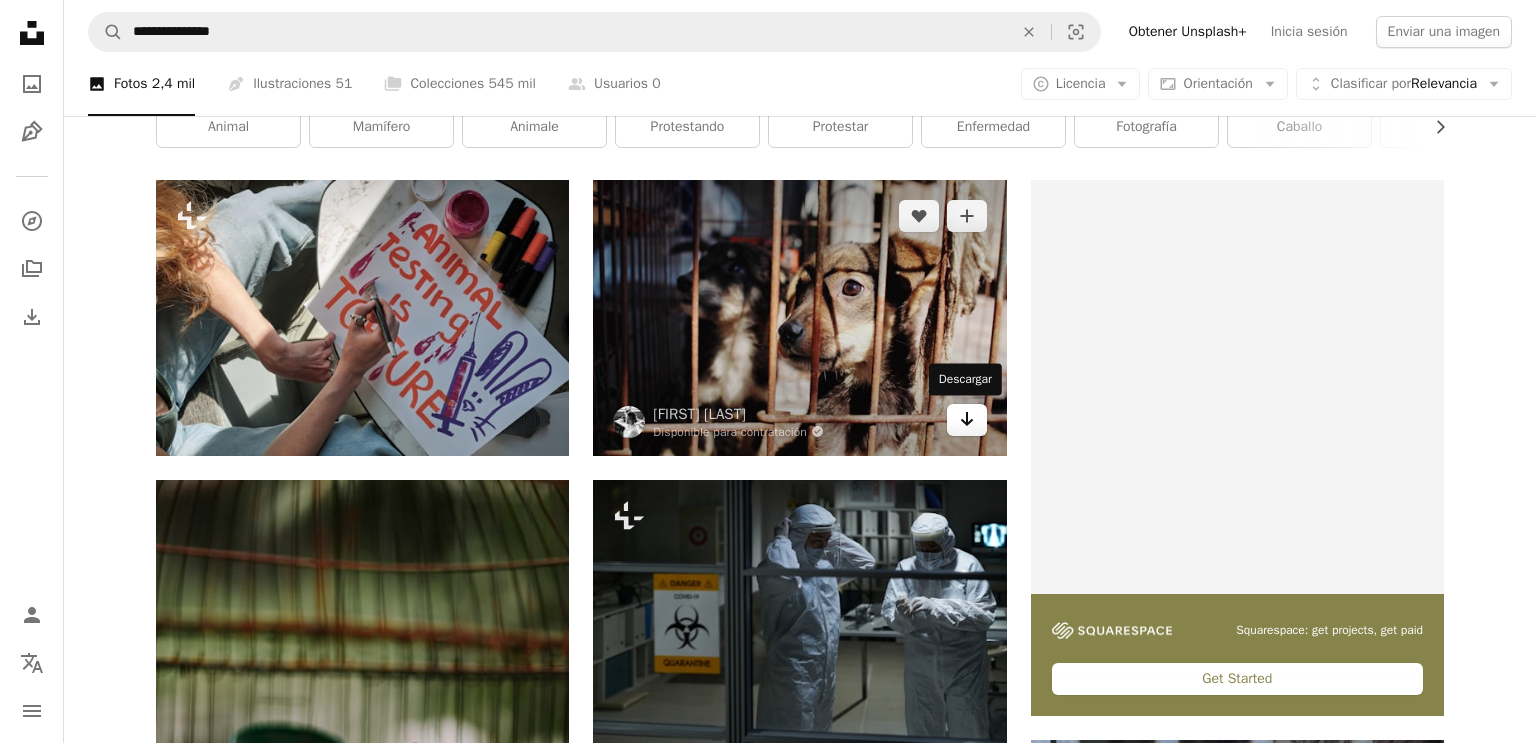 click on "Arrow pointing down" 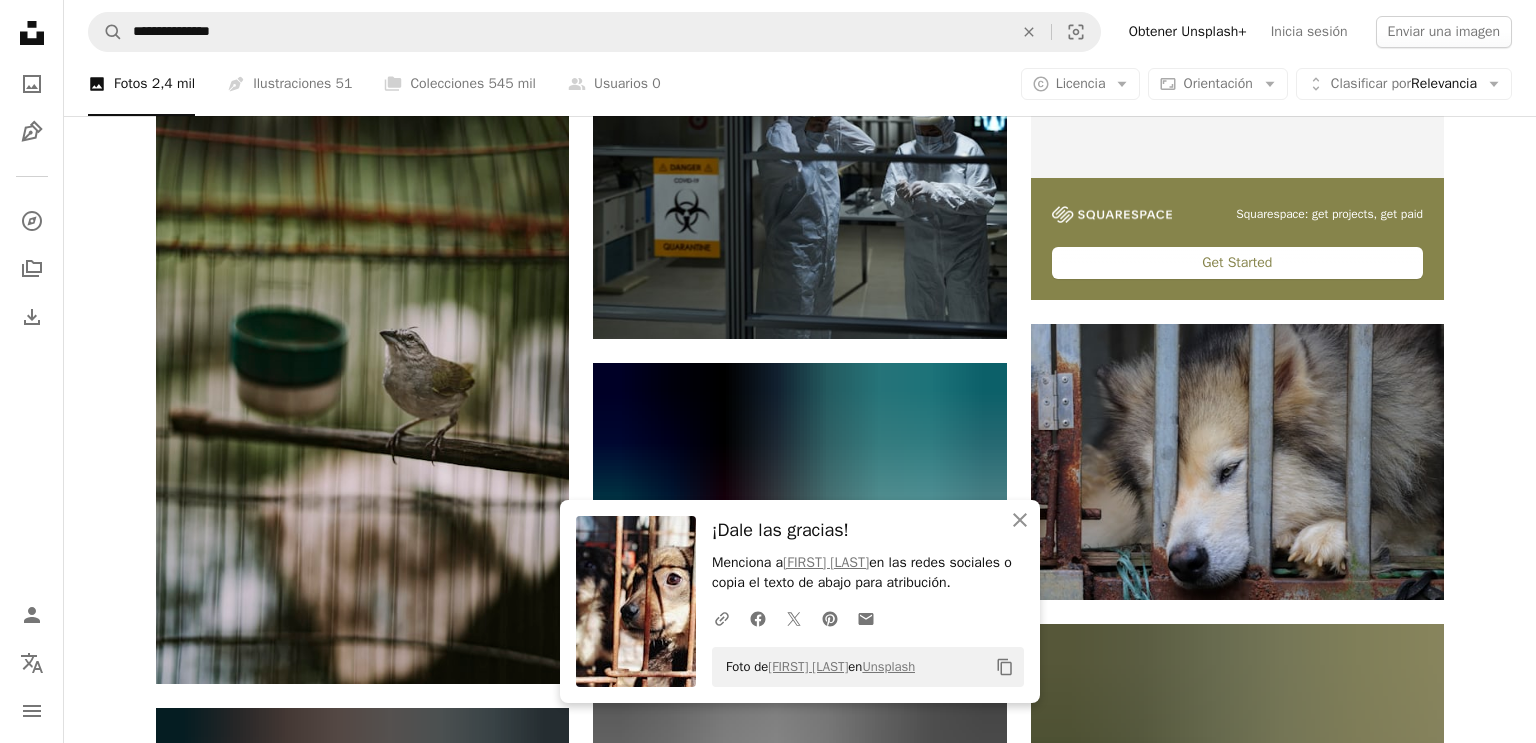 scroll, scrollTop: 736, scrollLeft: 0, axis: vertical 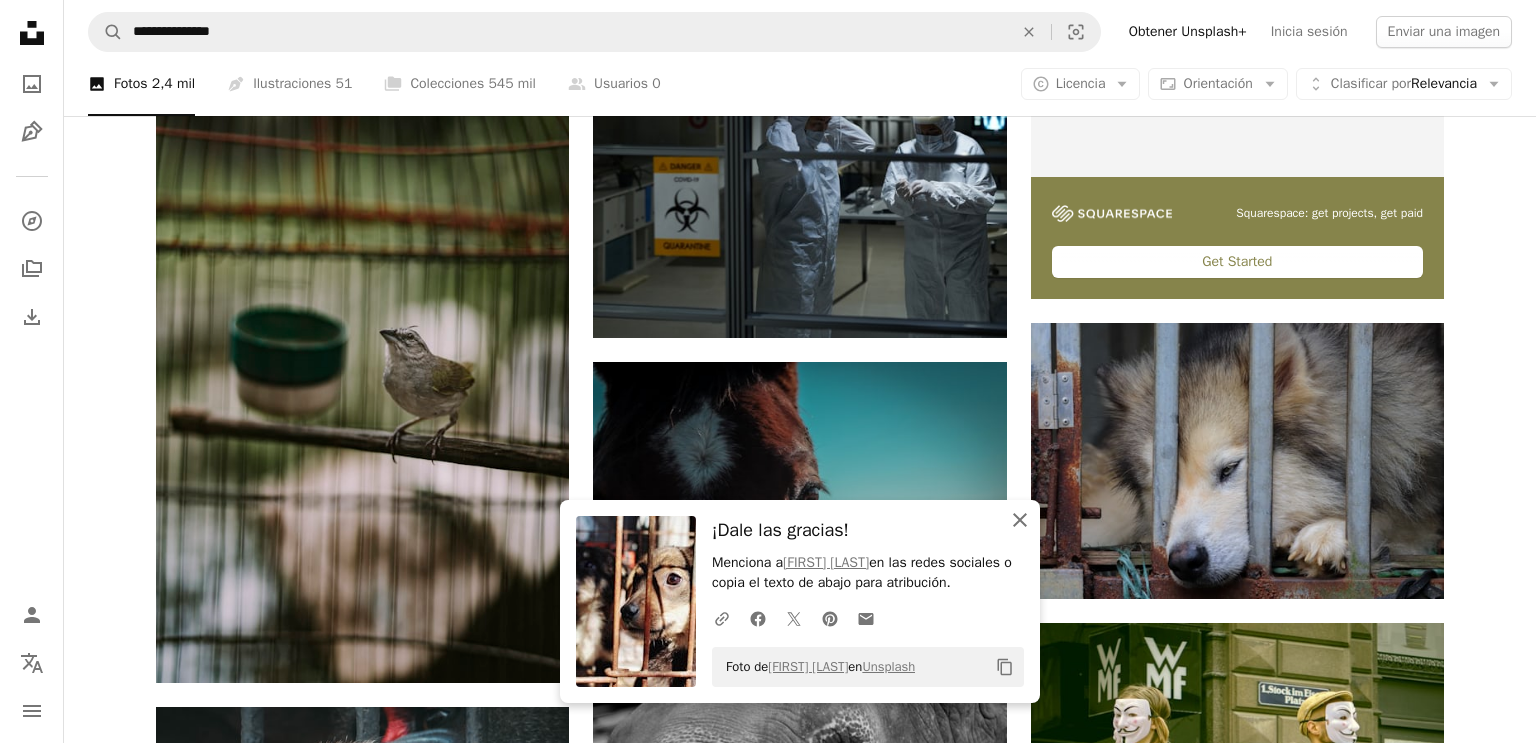 click on "An X shape" 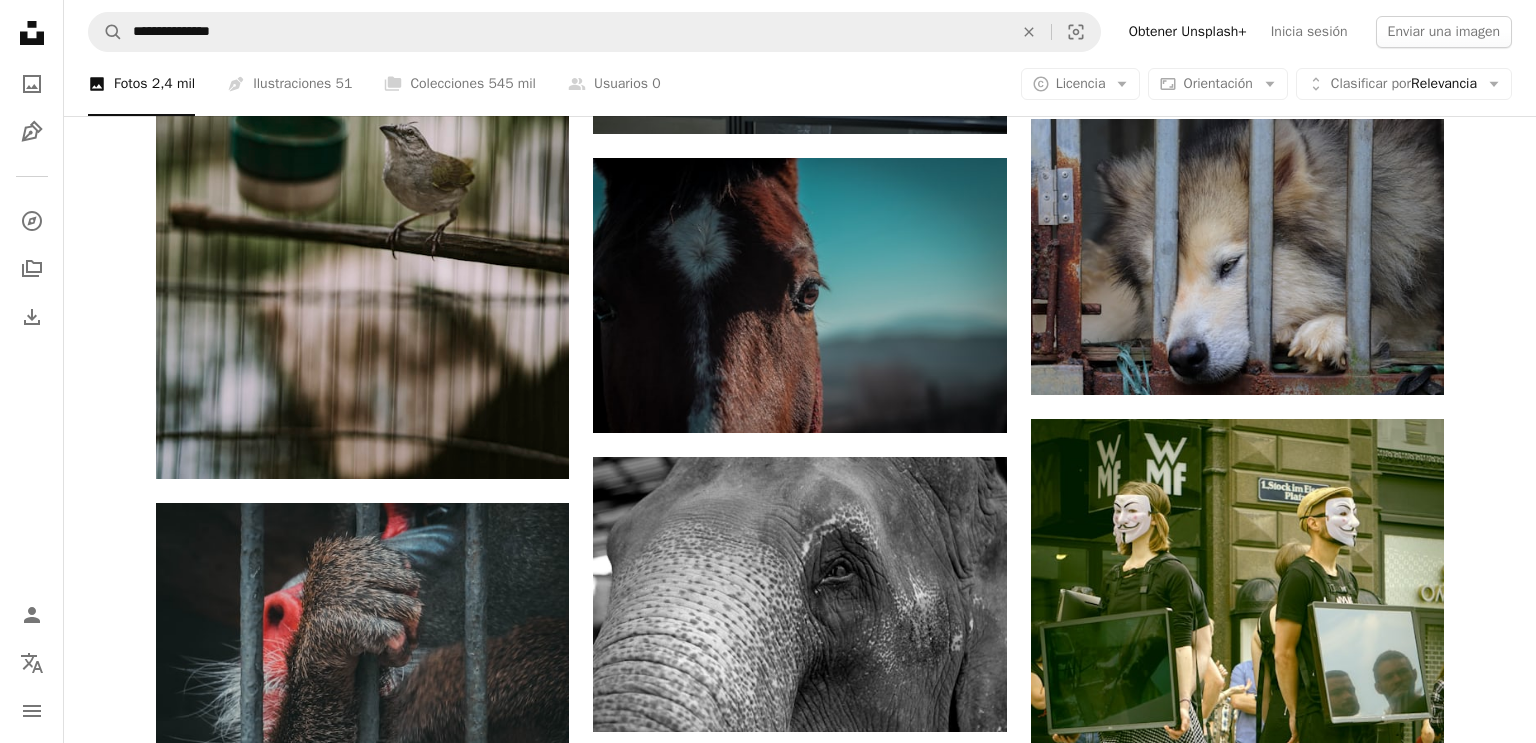 scroll, scrollTop: 944, scrollLeft: 0, axis: vertical 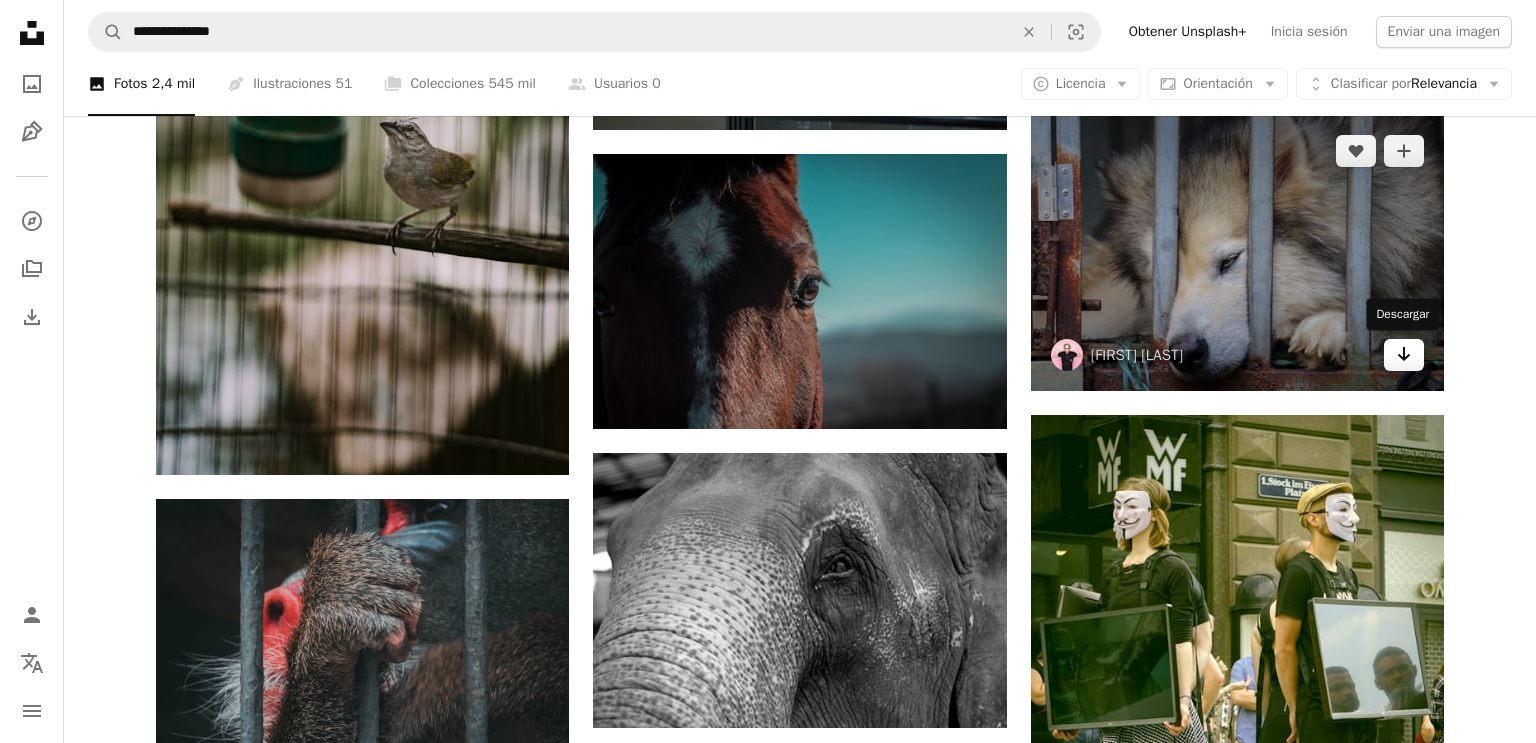 click on "Arrow pointing down" 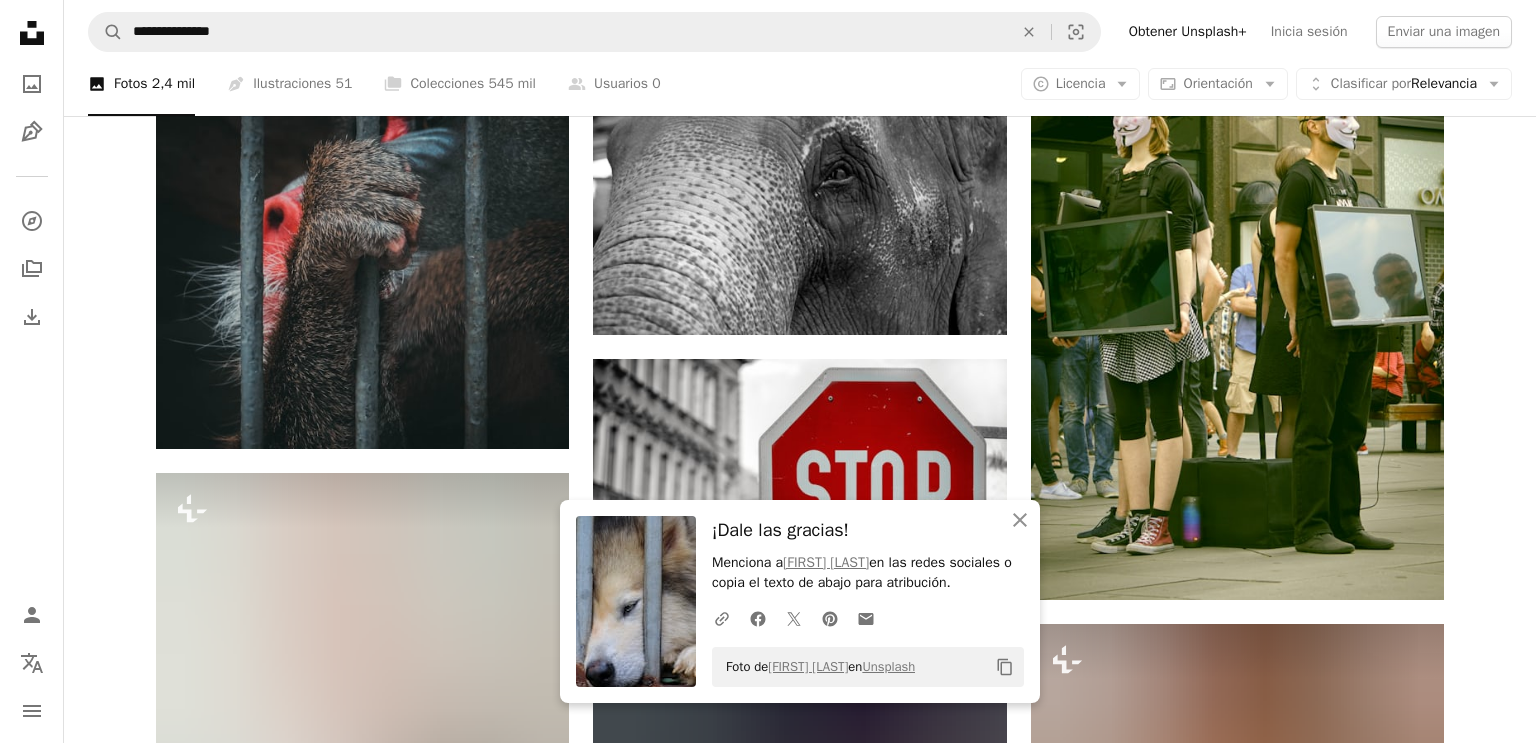 scroll, scrollTop: 1347, scrollLeft: 0, axis: vertical 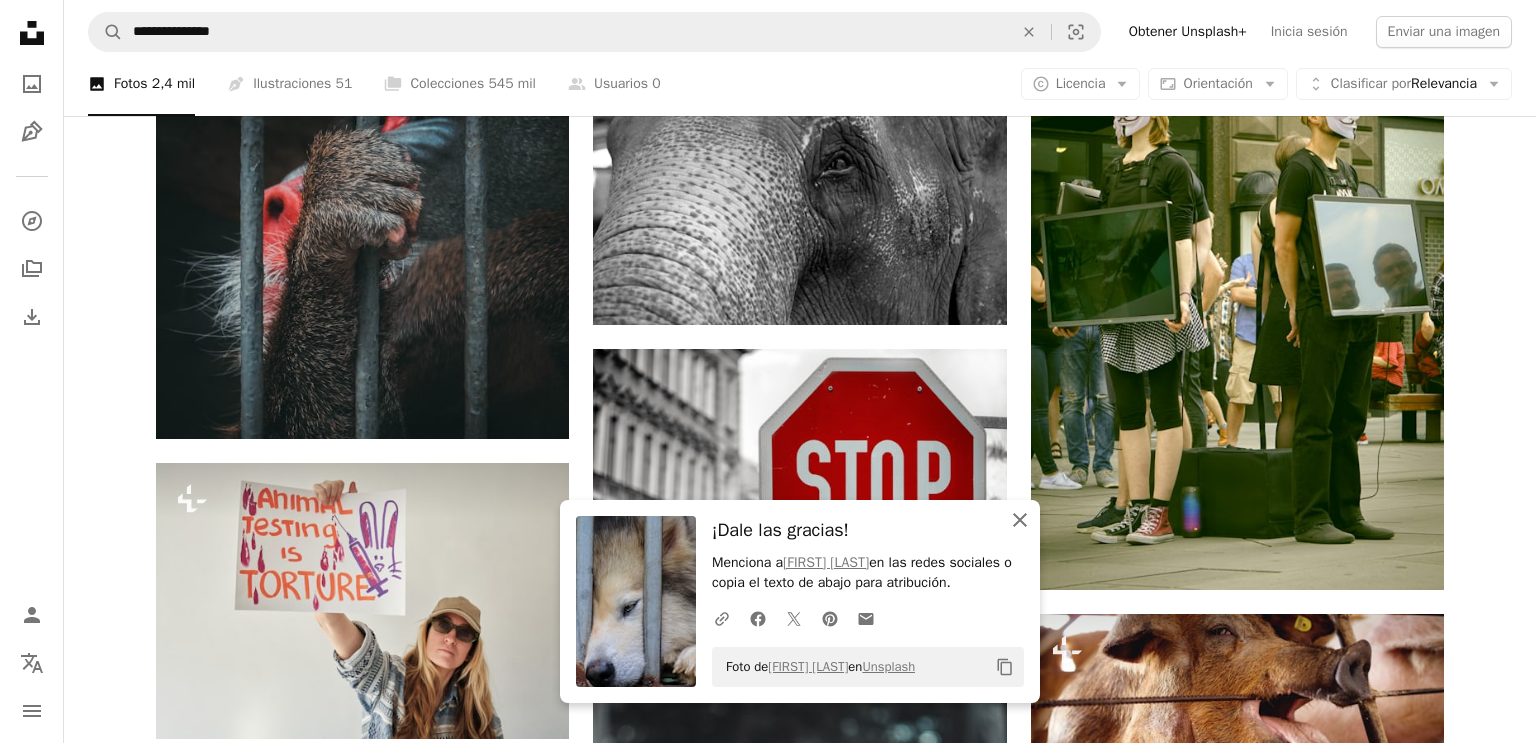 click on "An X shape" 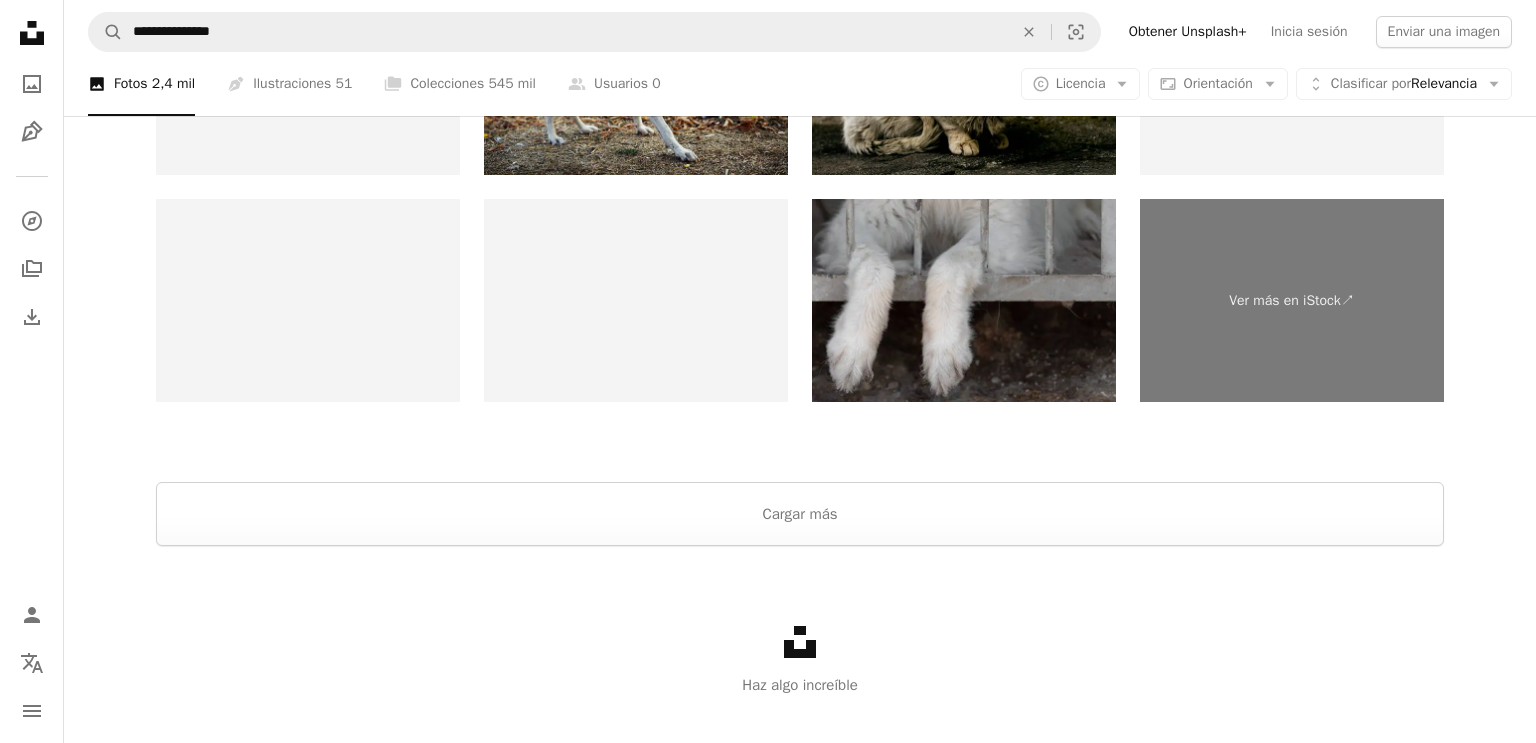 scroll, scrollTop: 3789, scrollLeft: 0, axis: vertical 